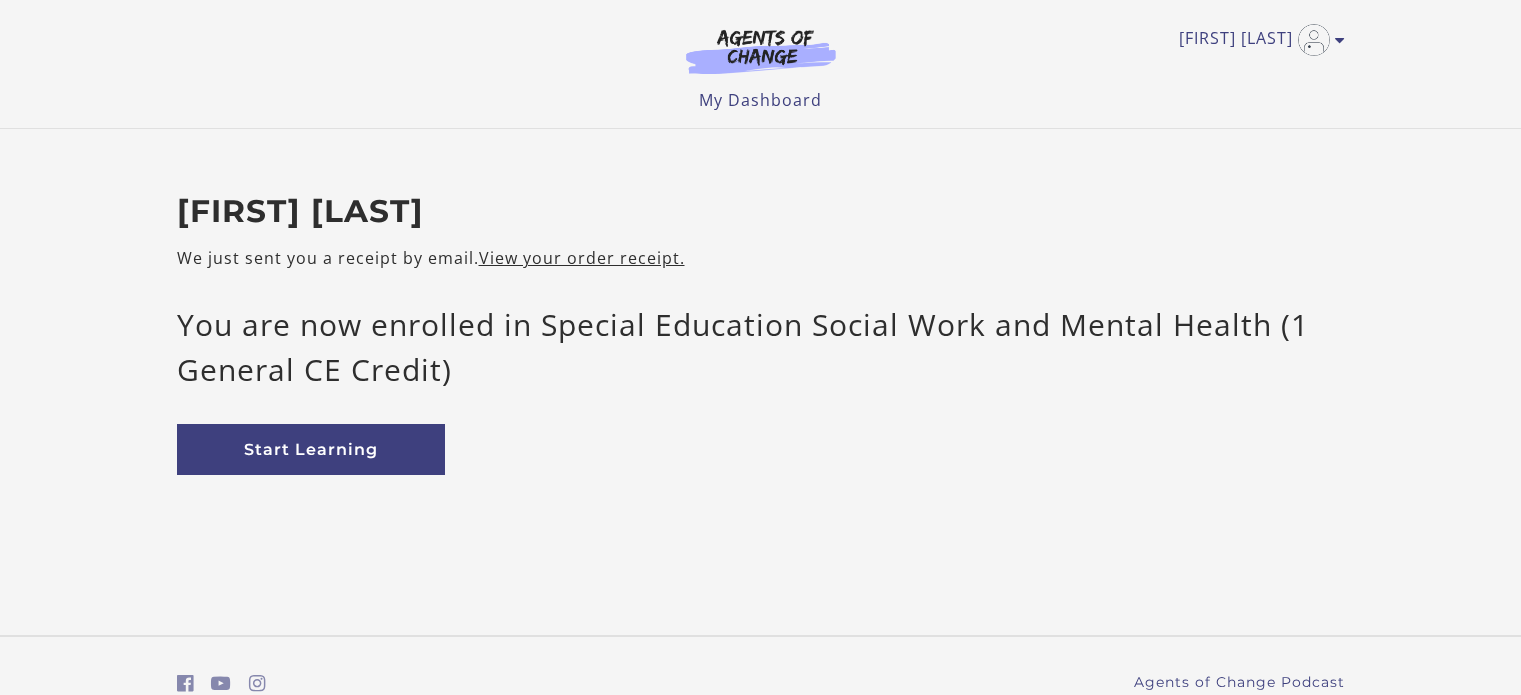 scroll, scrollTop: 0, scrollLeft: 0, axis: both 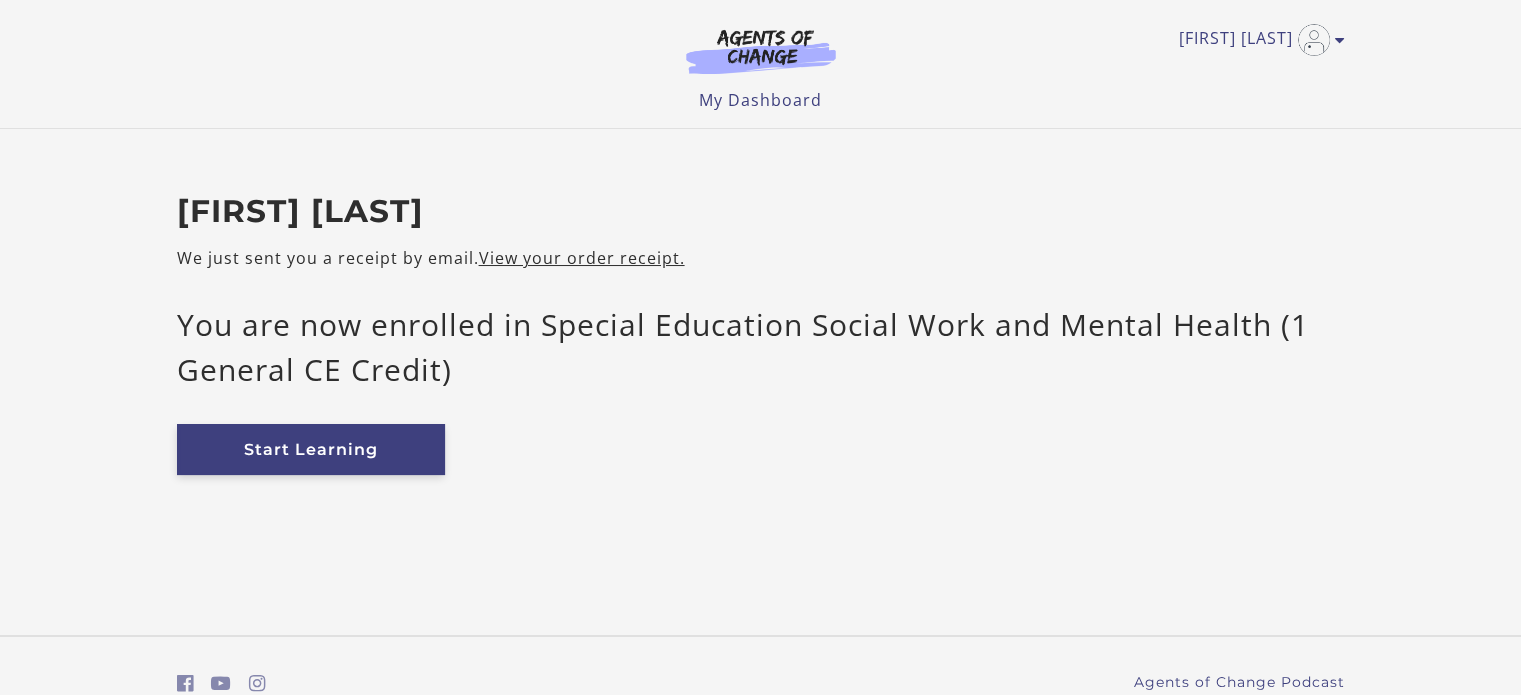 click on "Start Learning" at bounding box center [311, 449] 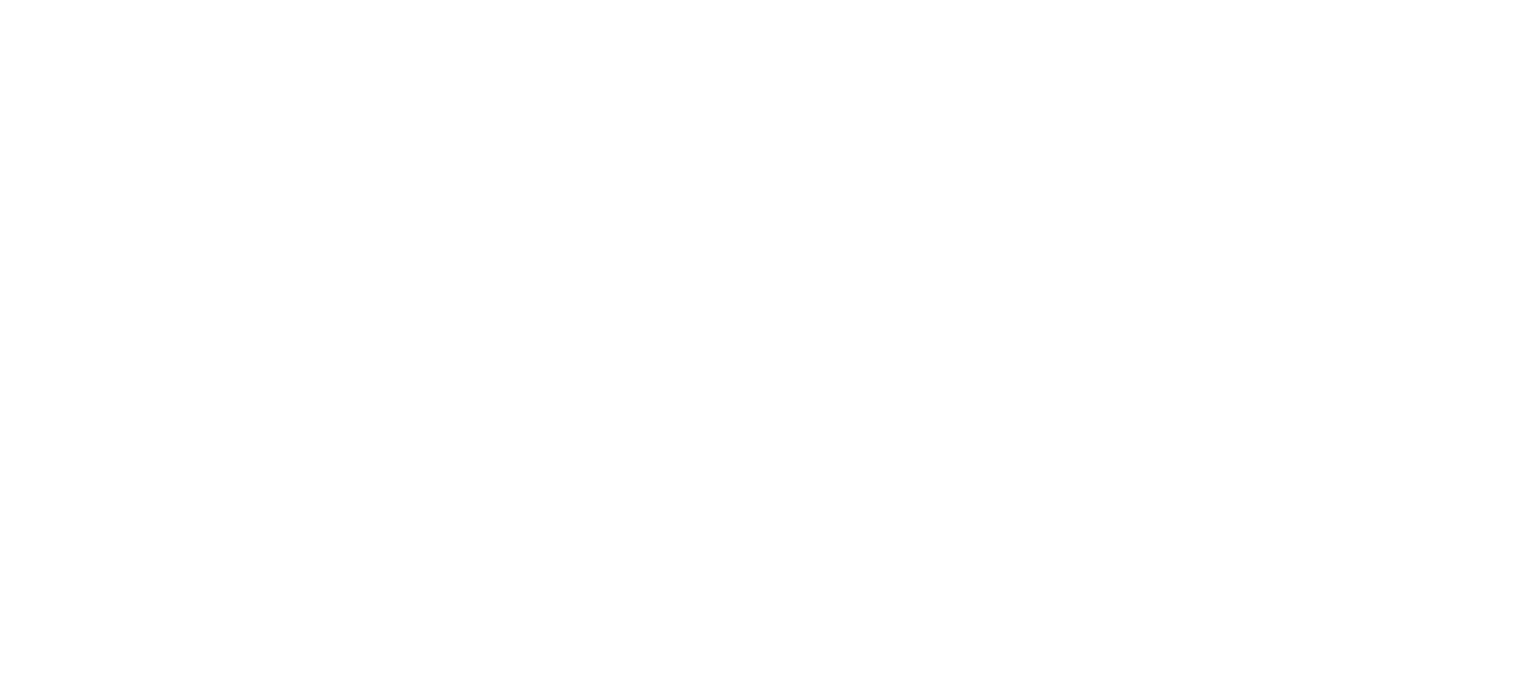 scroll, scrollTop: 0, scrollLeft: 0, axis: both 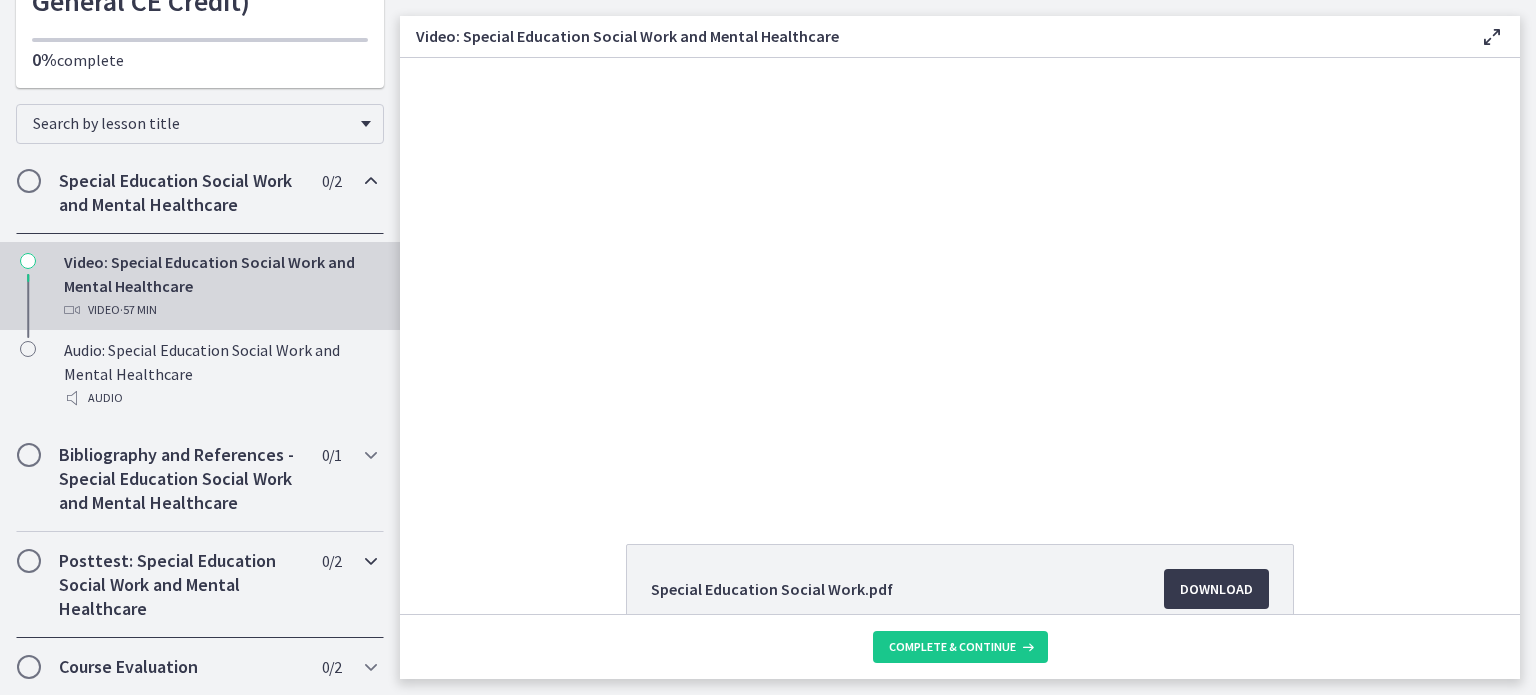click on "Posttest: Special Education Social Work and Mental Healthcare" at bounding box center (181, 585) 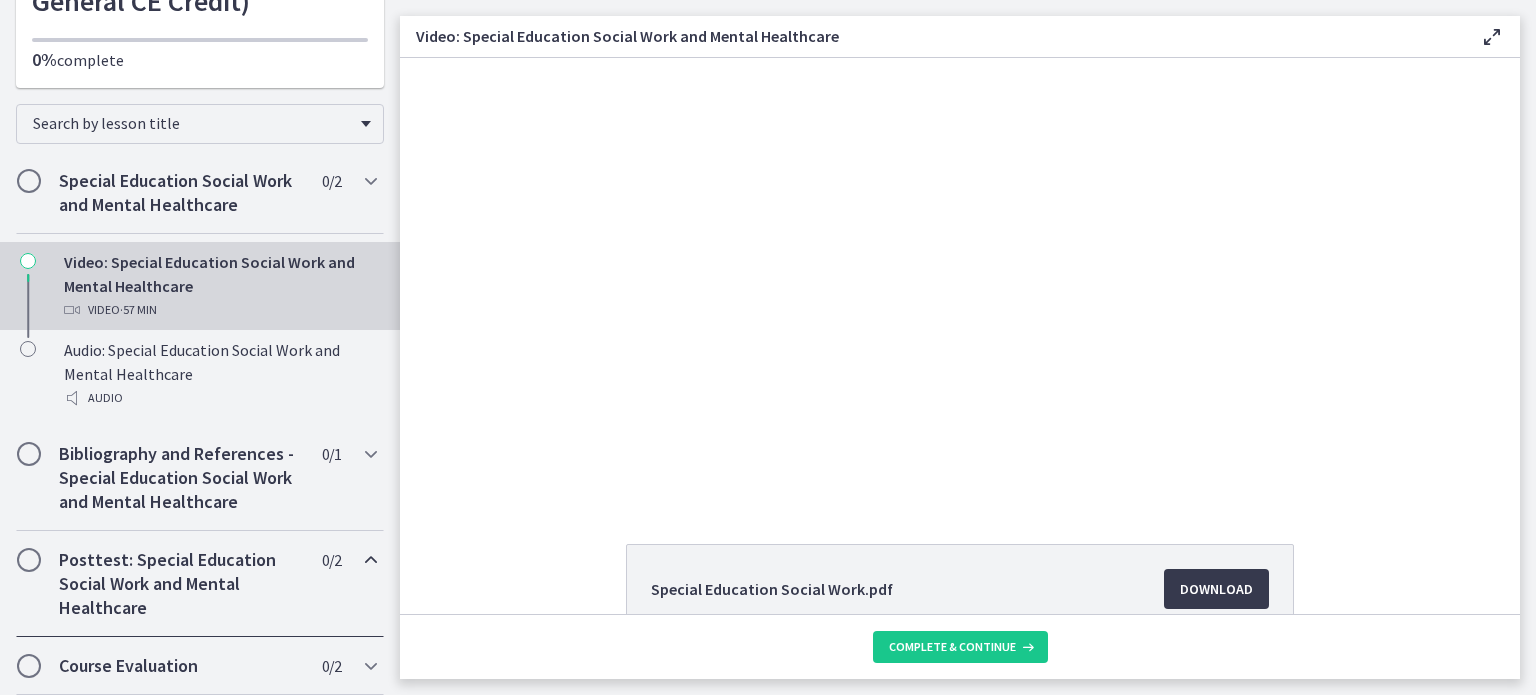 scroll, scrollTop: 204, scrollLeft: 0, axis: vertical 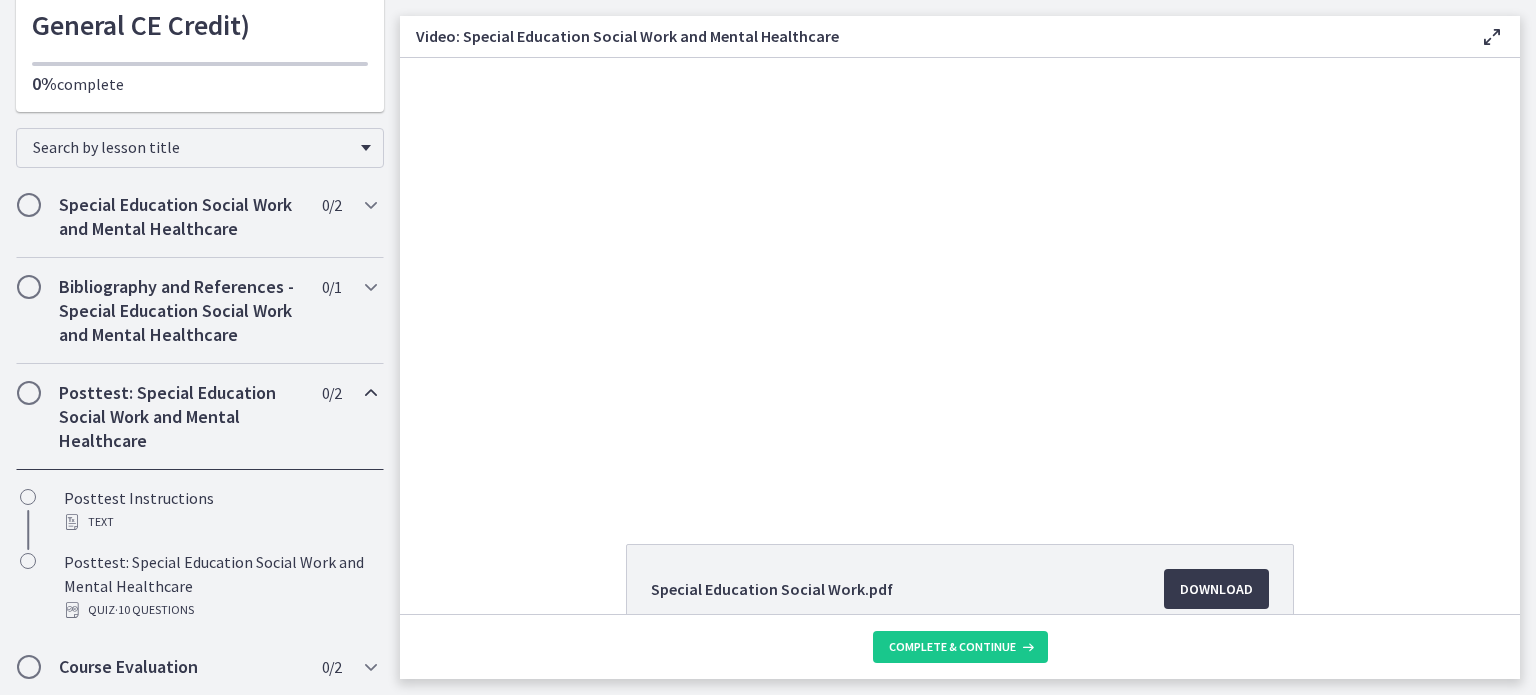 click on "Posttest: Special Education Social Work and Mental Healthcare" at bounding box center [181, 417] 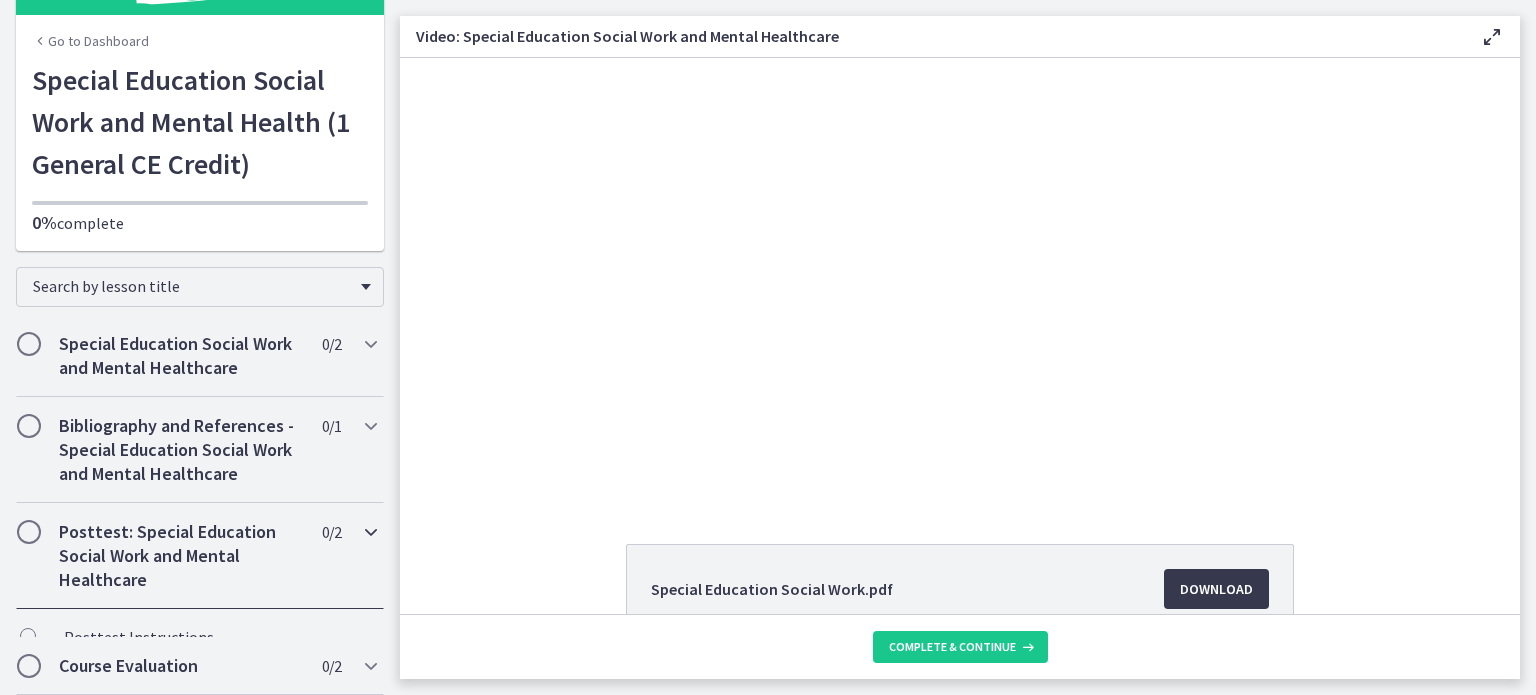 scroll, scrollTop: 36, scrollLeft: 0, axis: vertical 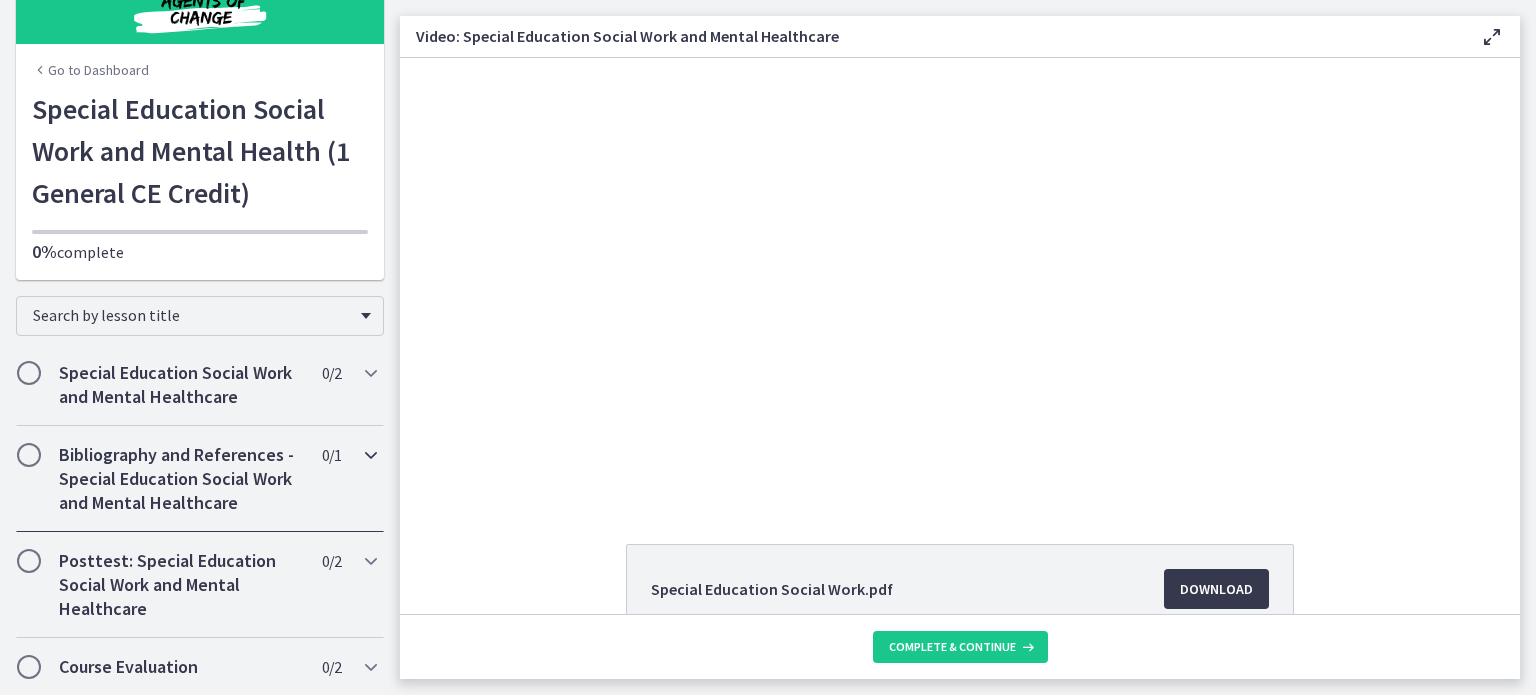 click on "Bibliography and References - Special Education Social Work and Mental Healthcare" at bounding box center (181, 479) 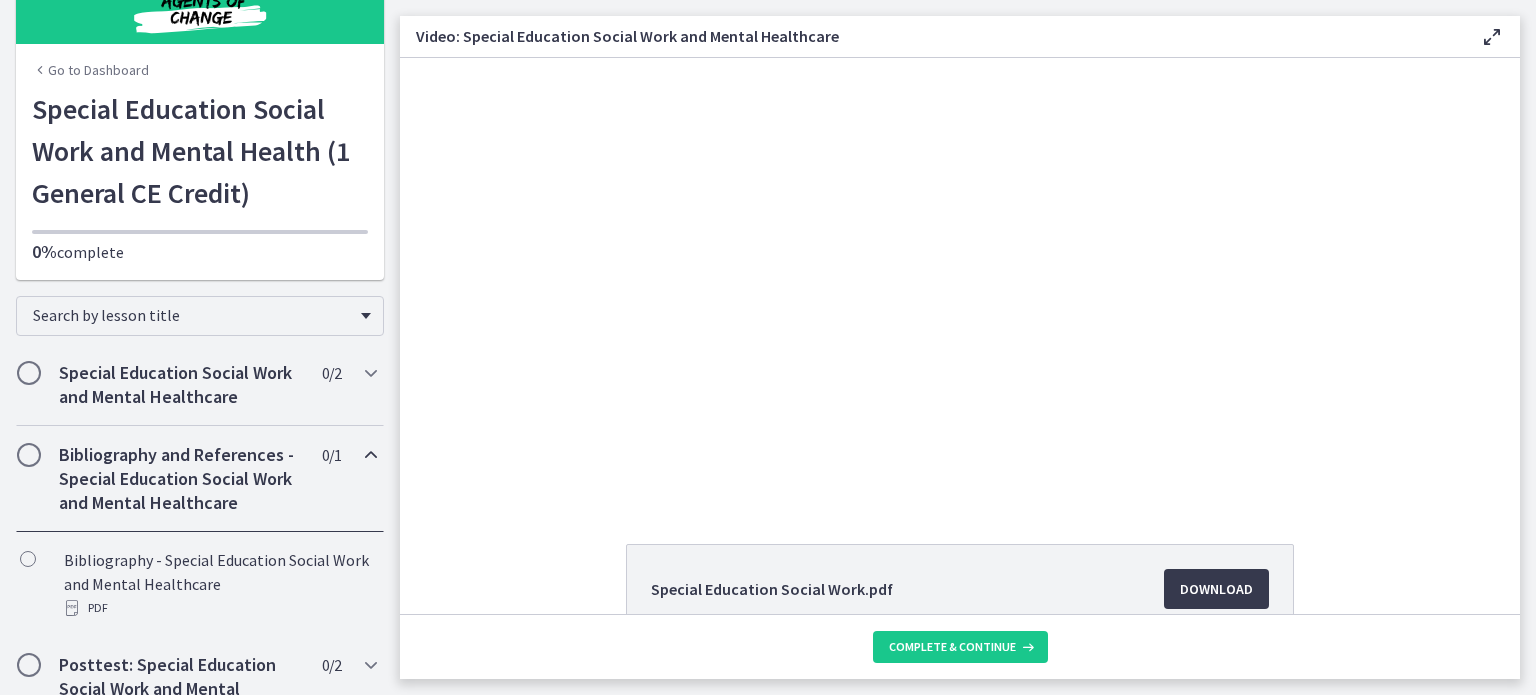 scroll, scrollTop: 130, scrollLeft: 0, axis: vertical 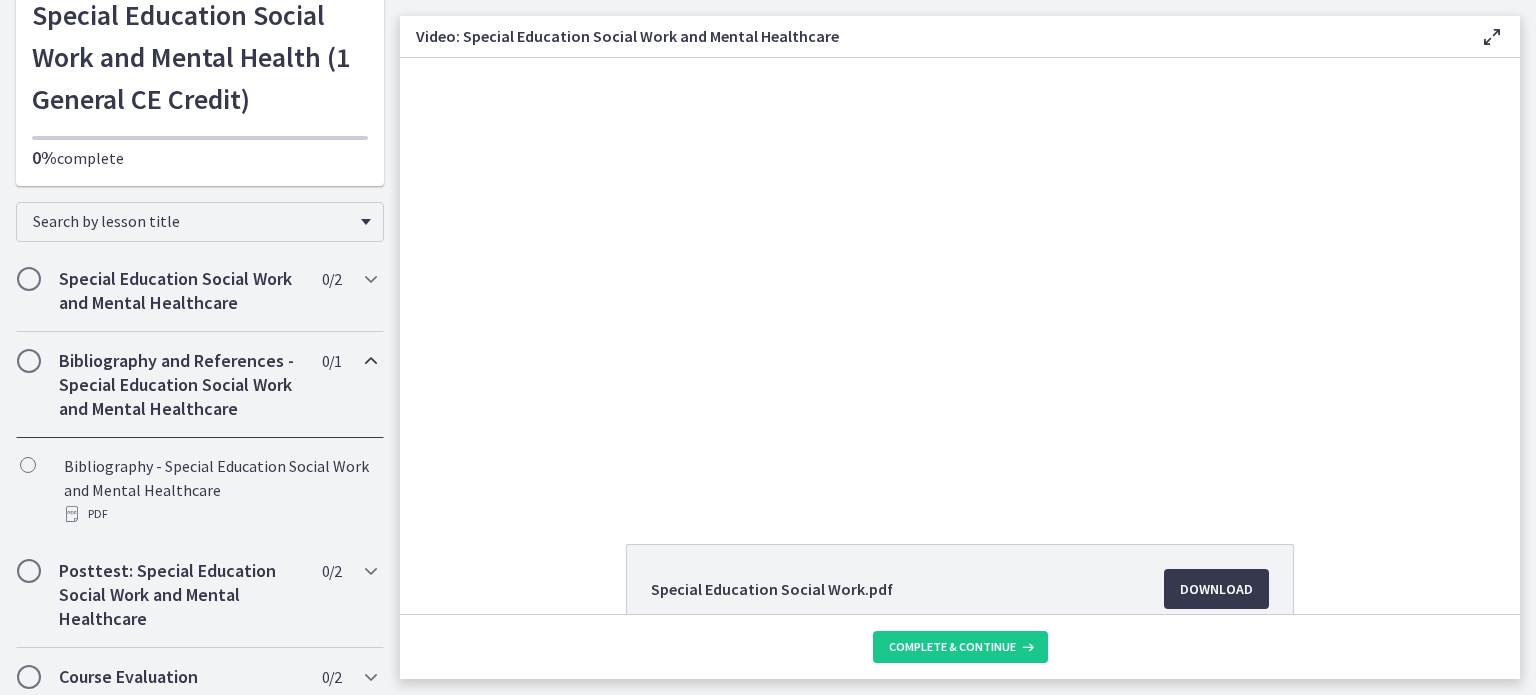 click on "Bibliography and References - Special Education Social Work and Mental Healthcare" at bounding box center [181, 385] 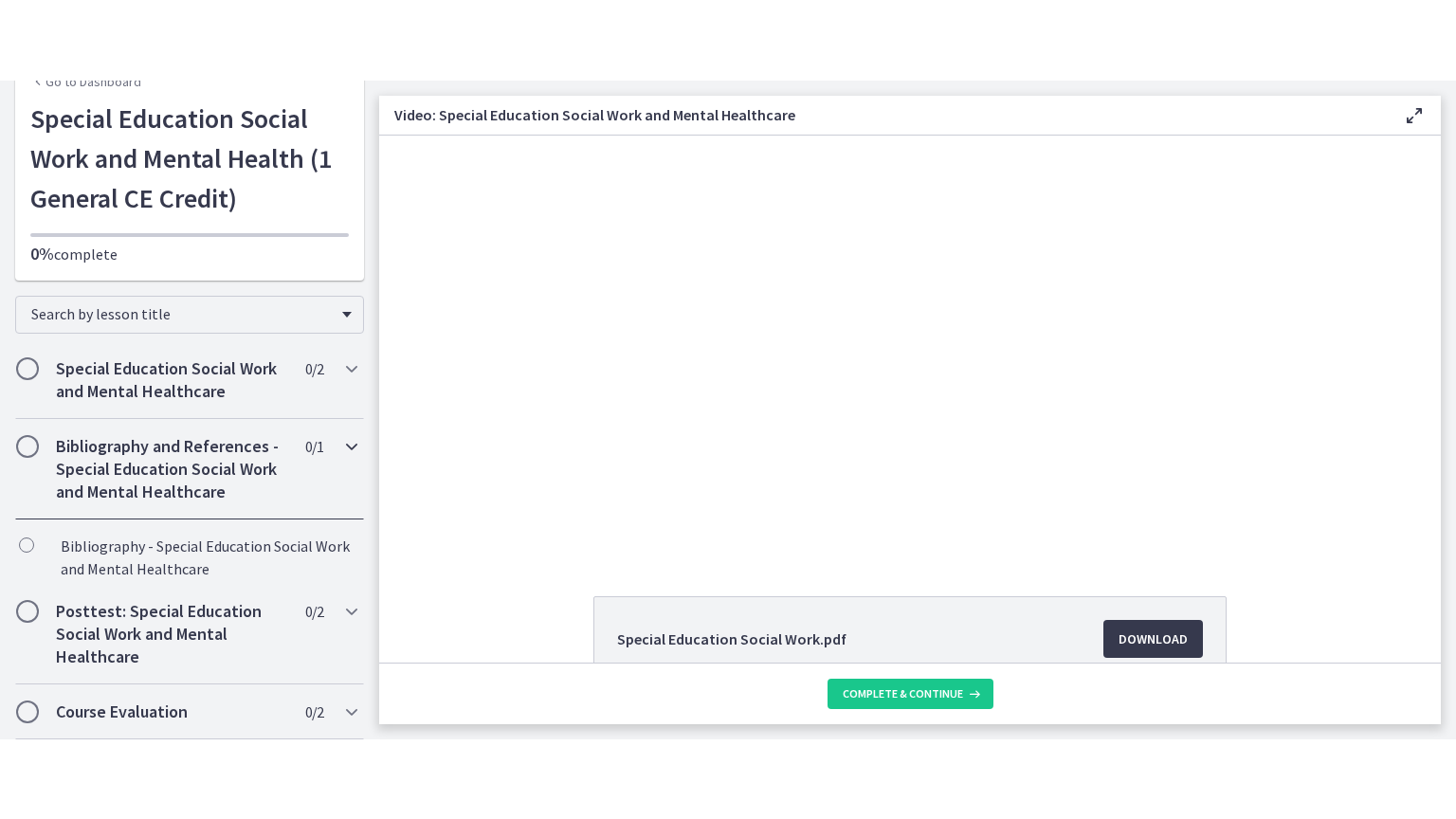 scroll, scrollTop: 34, scrollLeft: 0, axis: vertical 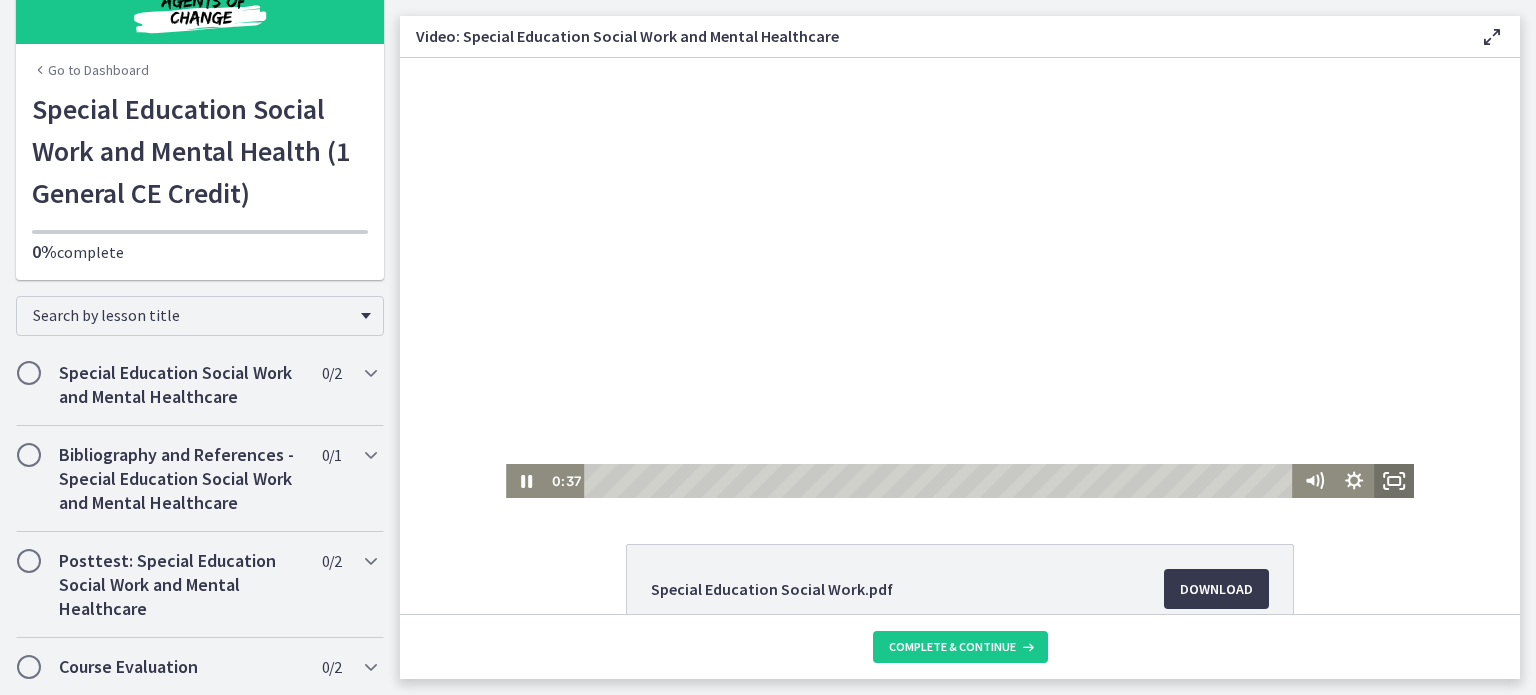 click 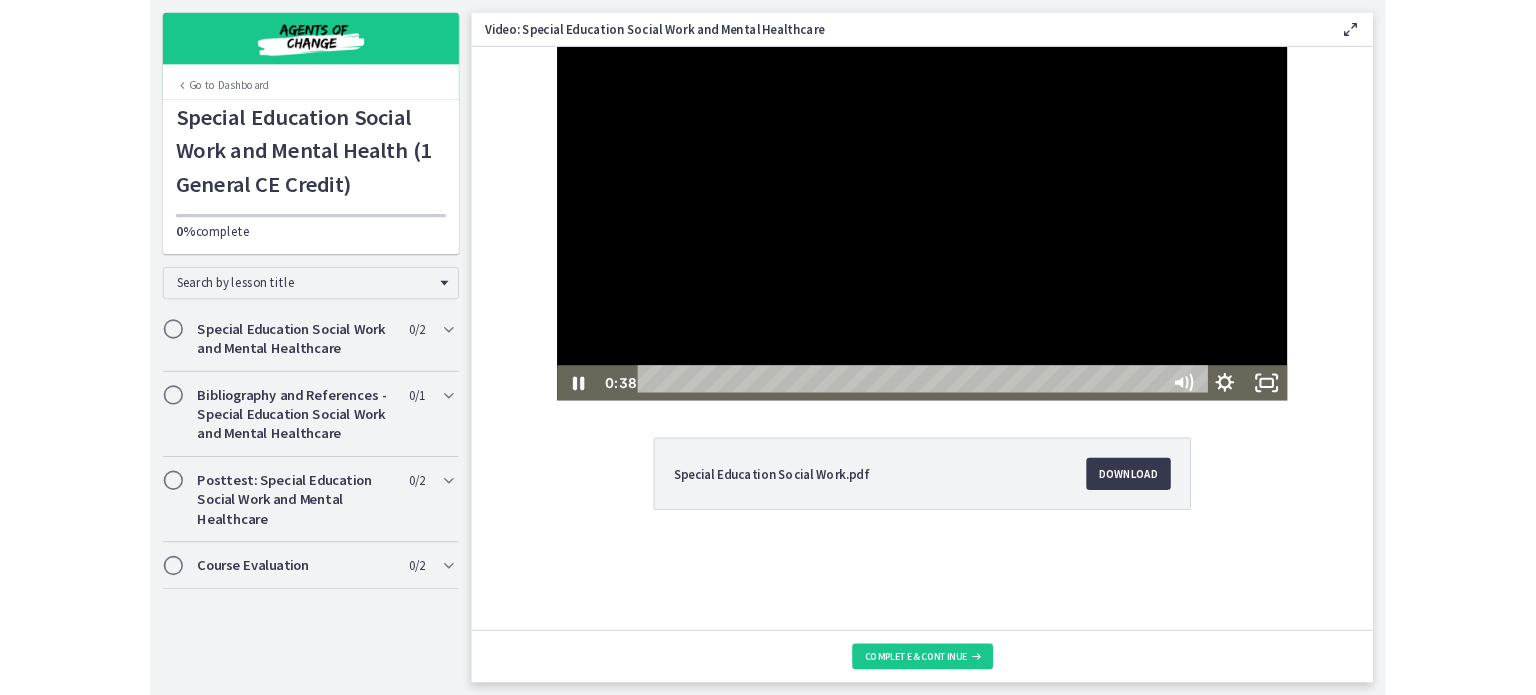 scroll, scrollTop: 0, scrollLeft: 0, axis: both 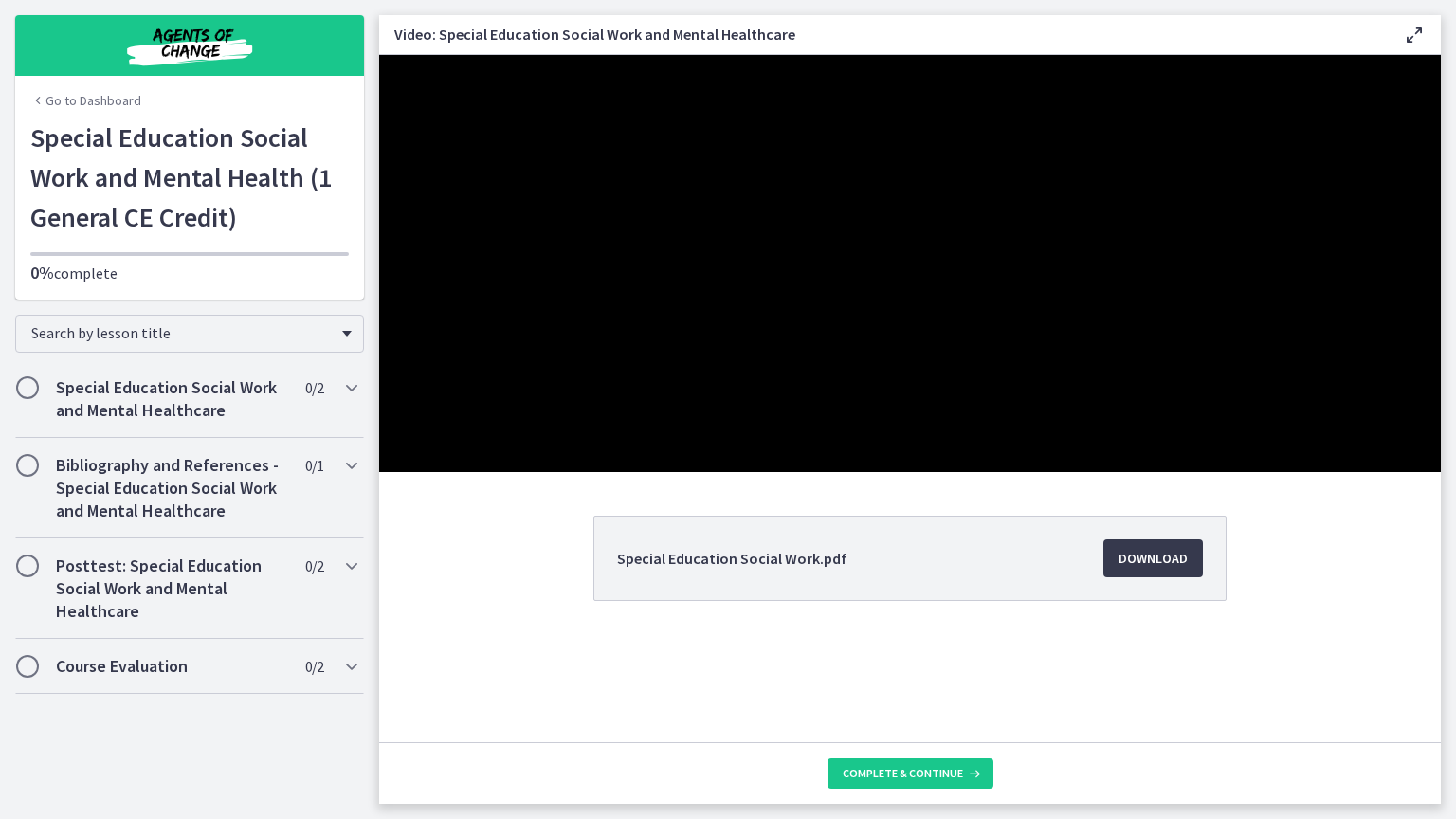 type 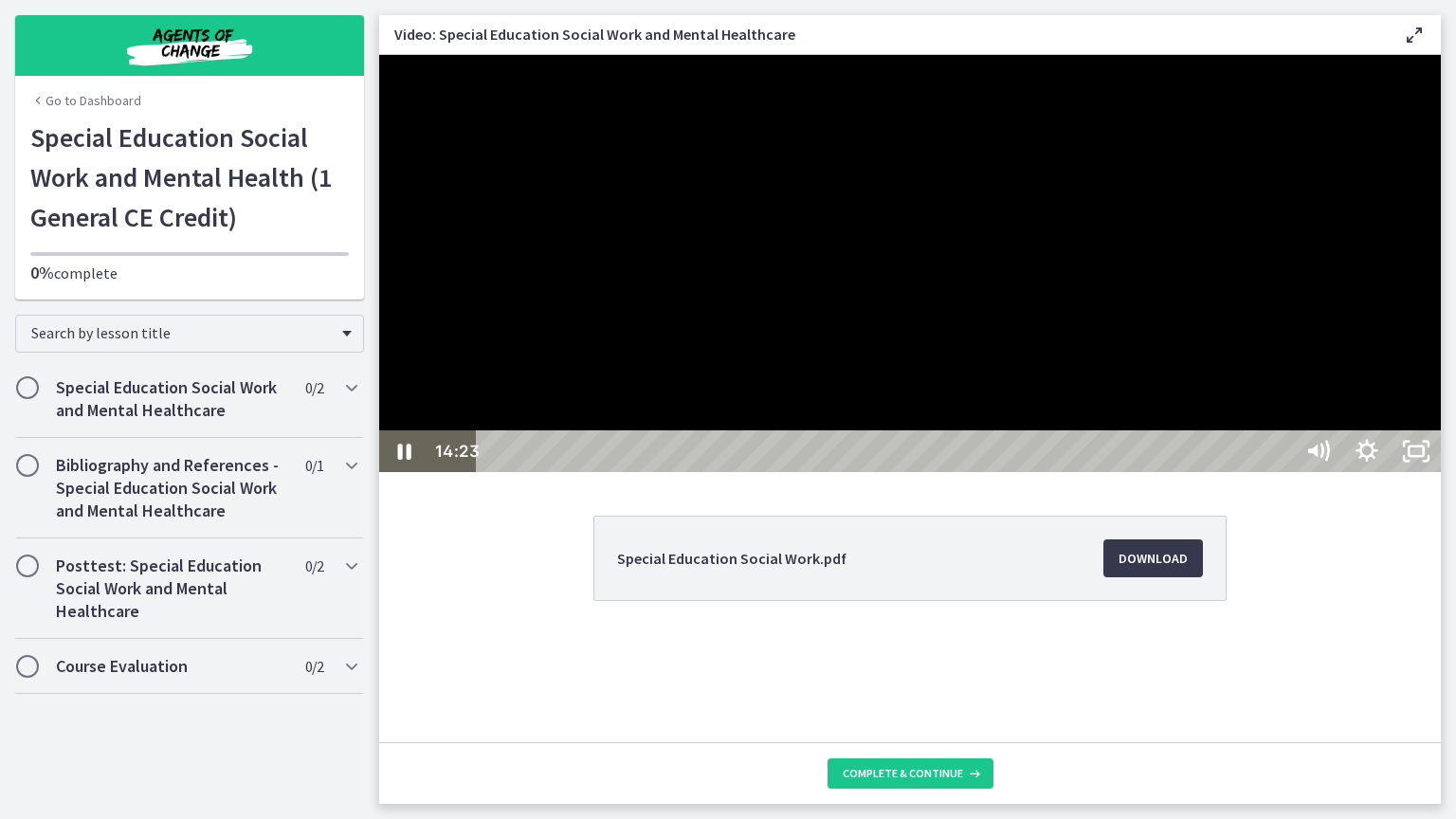 click at bounding box center (910, 264) 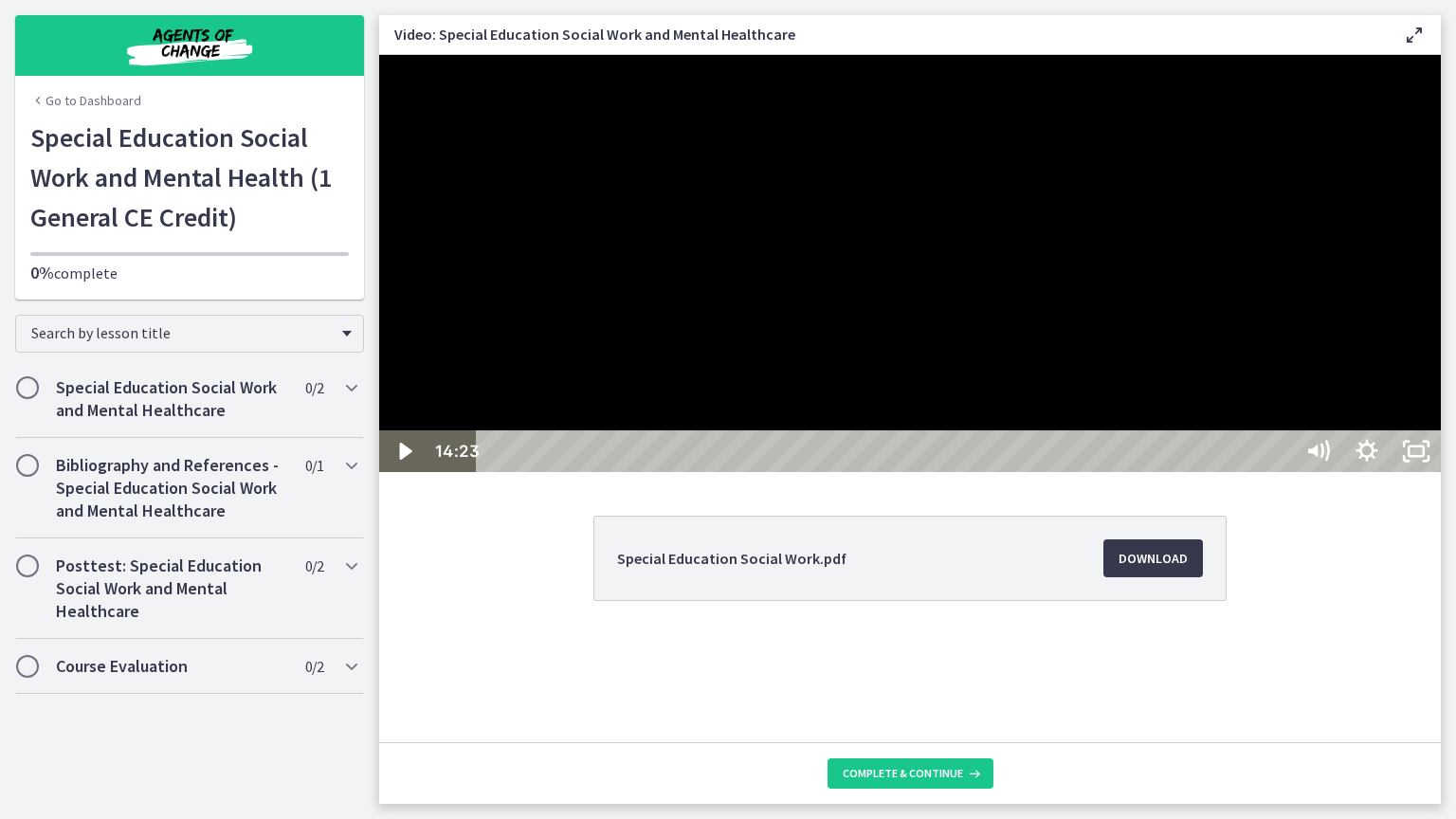 click at bounding box center [910, 264] 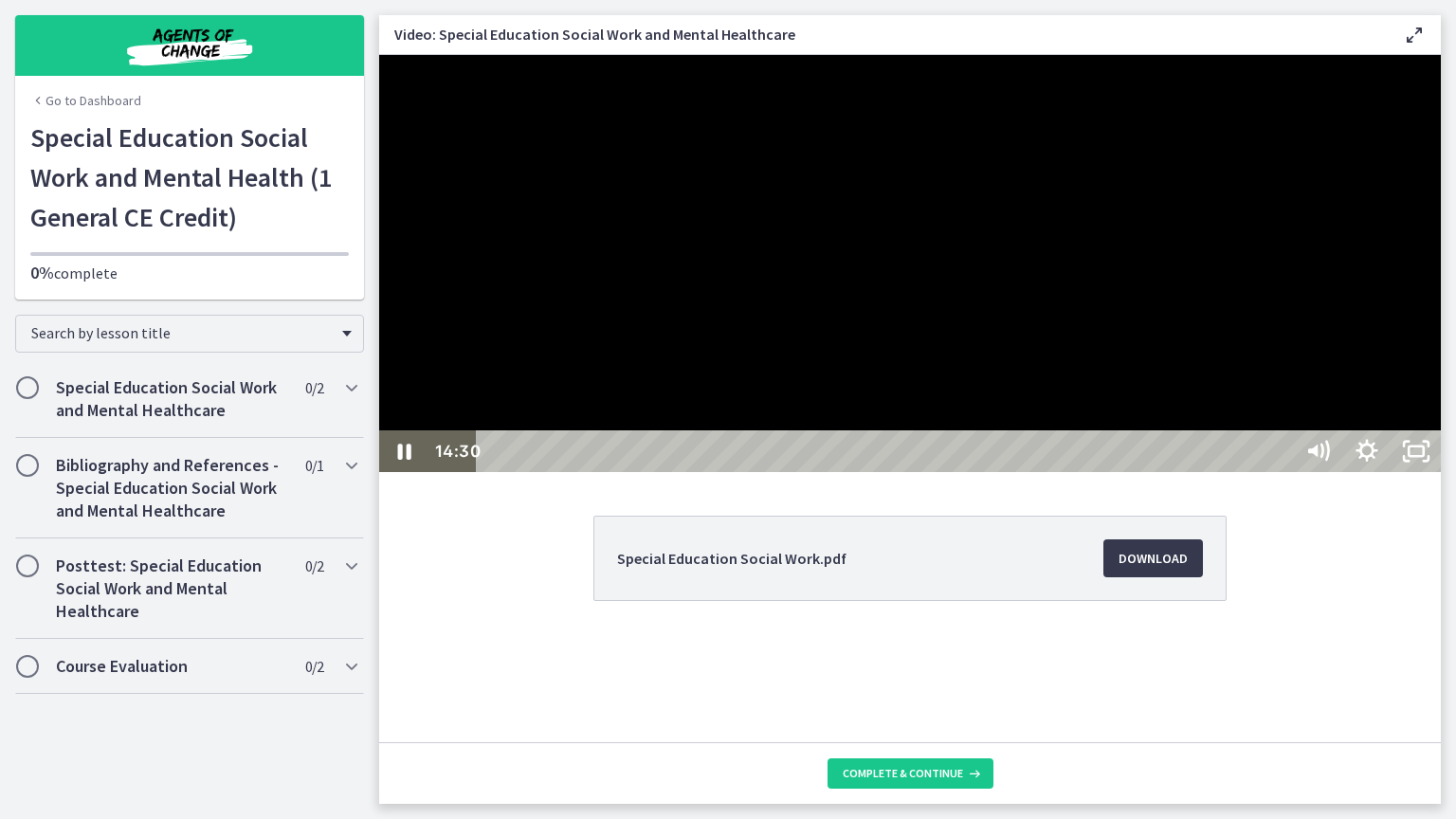 click at bounding box center (910, 264) 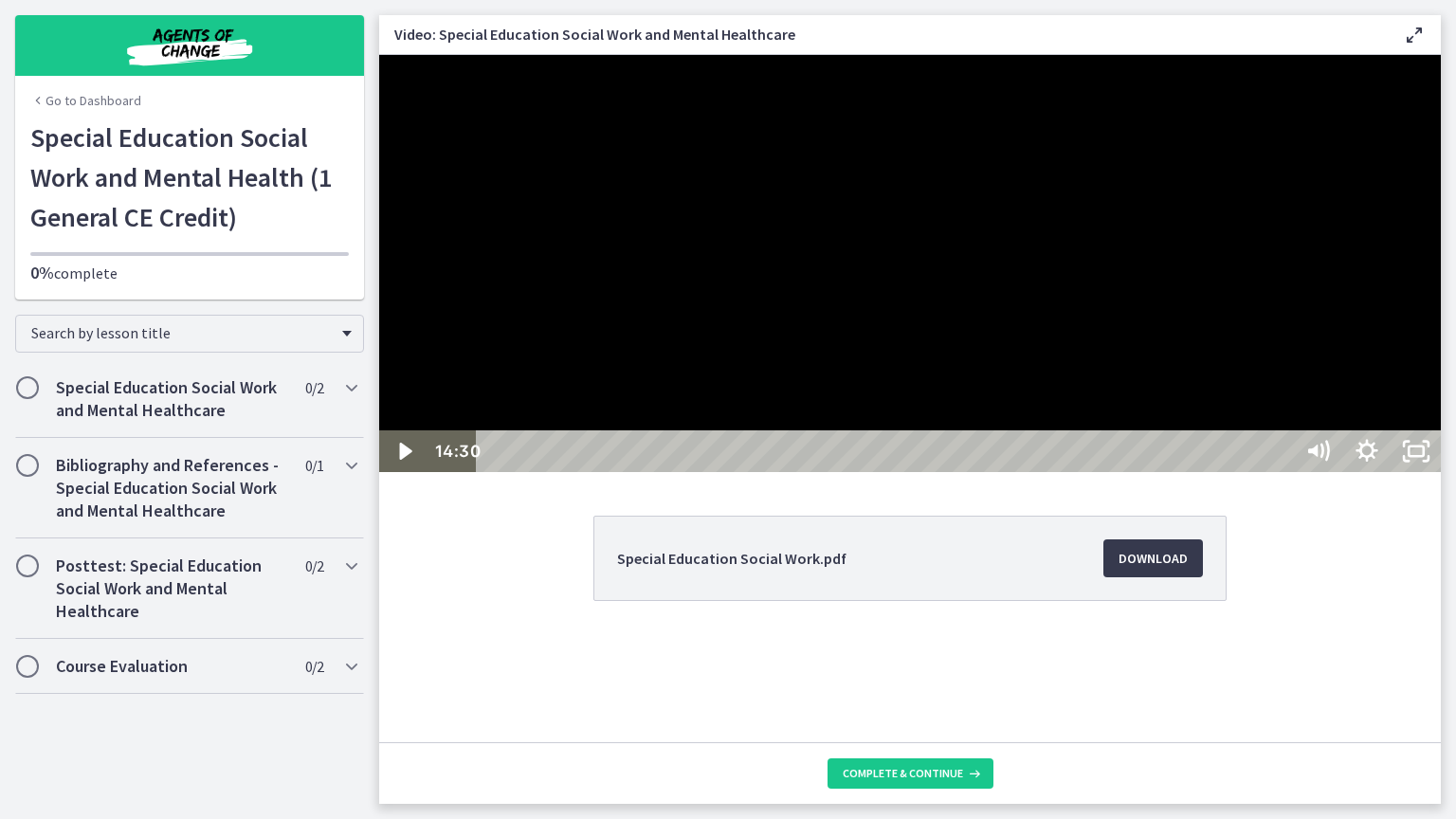 click at bounding box center (910, 264) 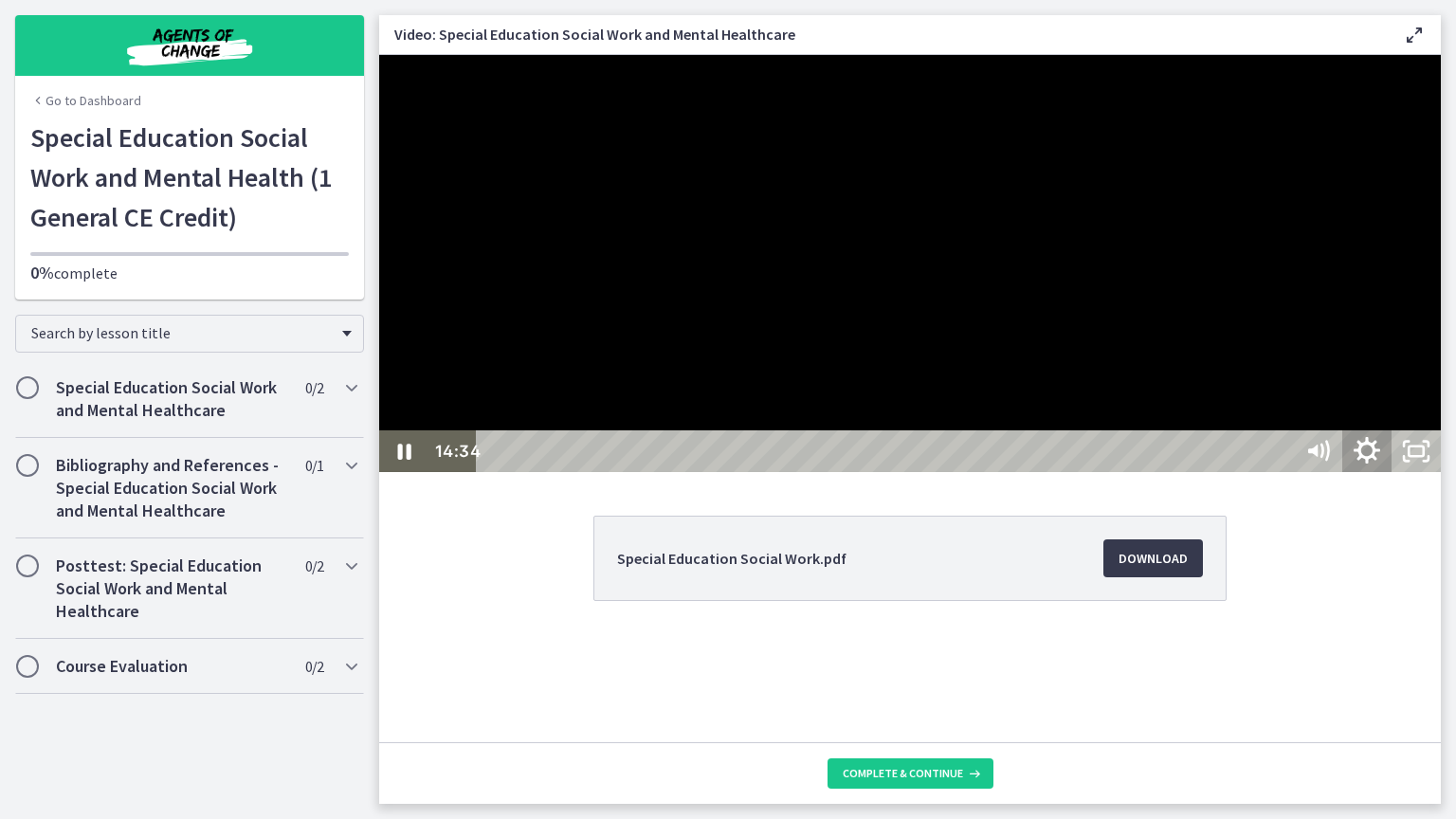 click 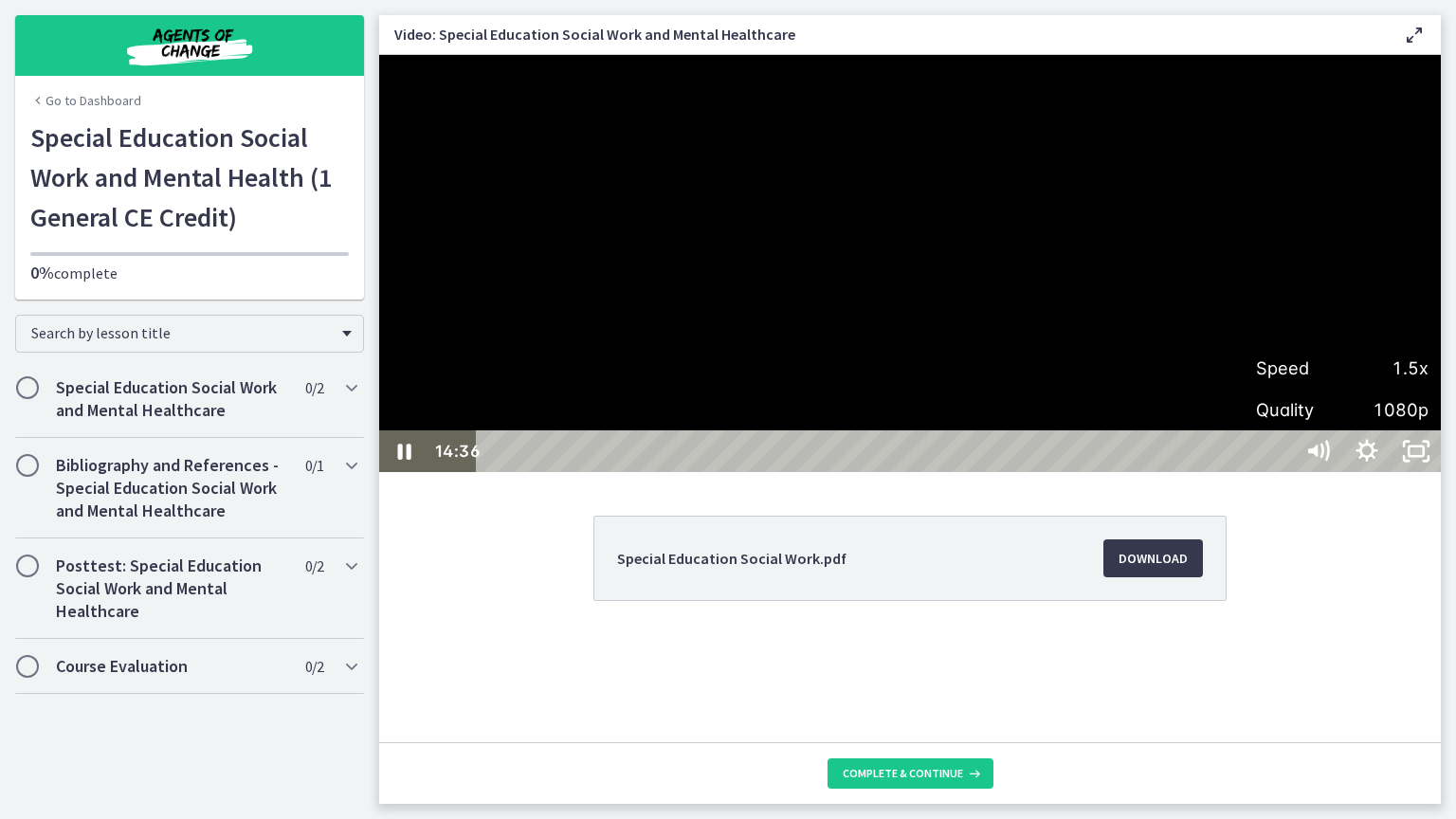 click on "1.5x" at bounding box center [1385, 368] 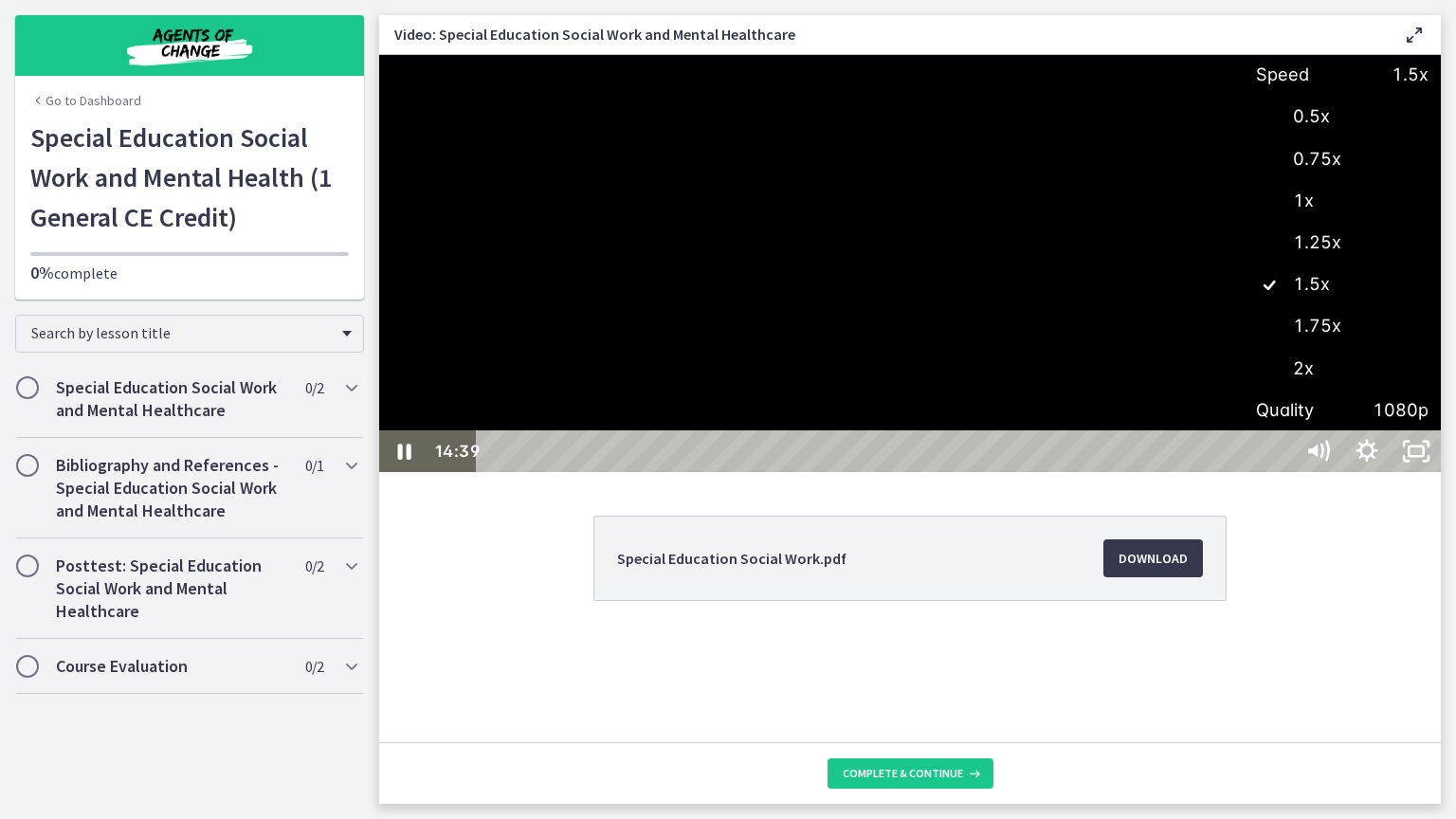 click at bounding box center [910, 264] 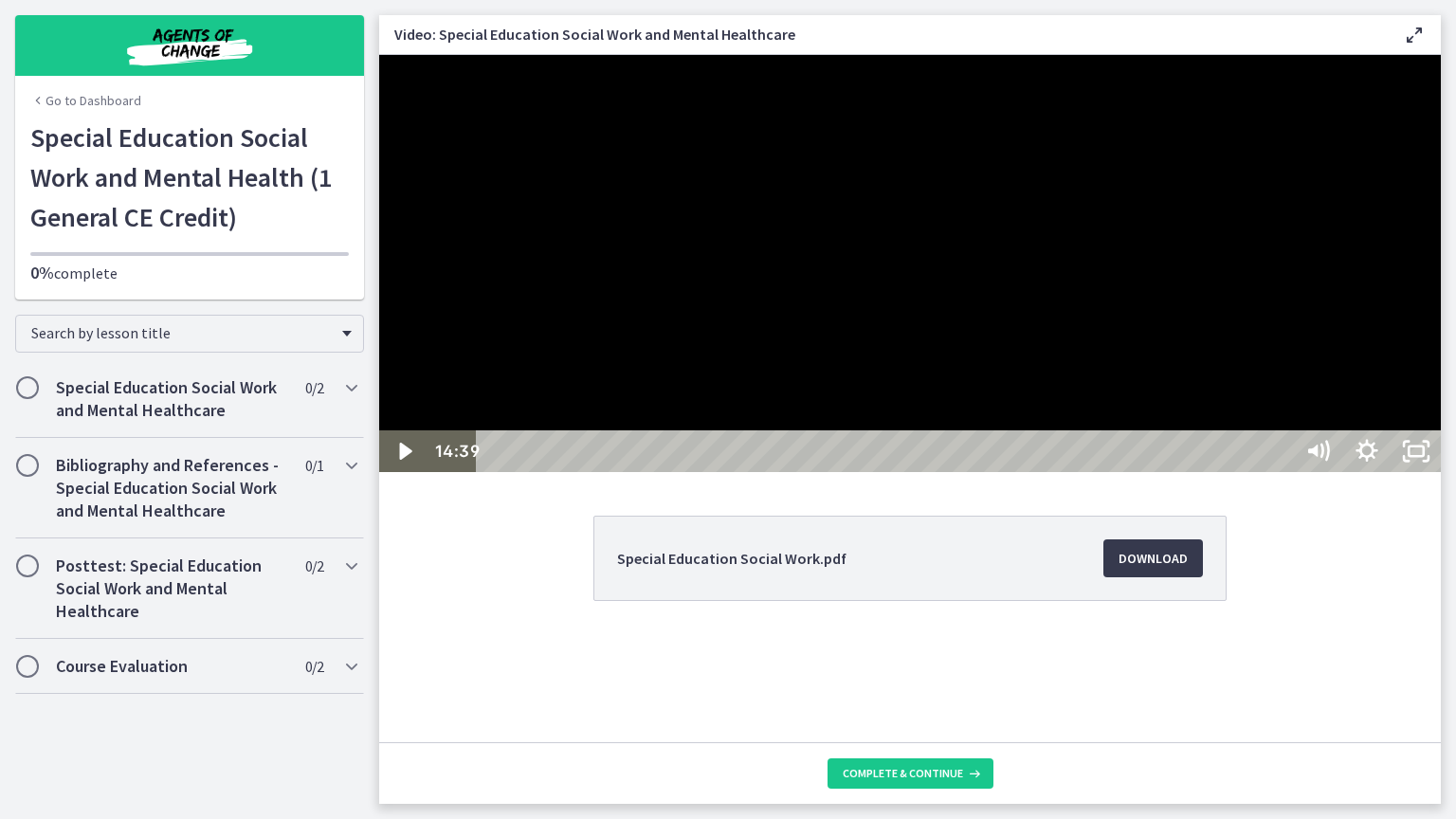 click at bounding box center (910, 264) 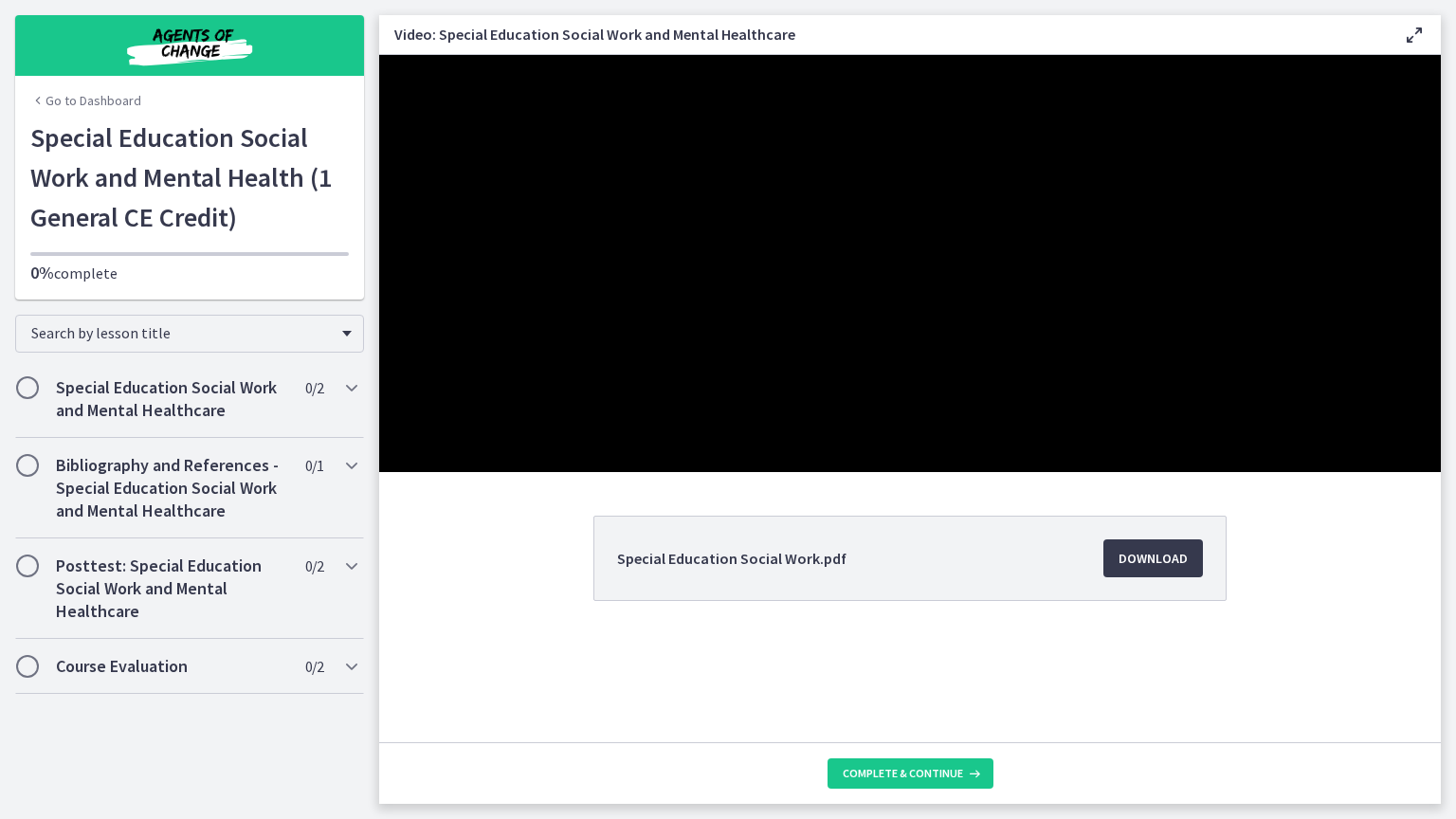 type 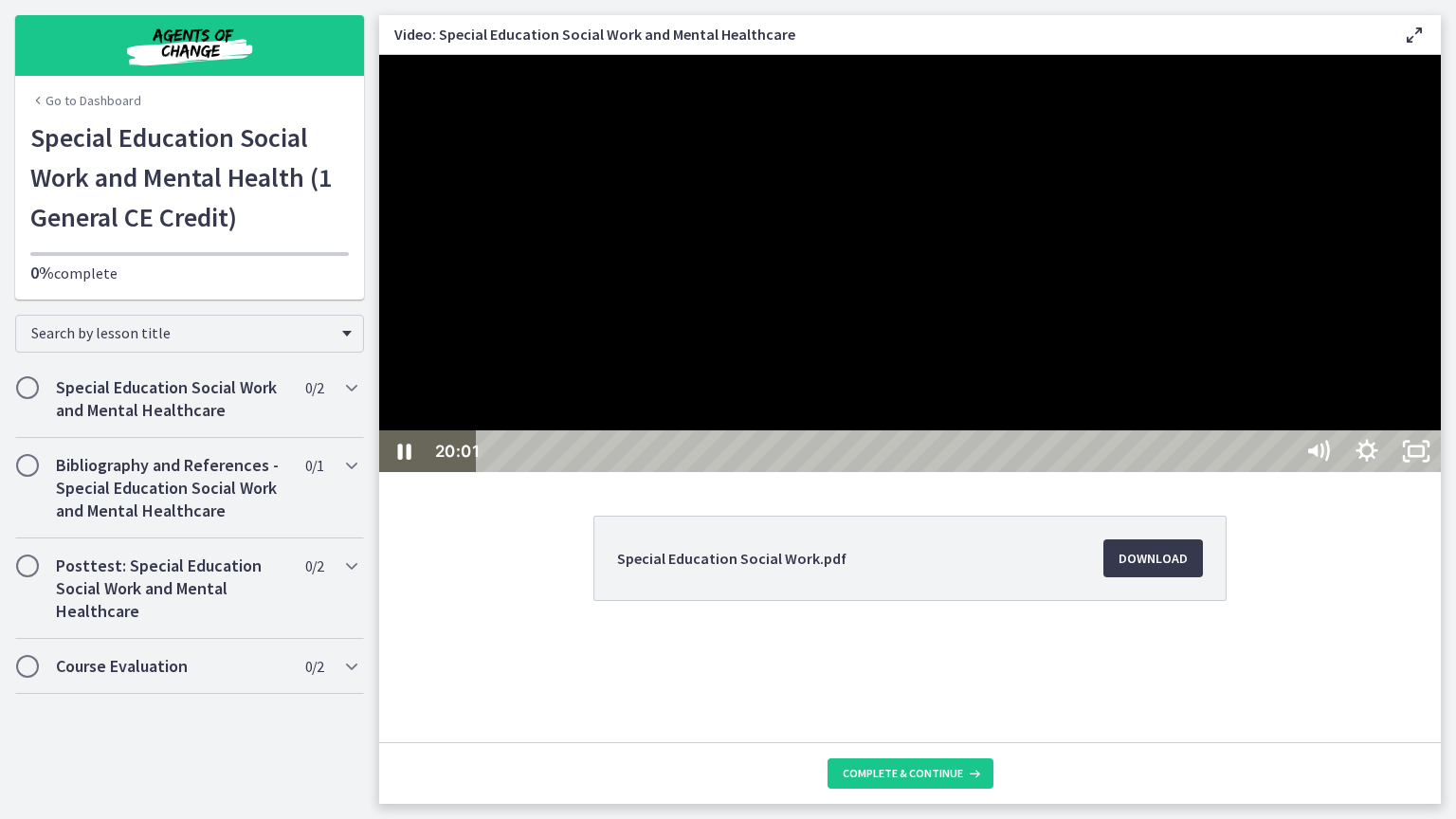 click at bounding box center [379, 55] 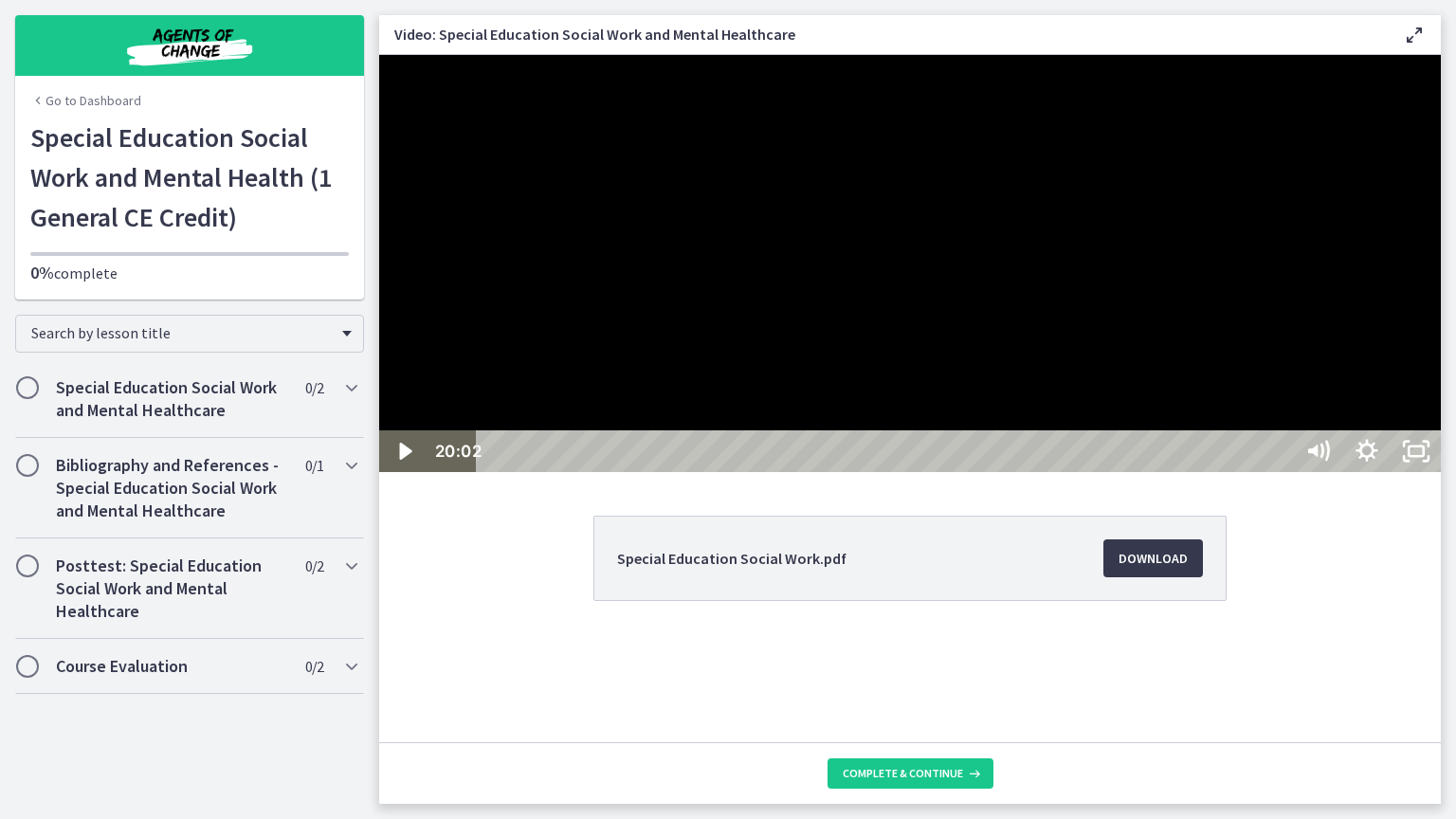 click at bounding box center [379, 55] 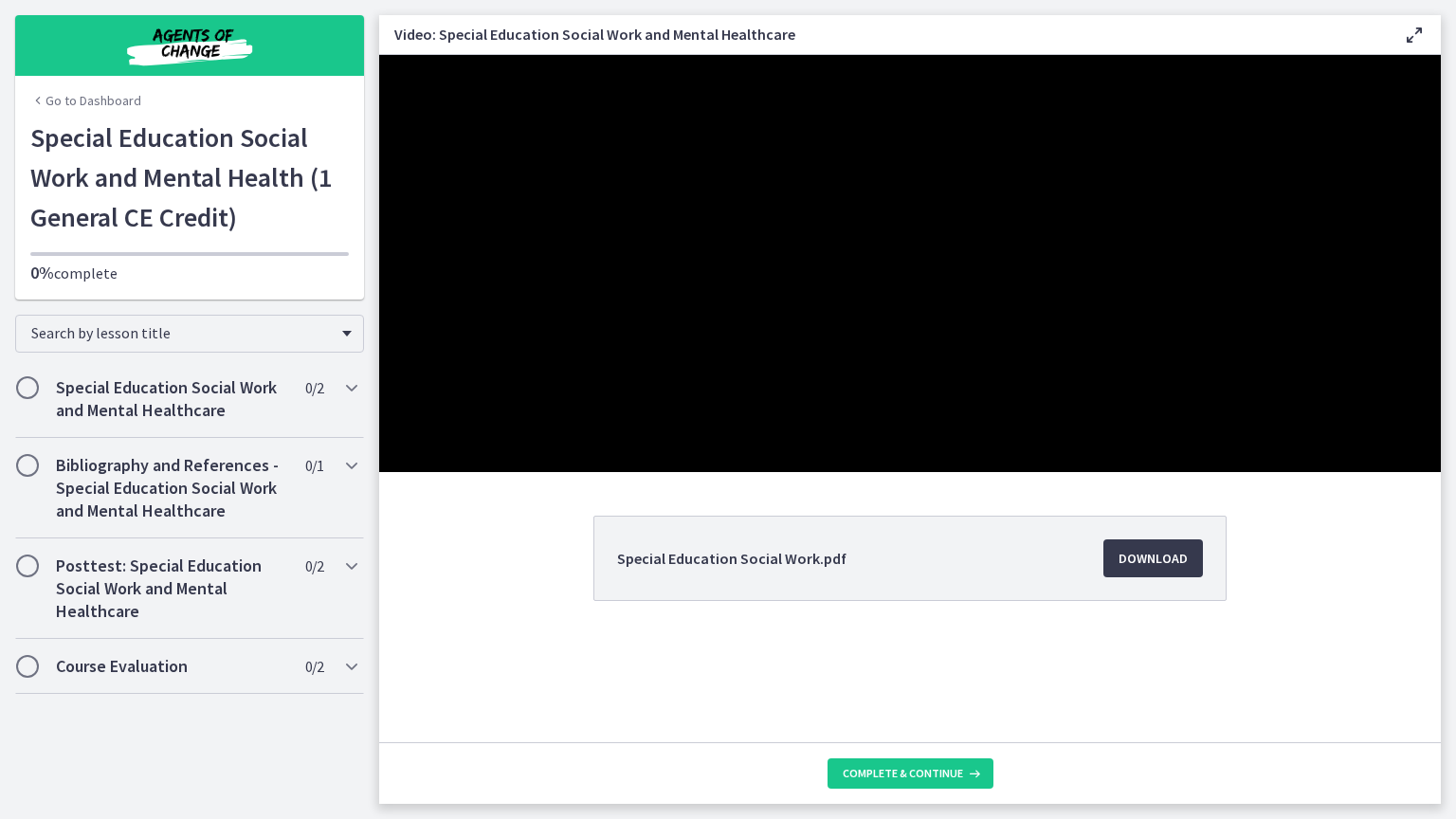 click at bounding box center (379, 55) 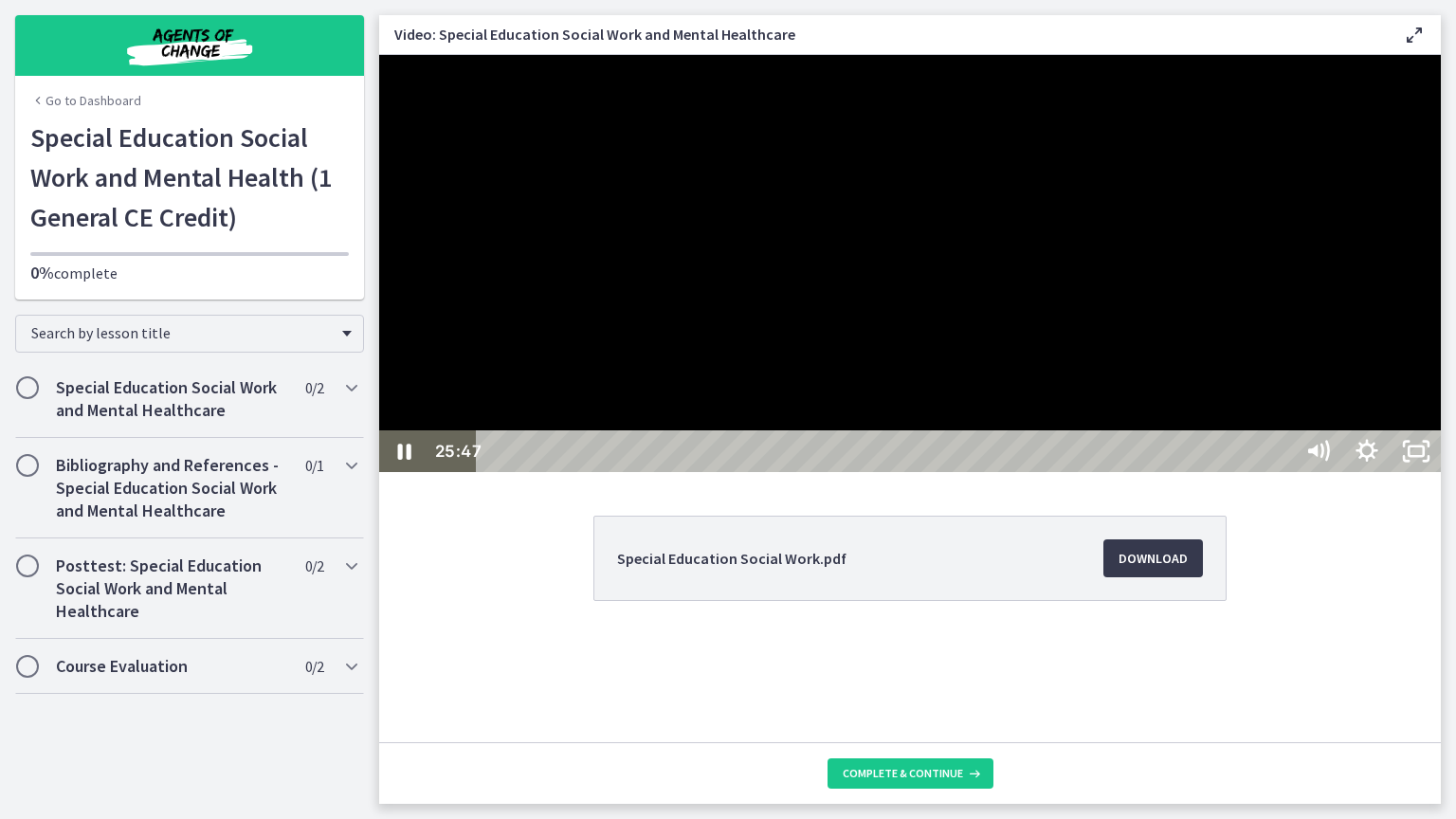 click at bounding box center [379, 55] 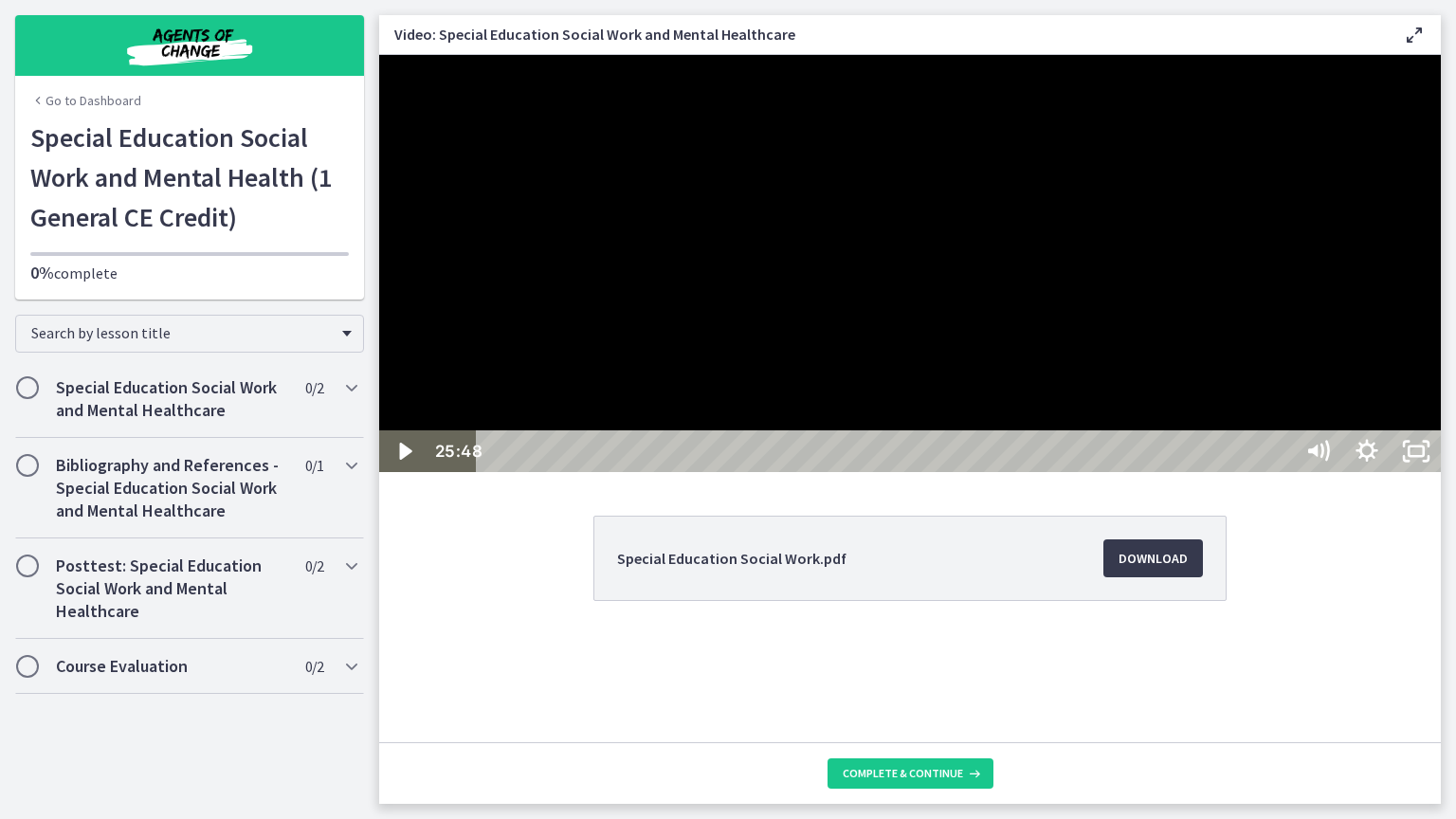 click at bounding box center (379, 55) 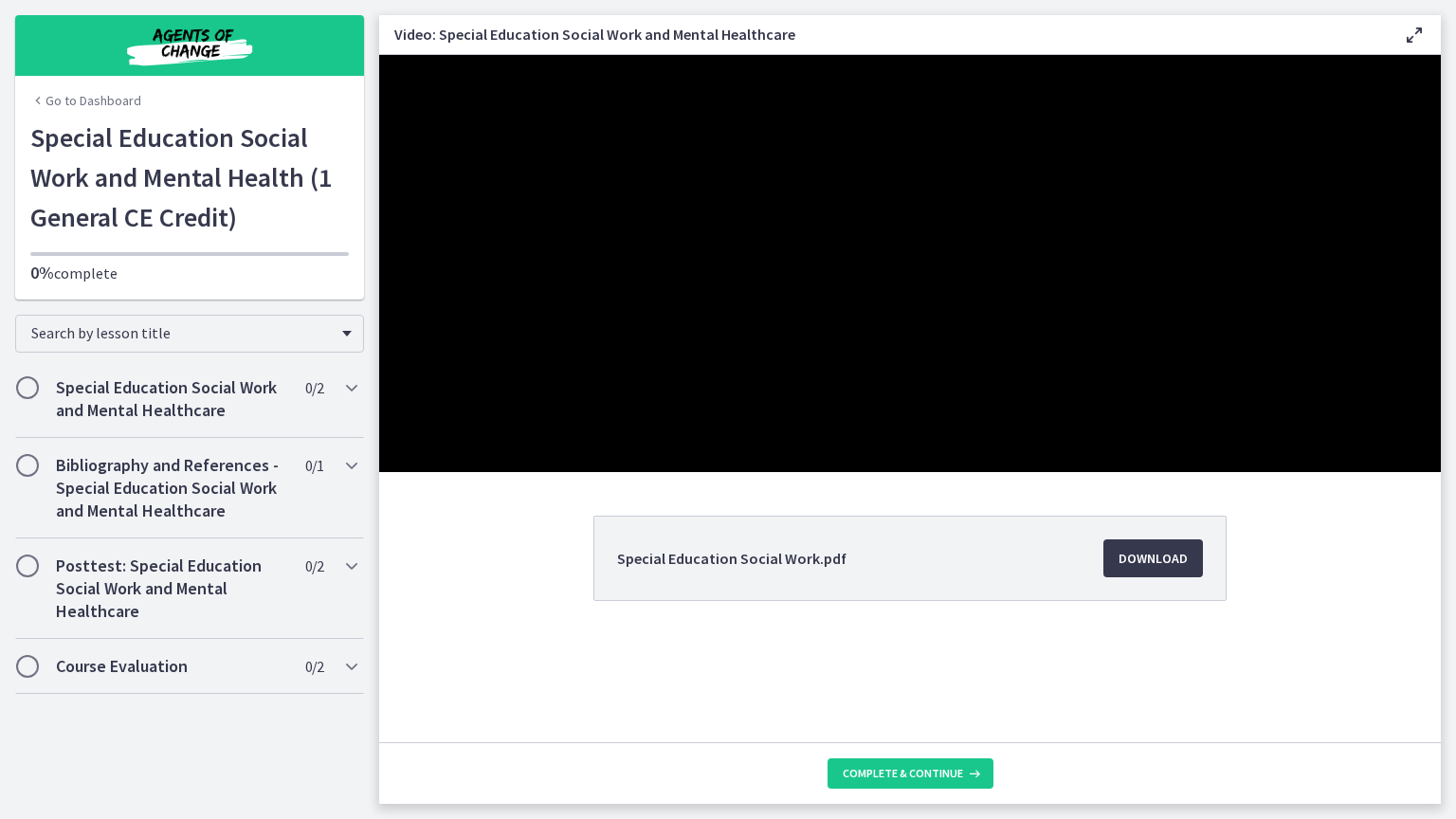 click at bounding box center (379, 55) 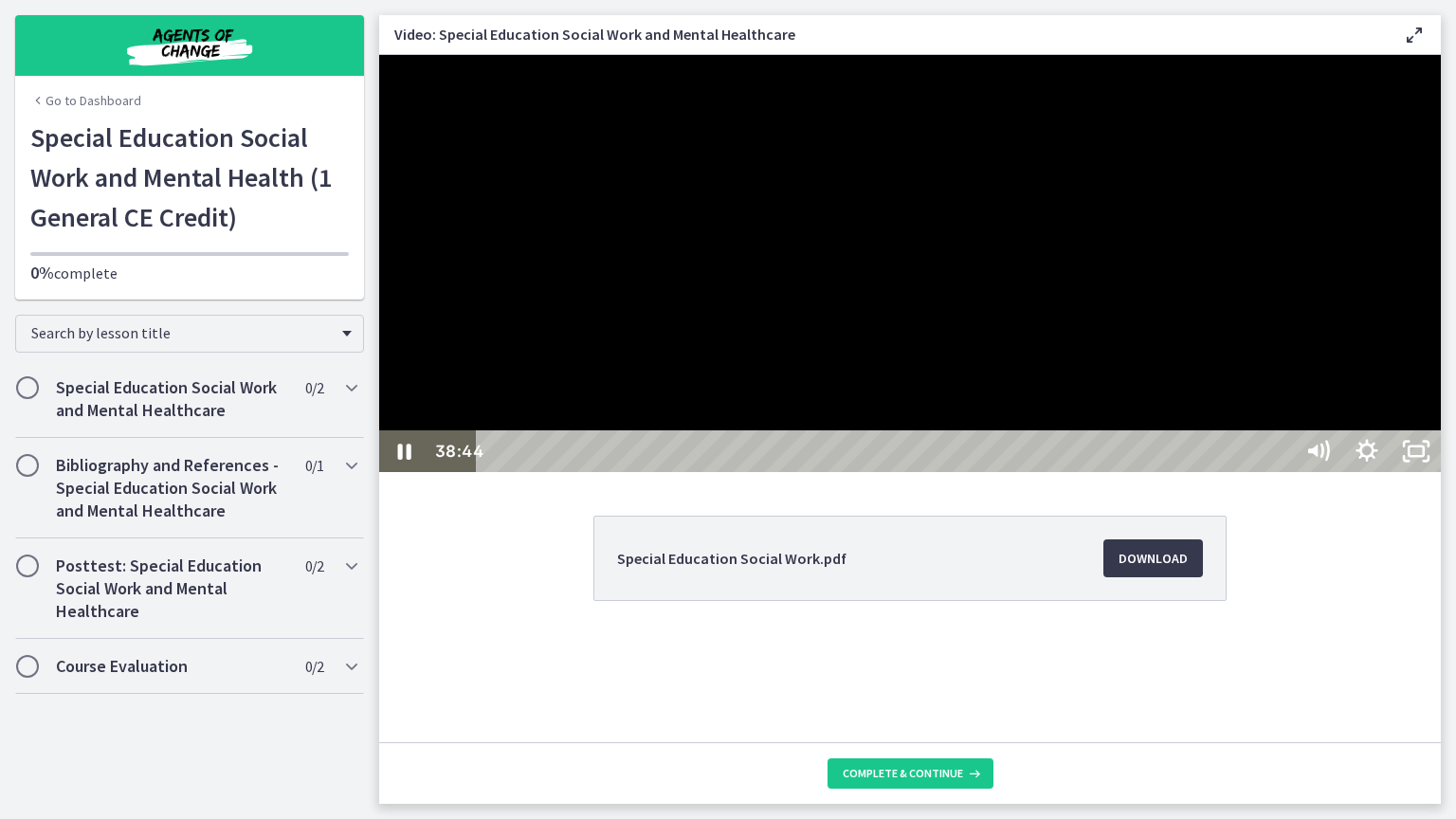 click at bounding box center [910, 264] 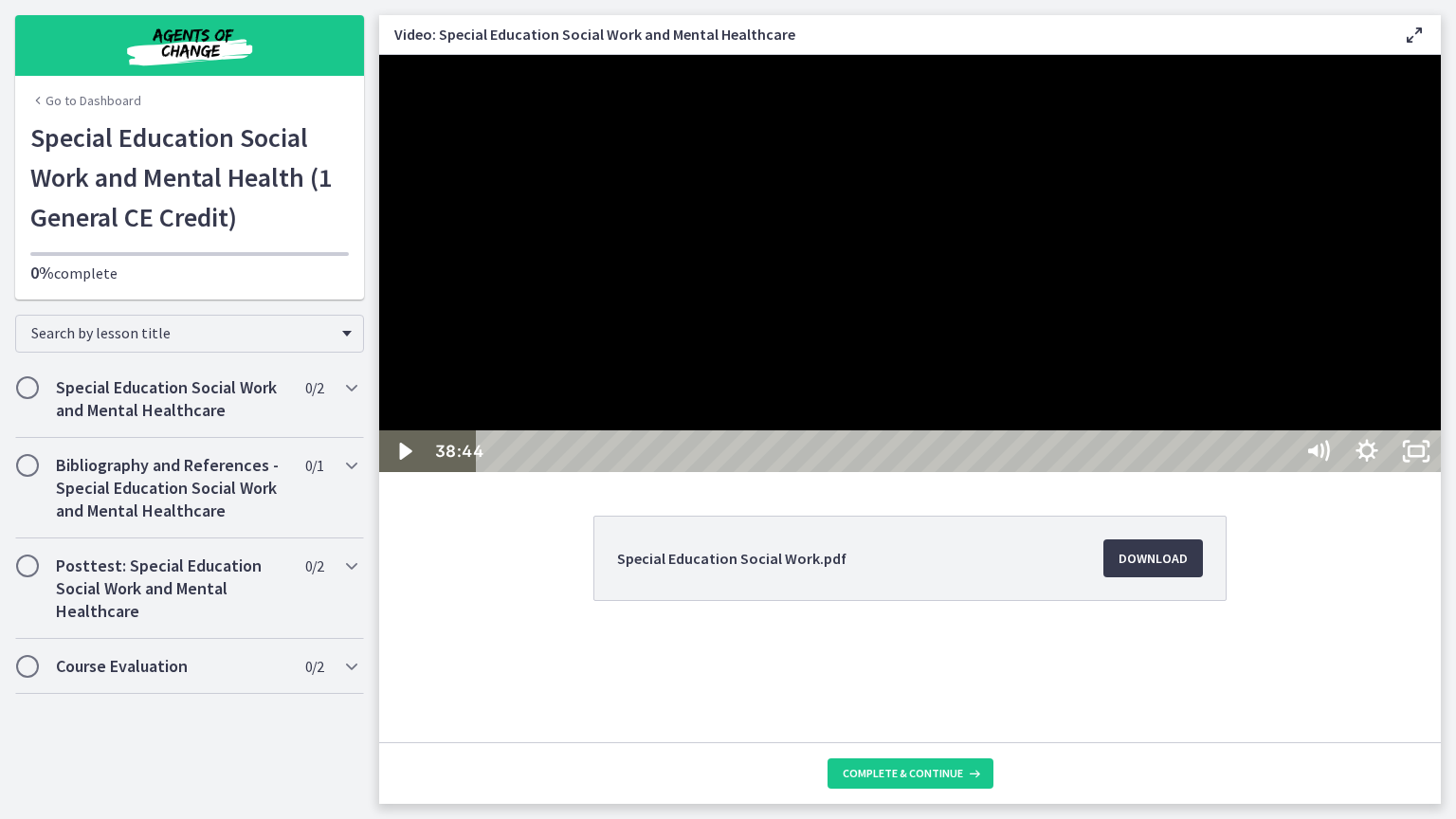 click at bounding box center [910, 264] 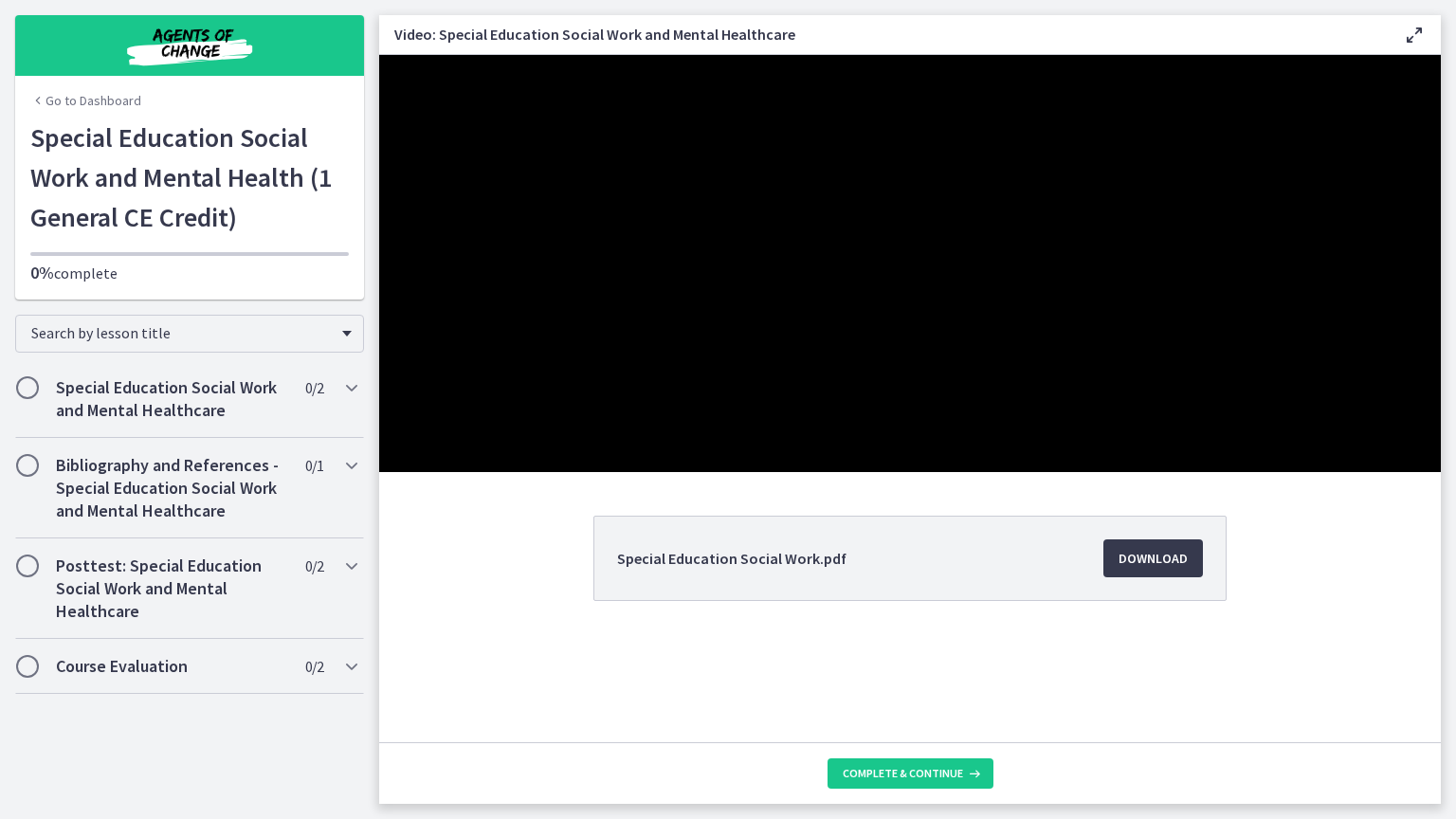 click at bounding box center [379, 55] 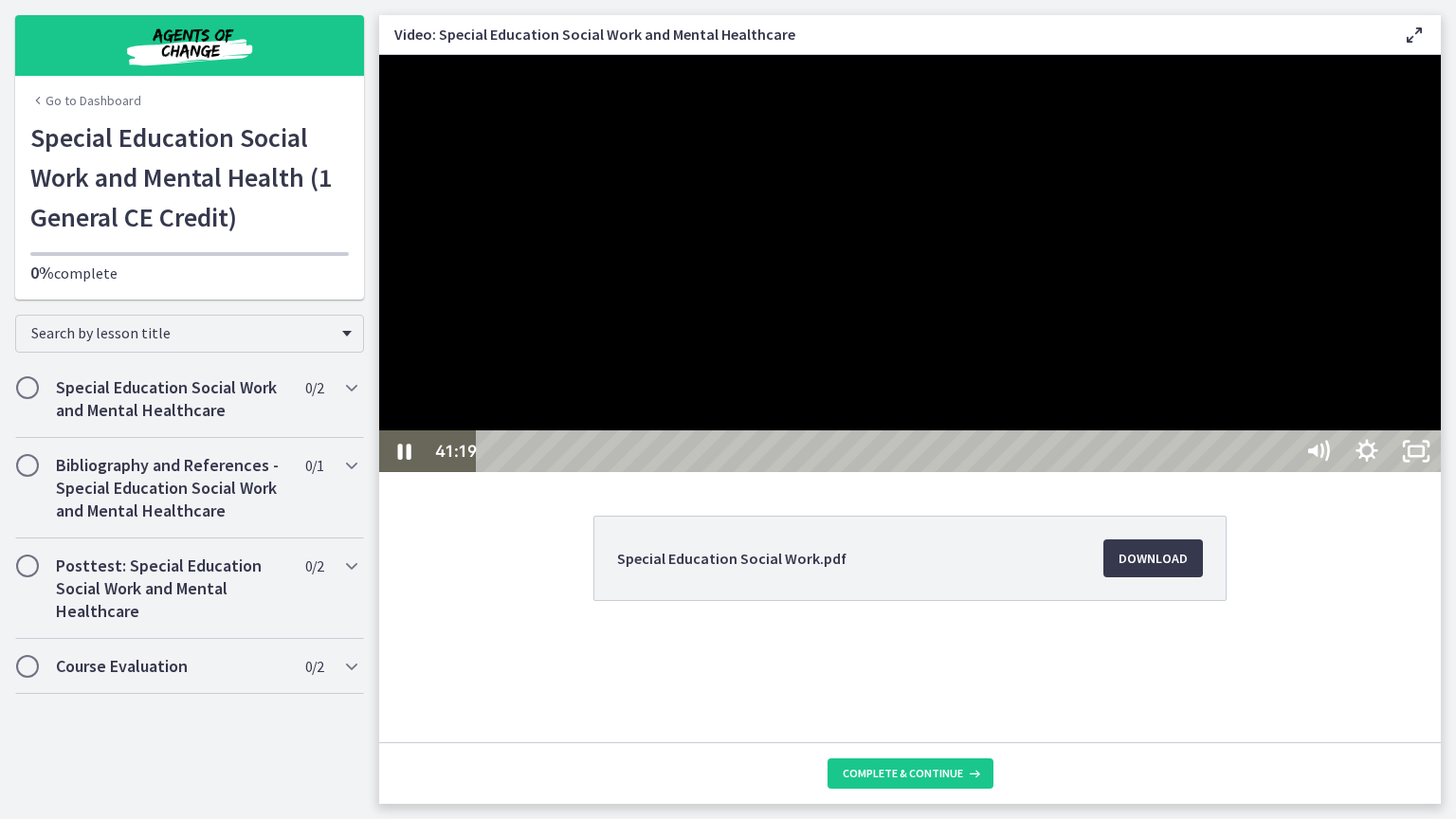 click at bounding box center [910, 264] 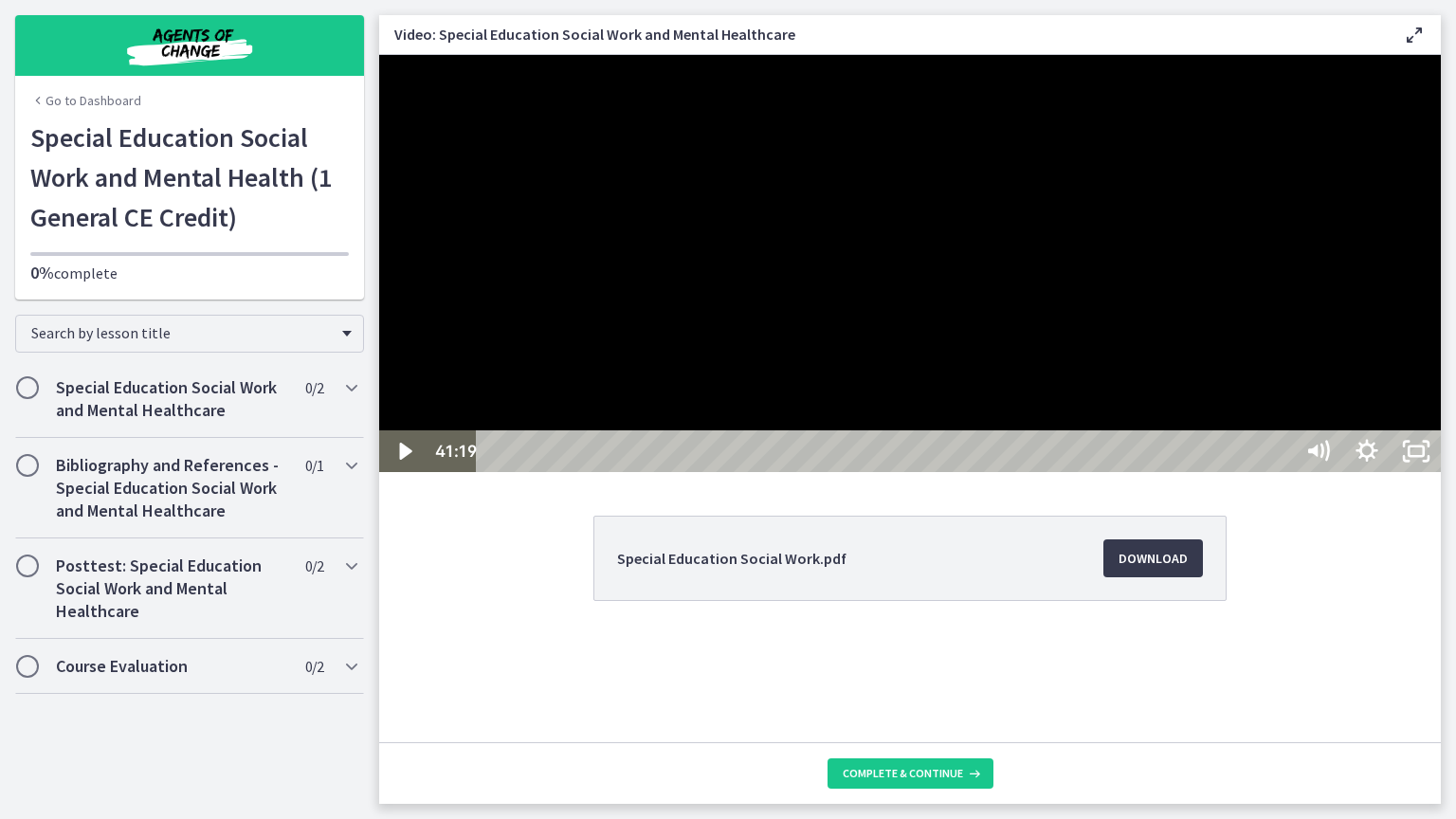 click at bounding box center (910, 264) 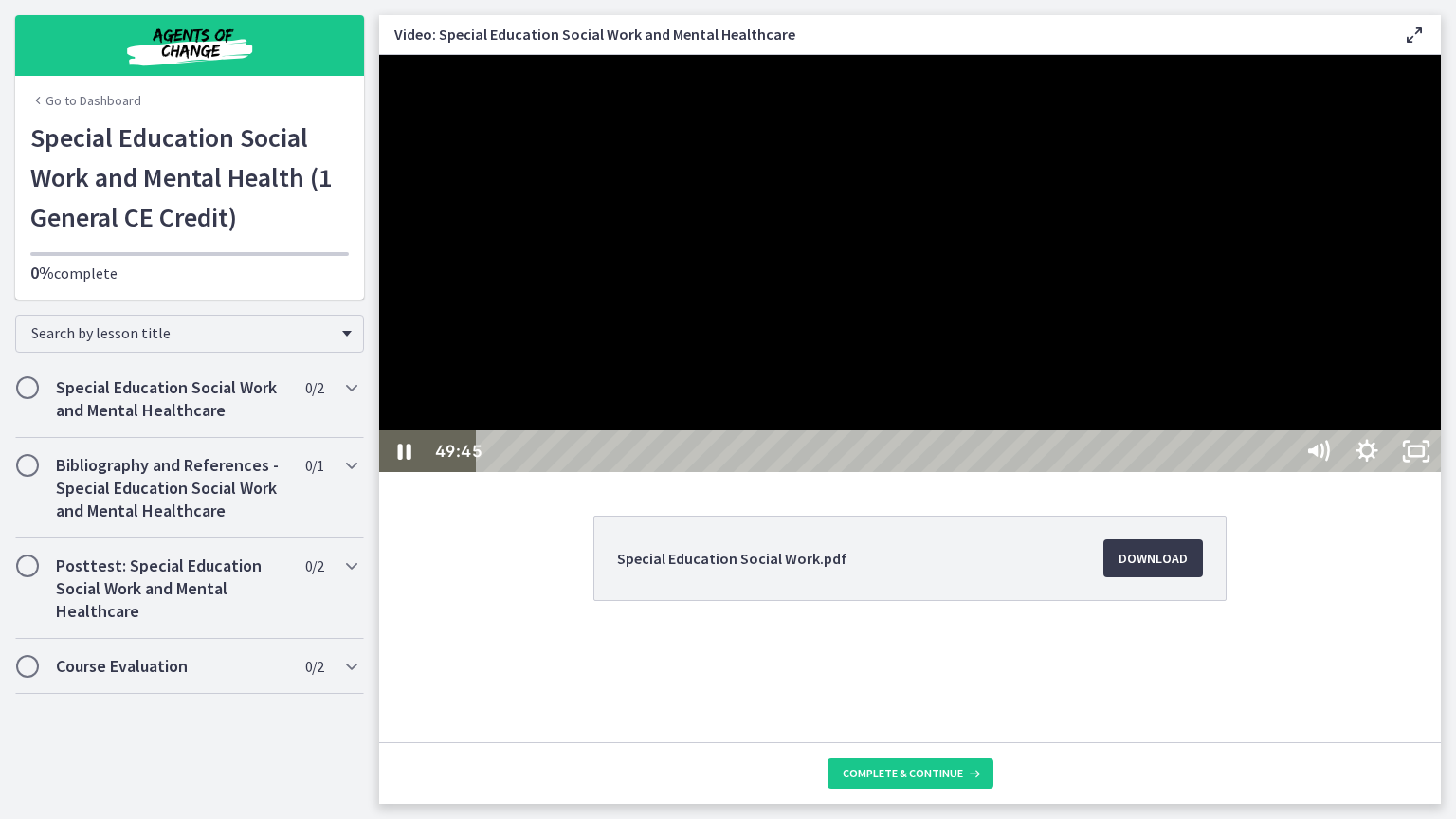 click at bounding box center (910, 264) 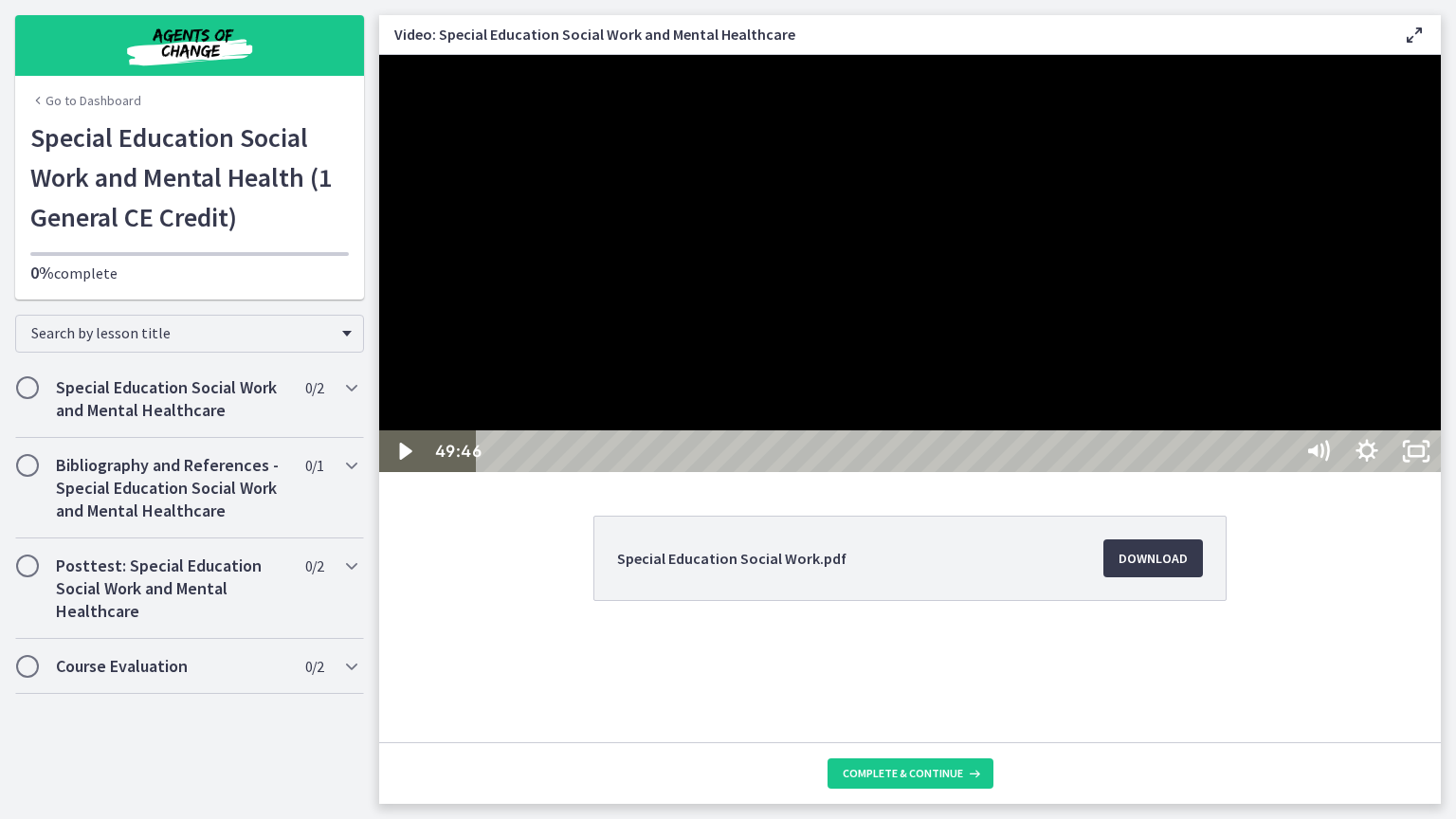 click at bounding box center [910, 264] 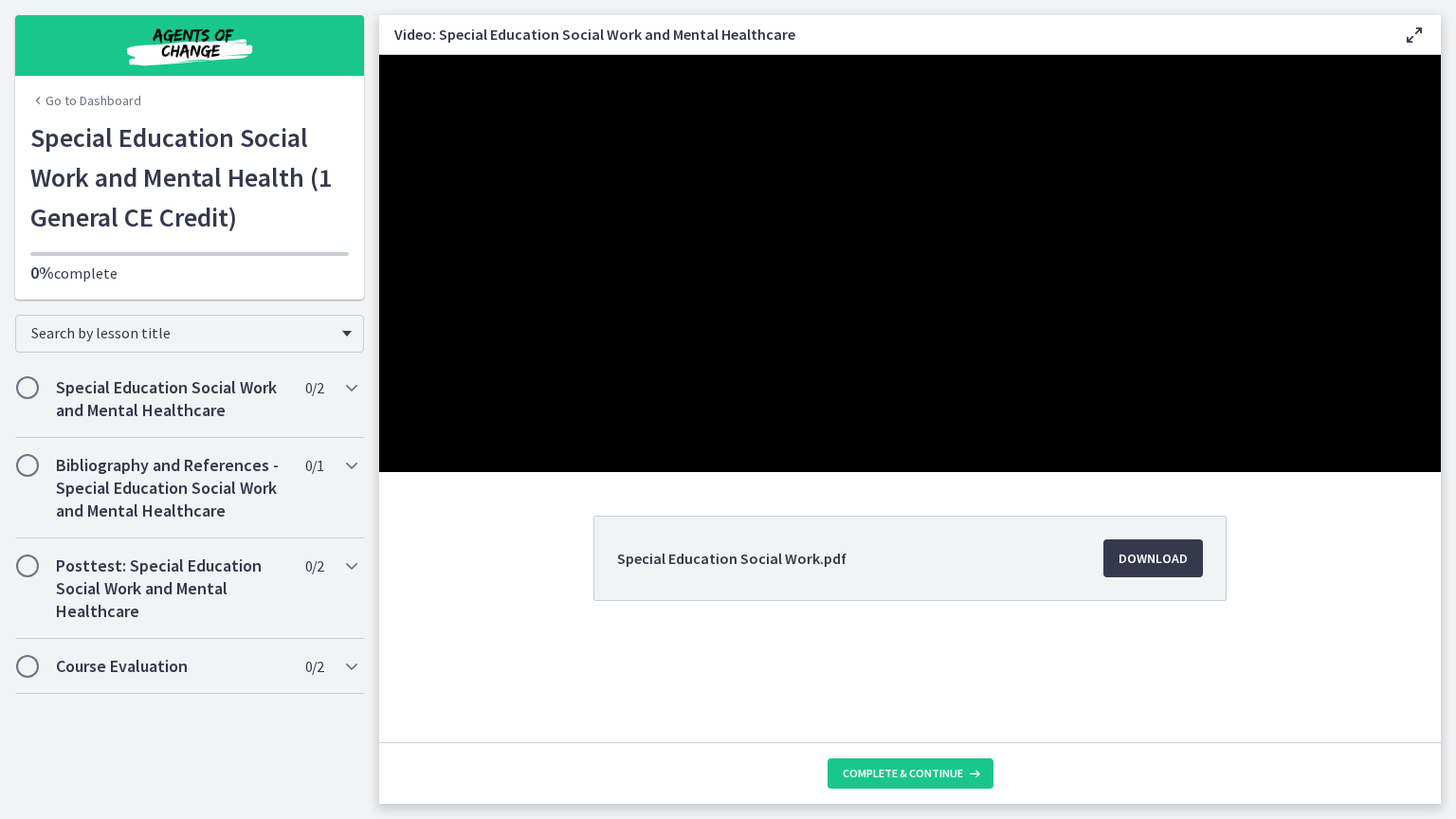 click at bounding box center (379, 55) 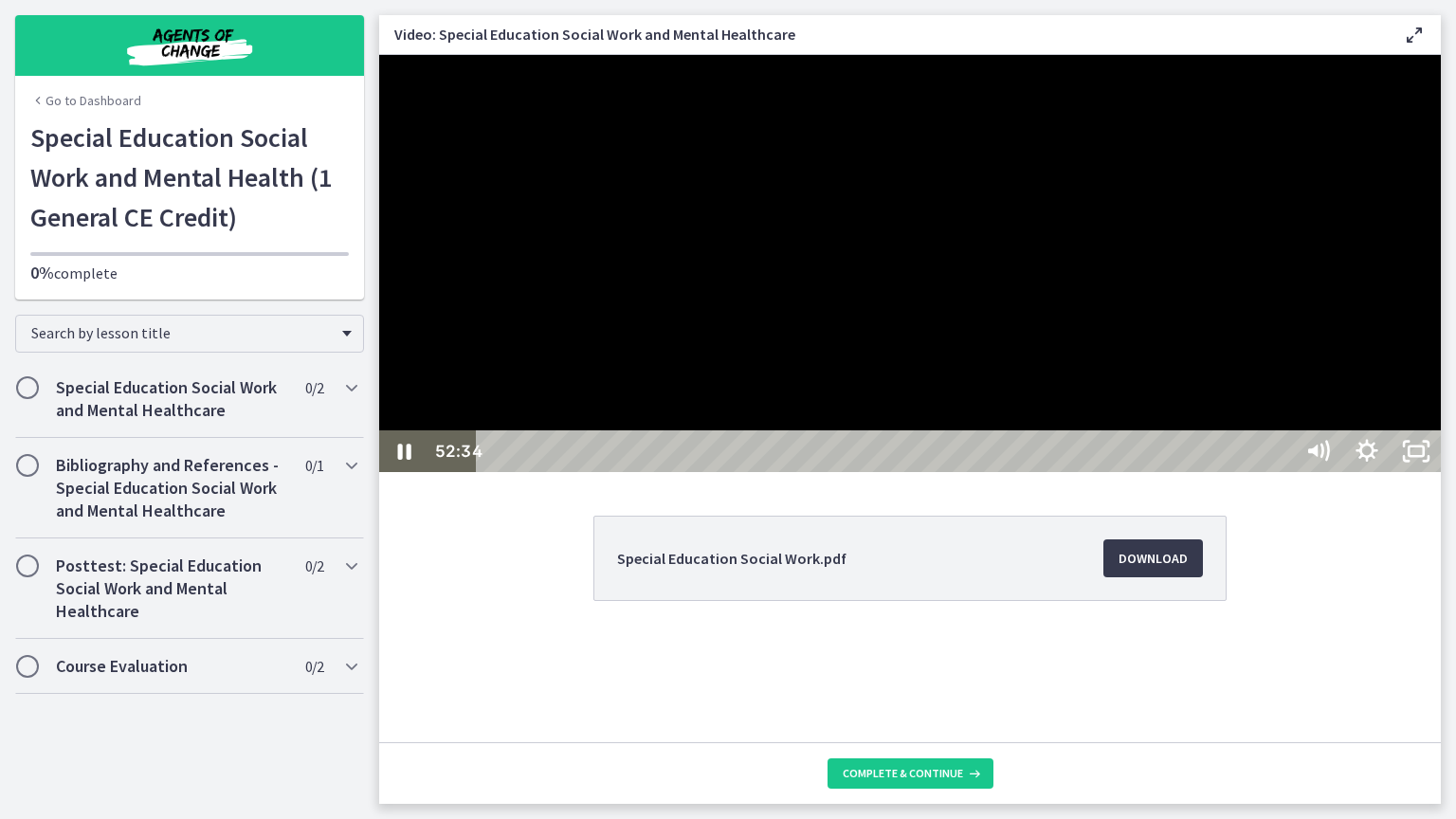 click at bounding box center [910, 264] 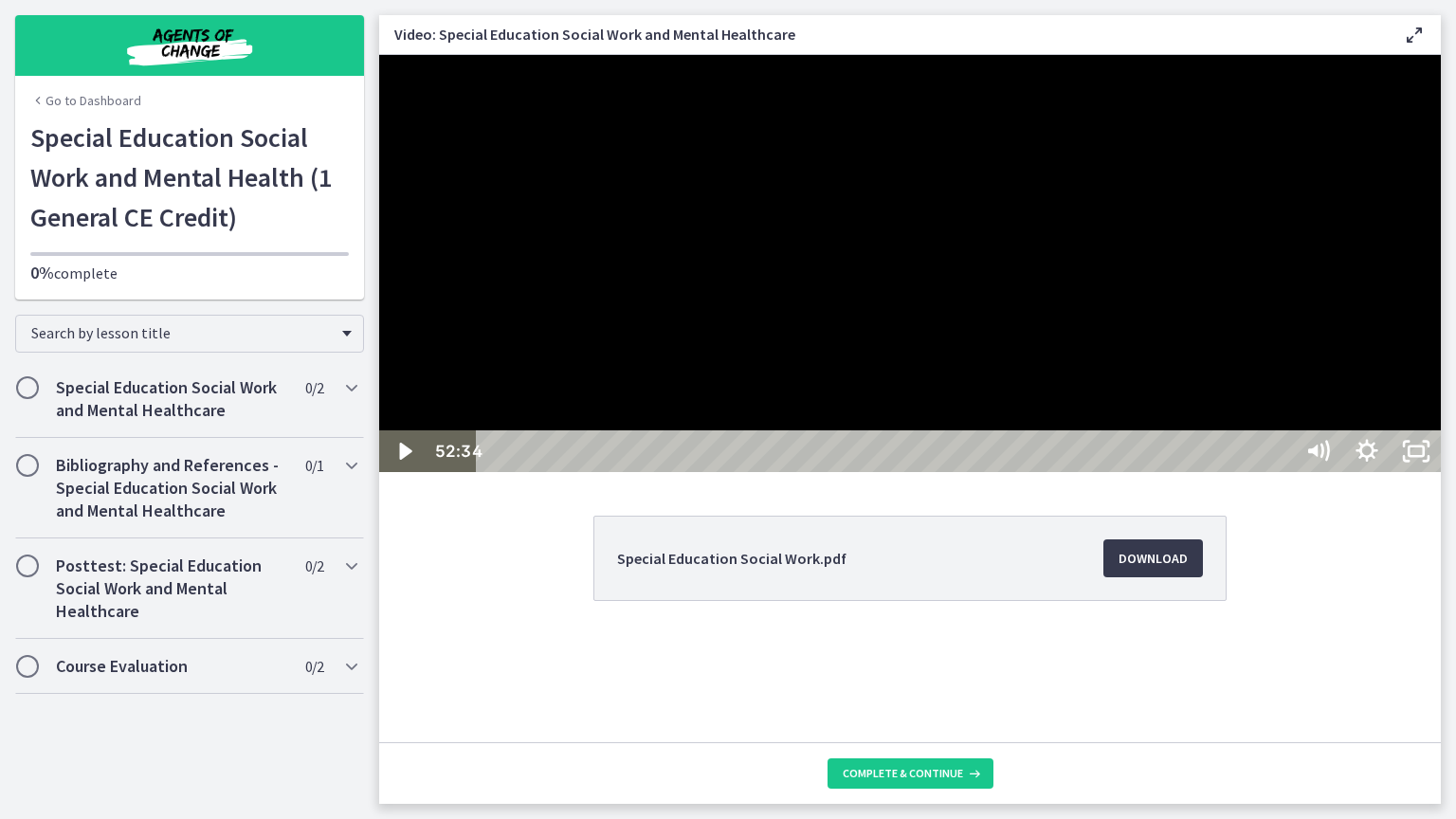 click at bounding box center [910, 264] 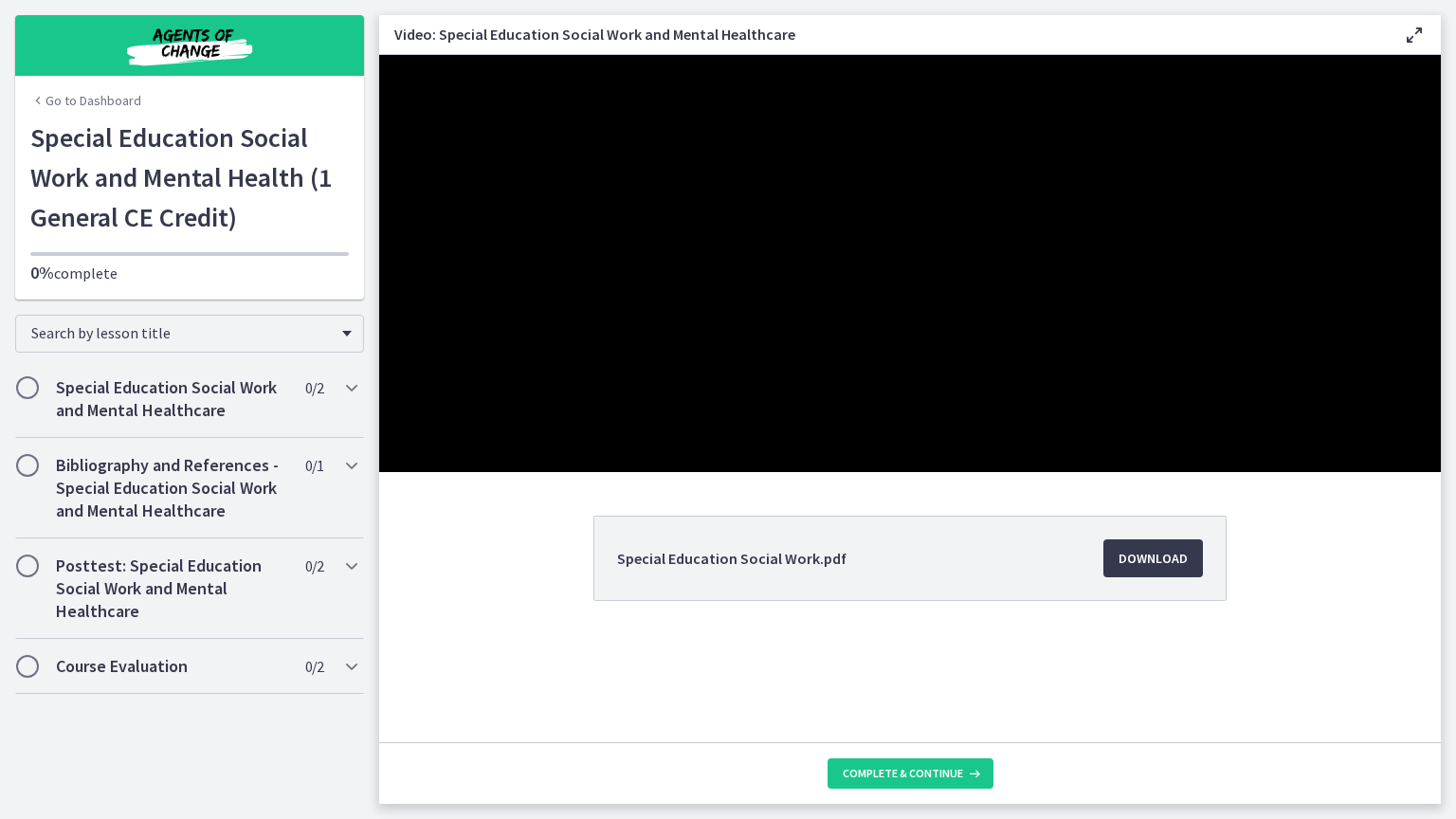 click at bounding box center (379, 55) 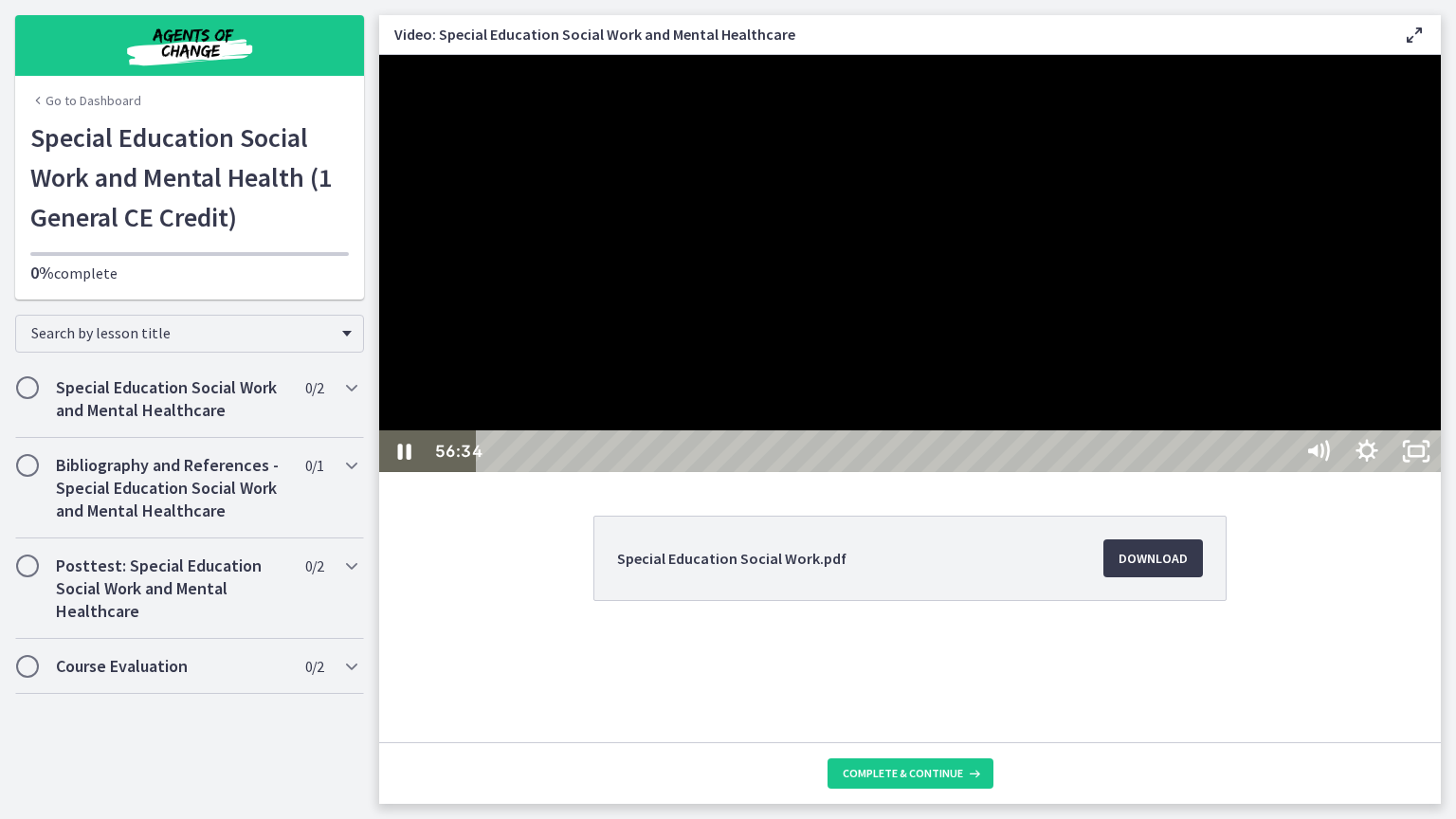 click at bounding box center [910, 264] 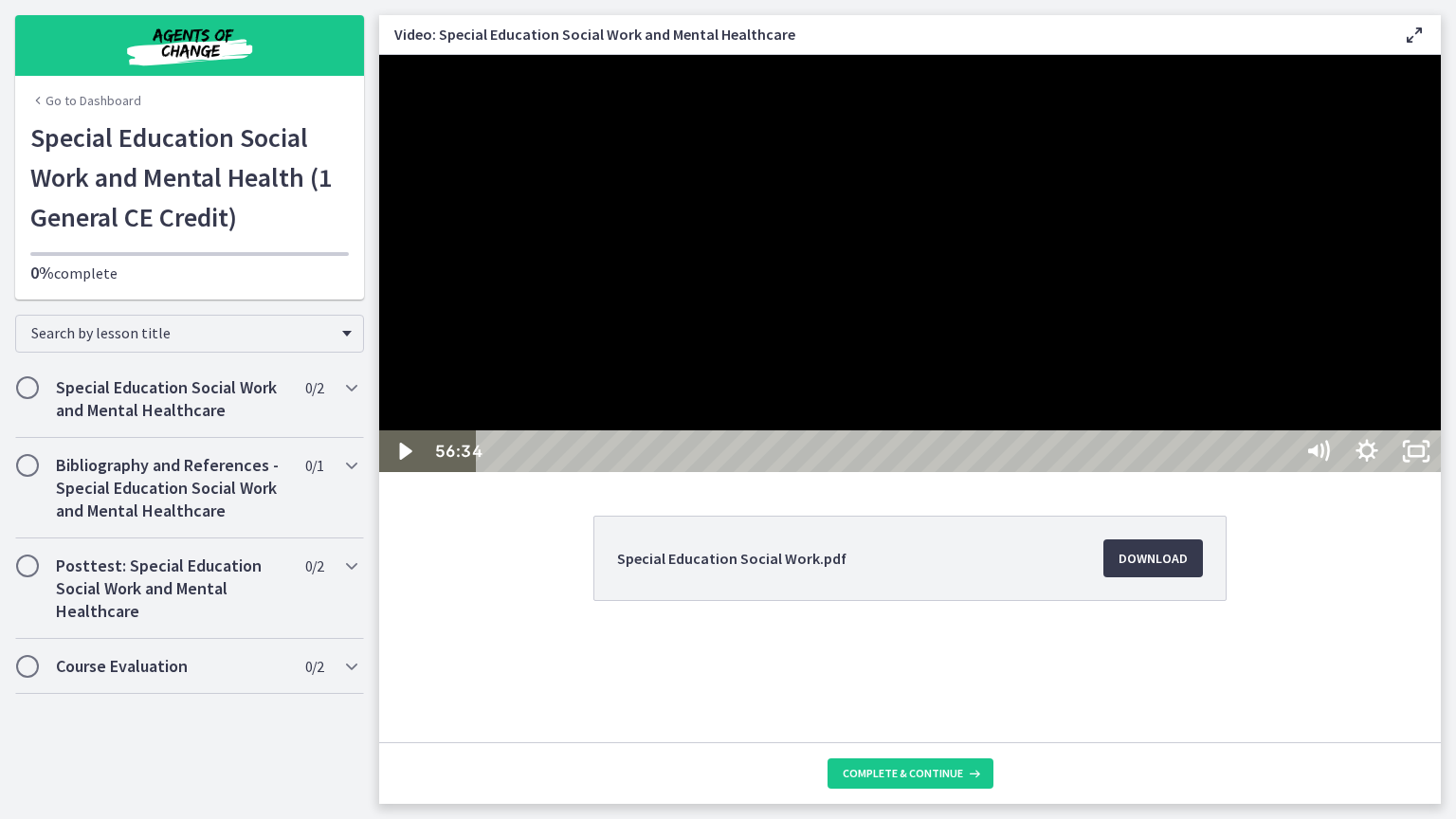 click at bounding box center [910, 264] 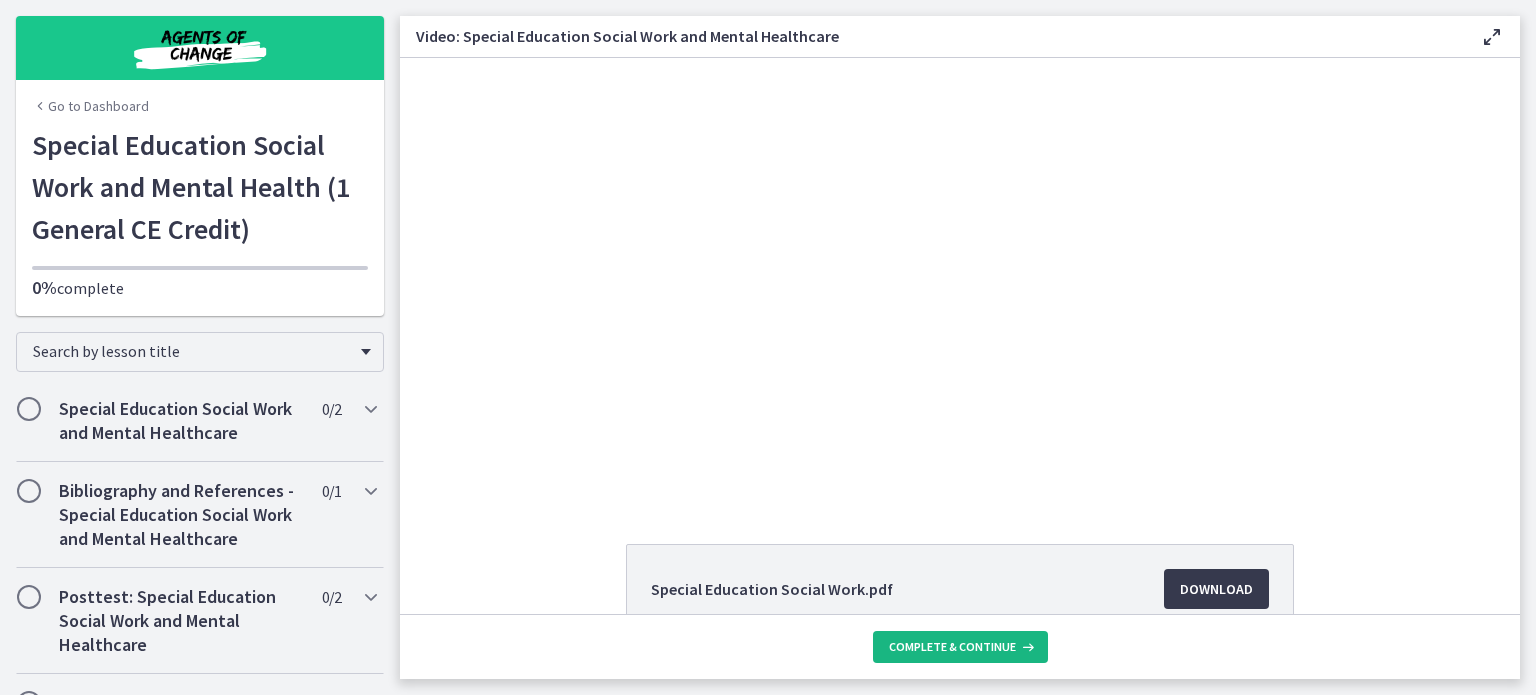 click on "Complete & continue" at bounding box center [960, 647] 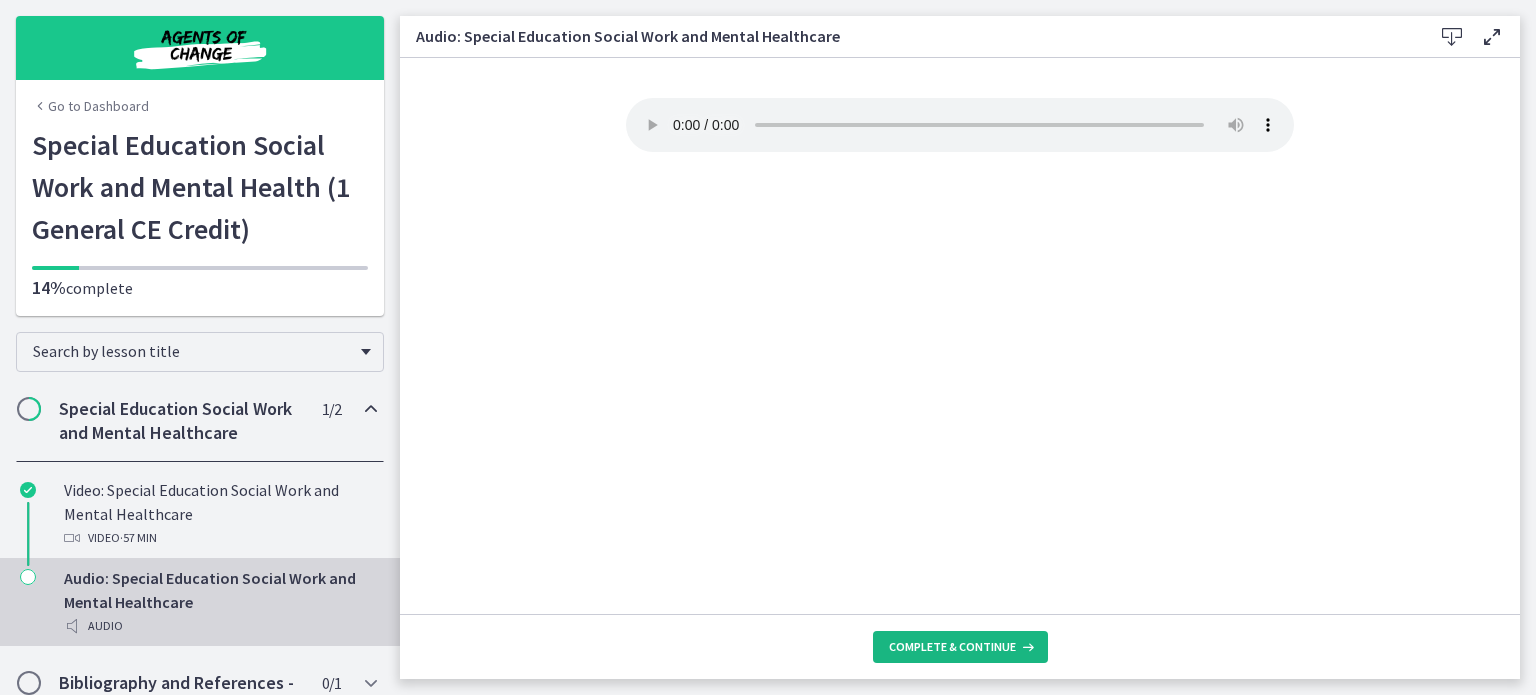 click on "Complete & continue" at bounding box center (960, 647) 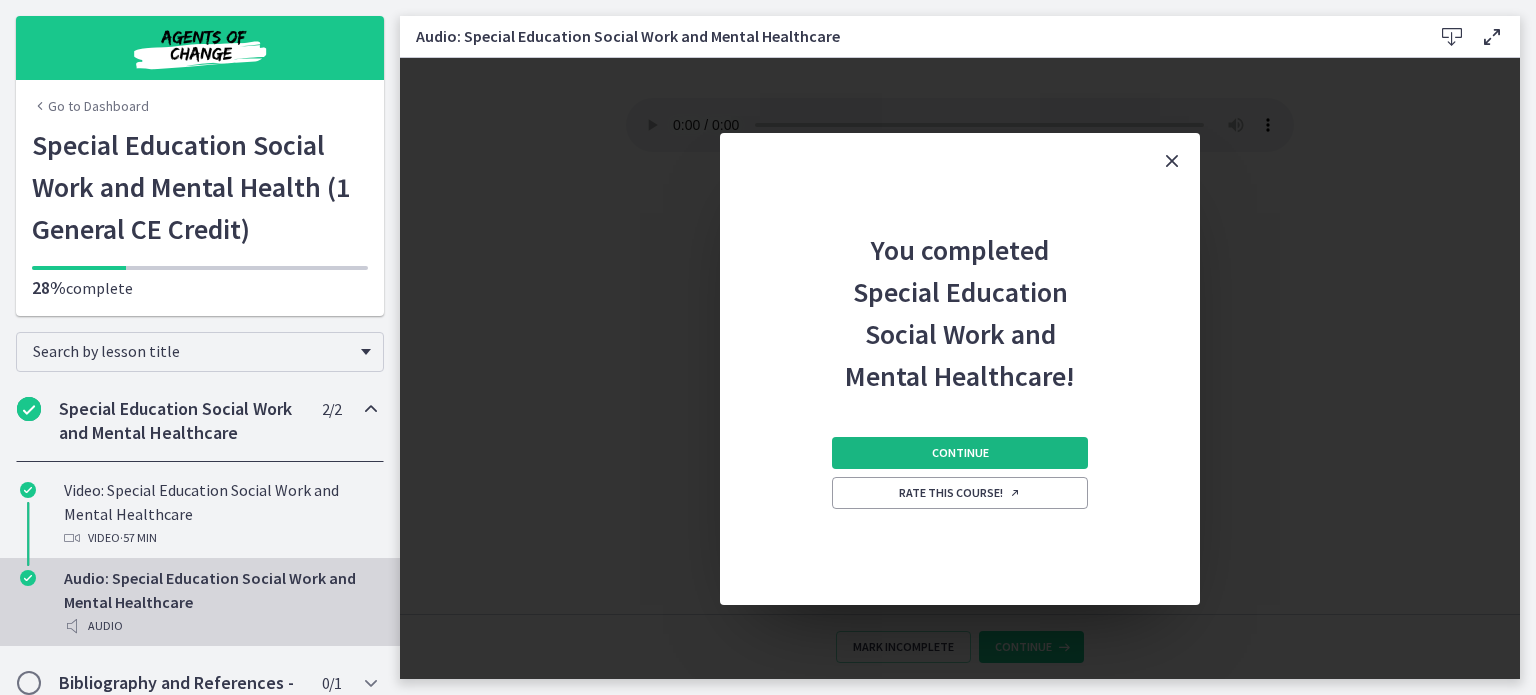 click on "Continue" at bounding box center [960, 453] 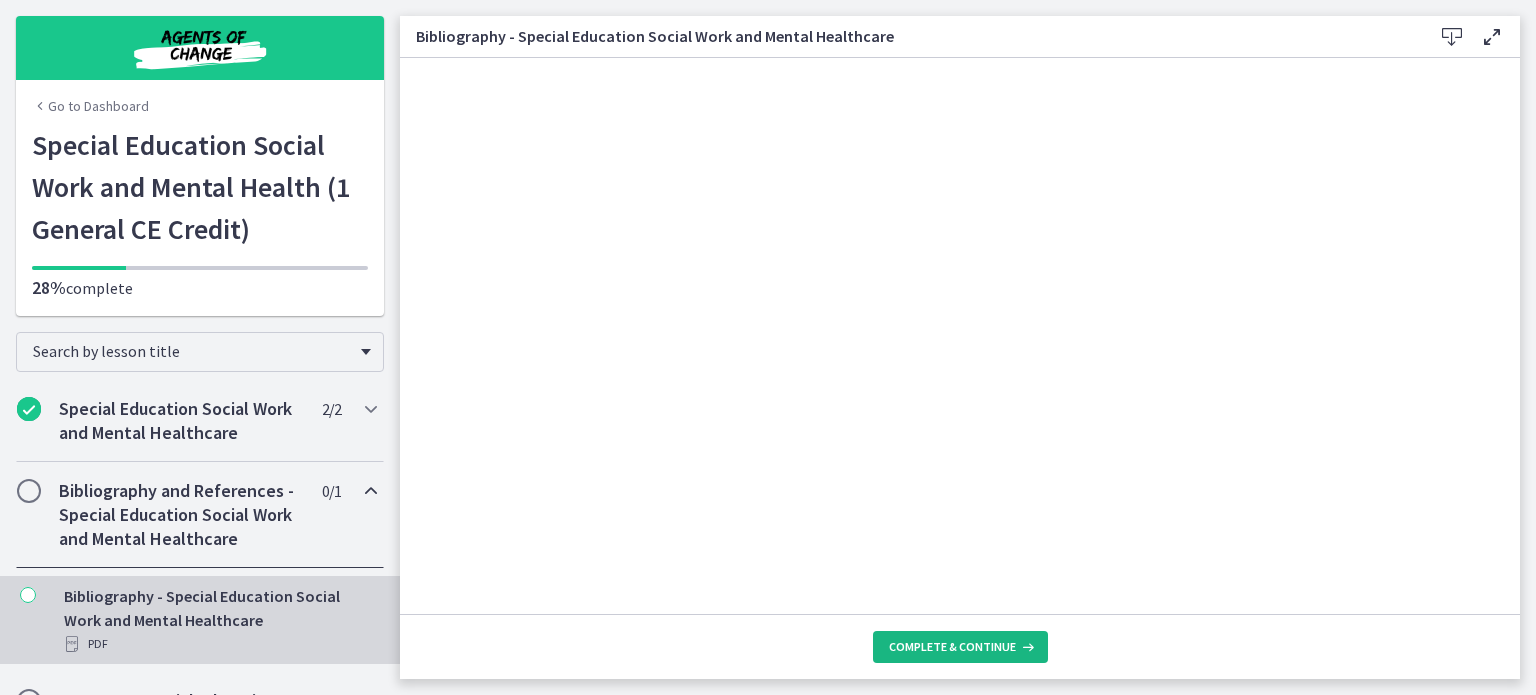 click on "Complete & continue" at bounding box center (960, 646) 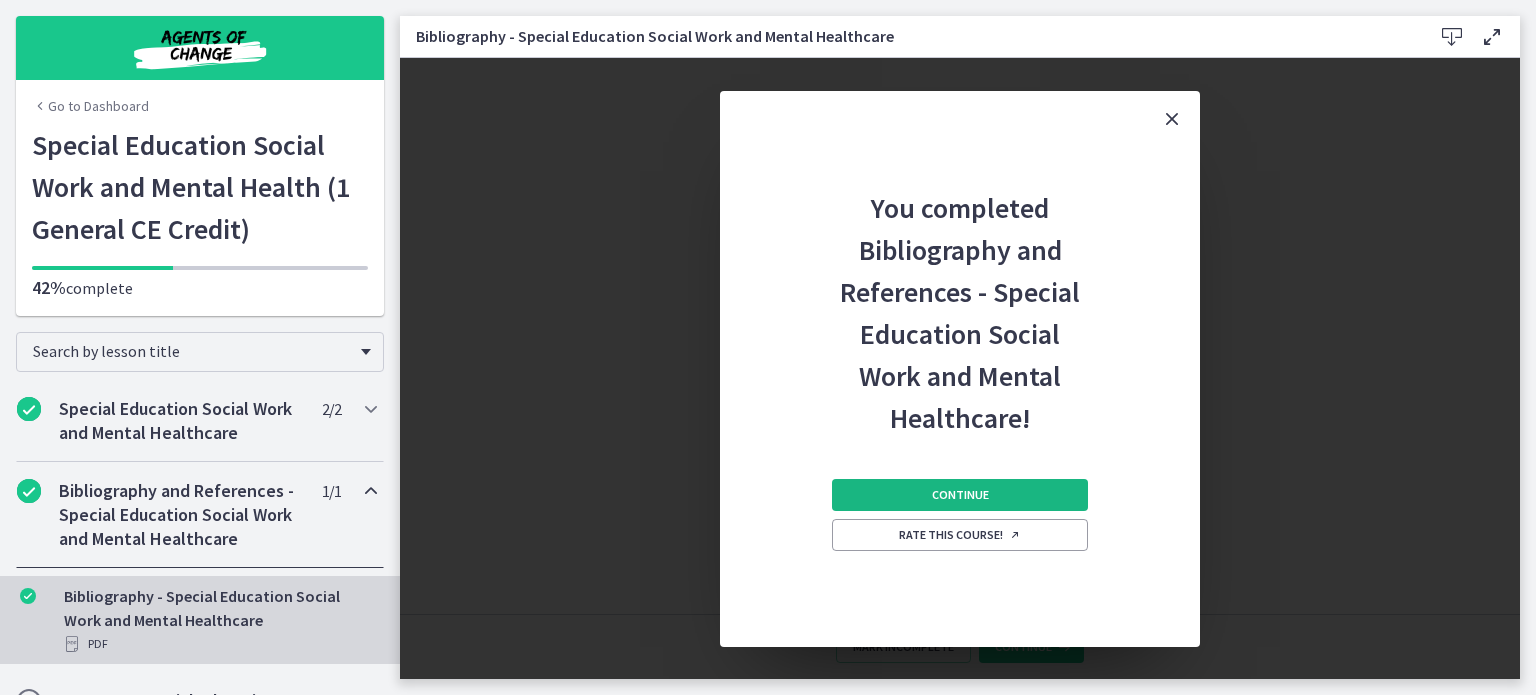 click on "Continue" at bounding box center (960, 495) 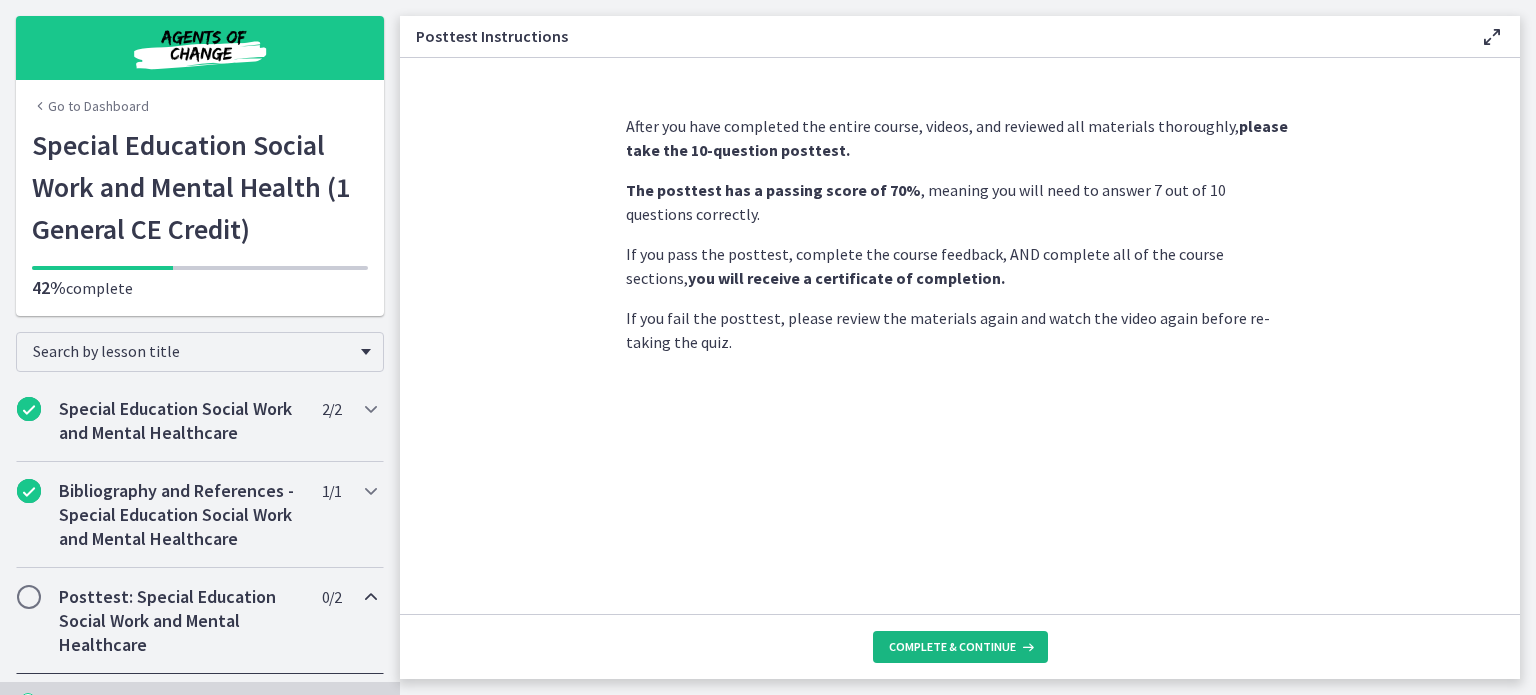 click on "Complete & continue" at bounding box center [952, 647] 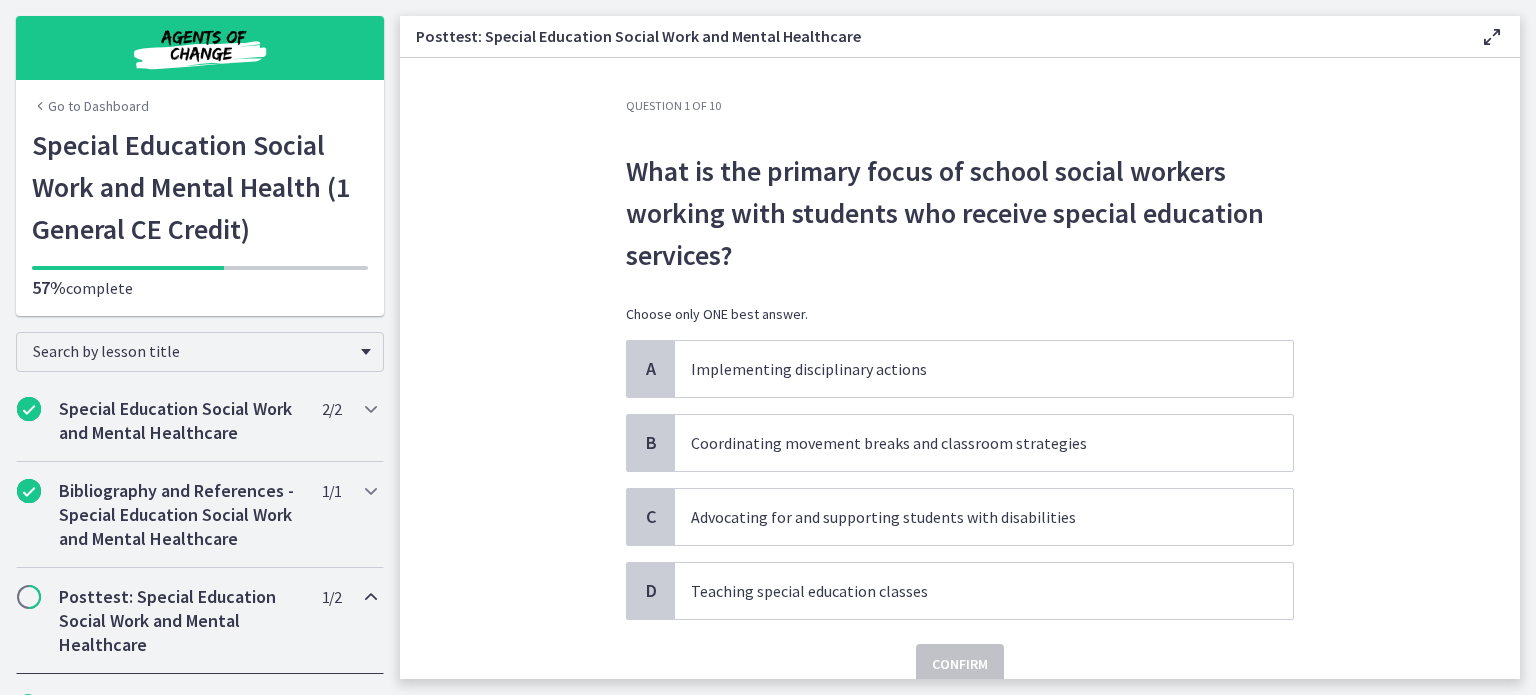 scroll, scrollTop: 83, scrollLeft: 0, axis: vertical 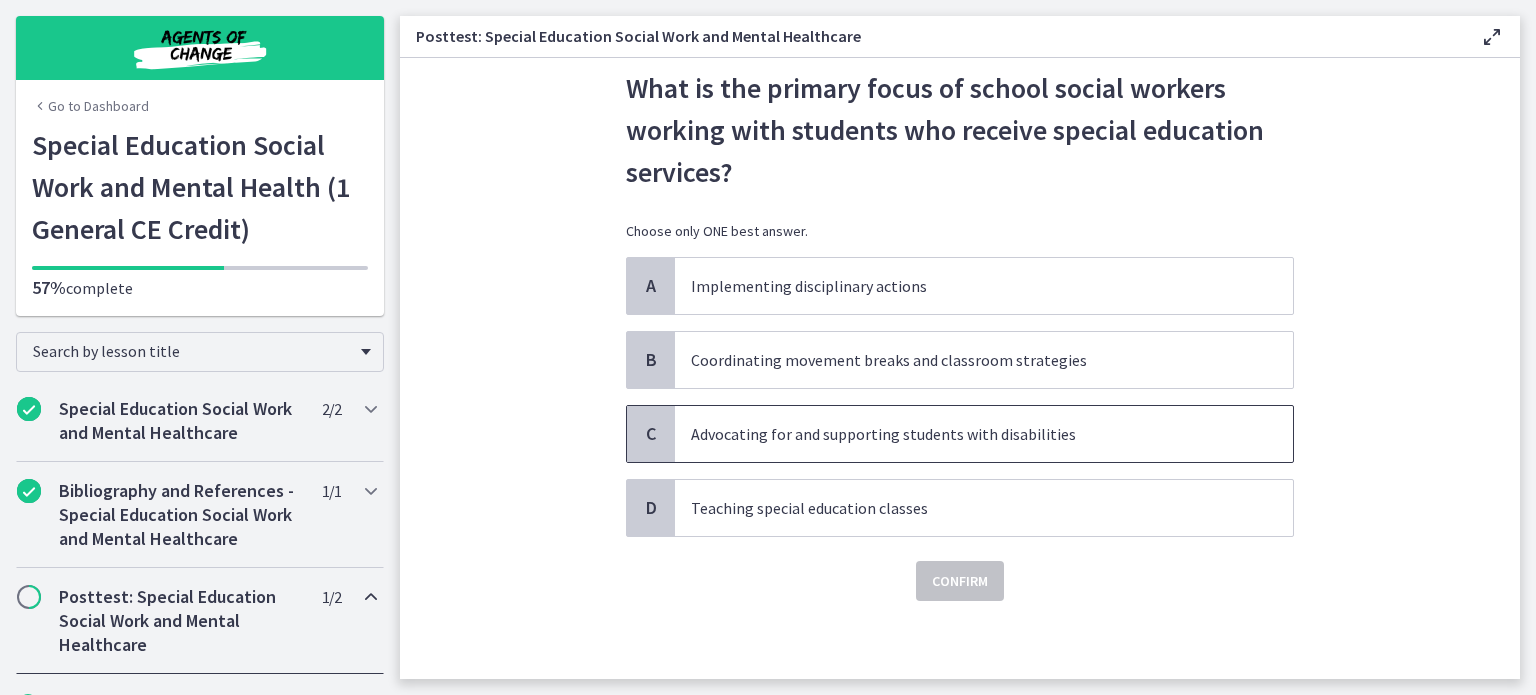 click on "Advocating for and supporting students with disabilities" at bounding box center (984, 434) 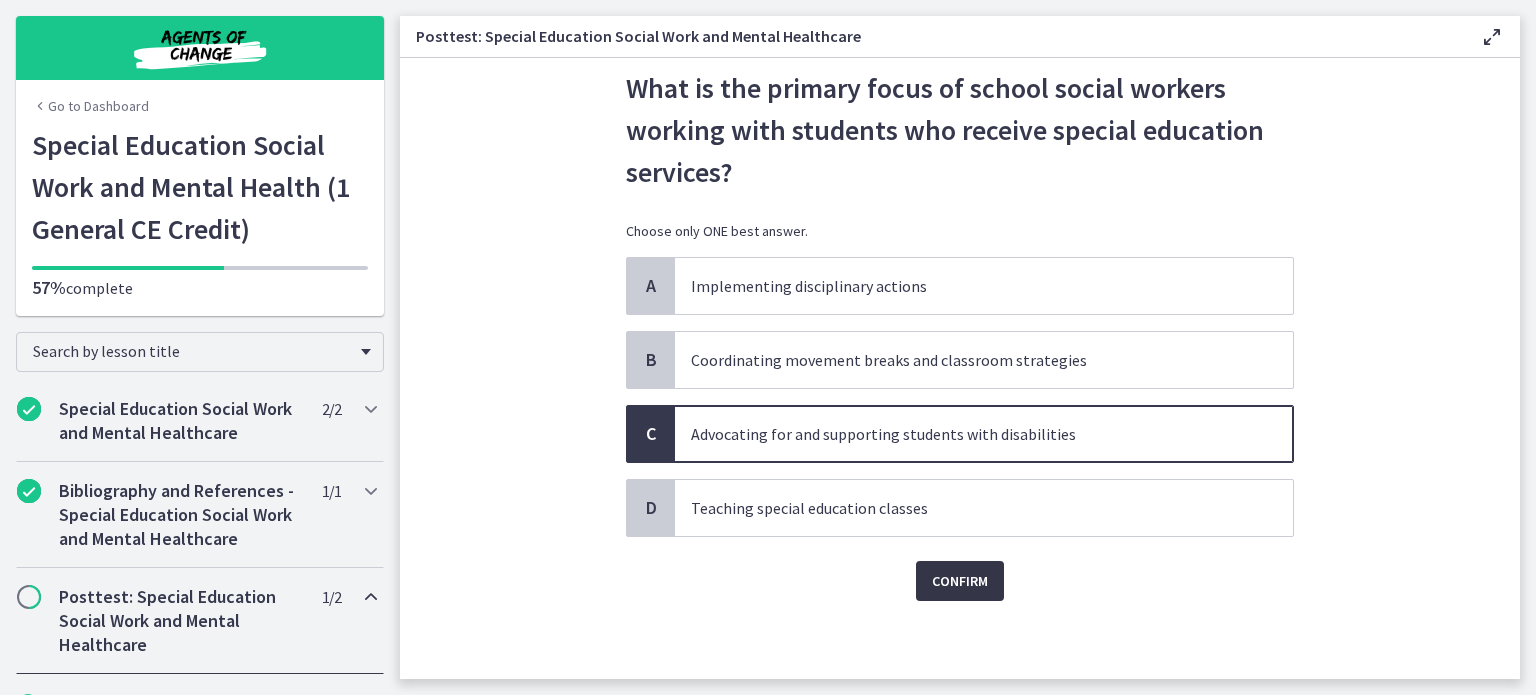 click on "Confirm" at bounding box center (960, 581) 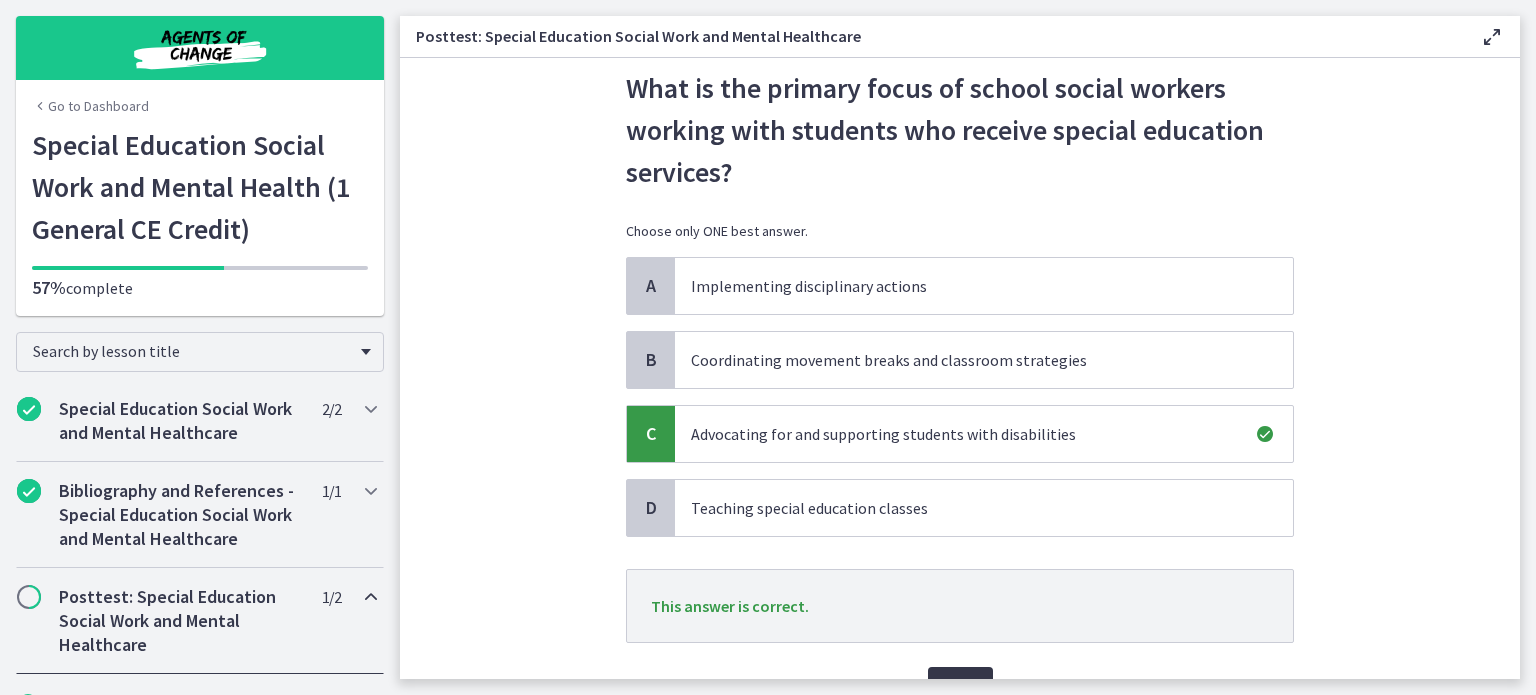 scroll, scrollTop: 159, scrollLeft: 0, axis: vertical 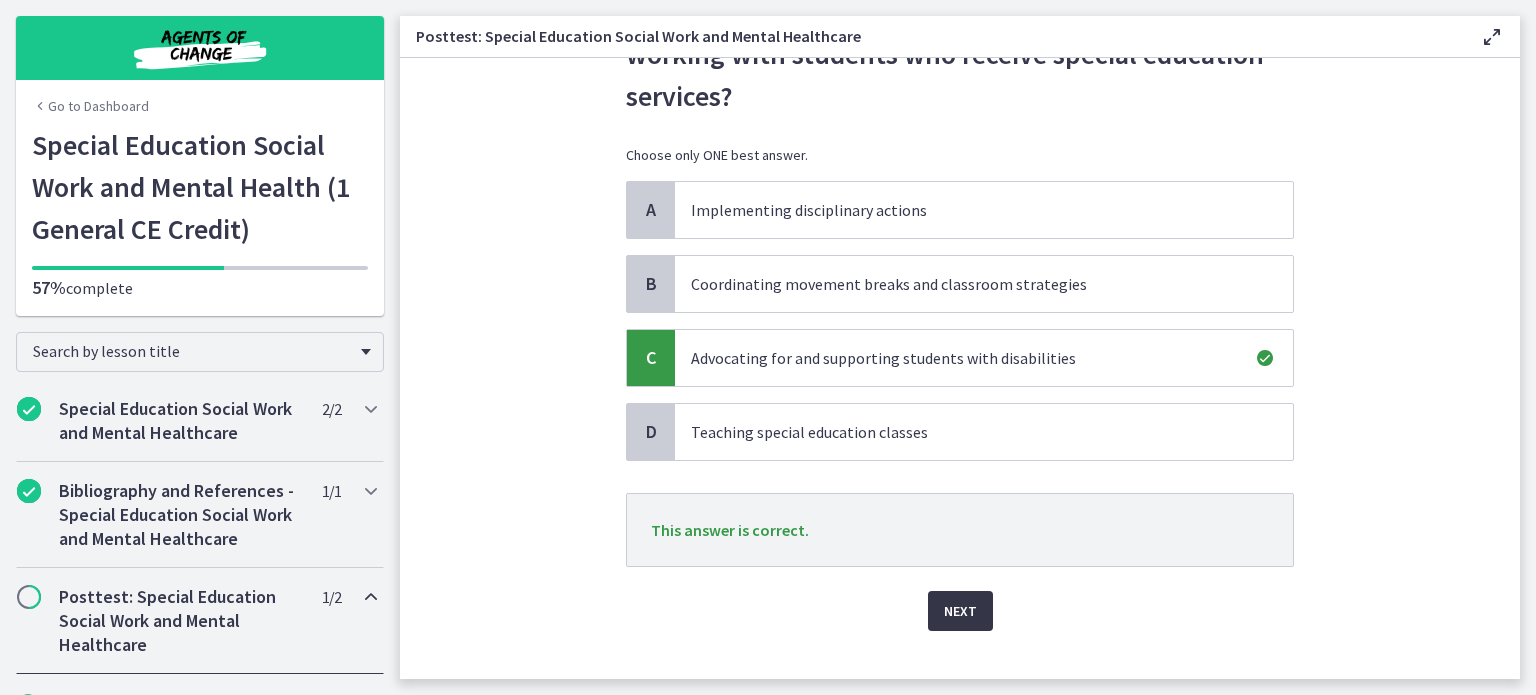 click on "Next" at bounding box center (960, 611) 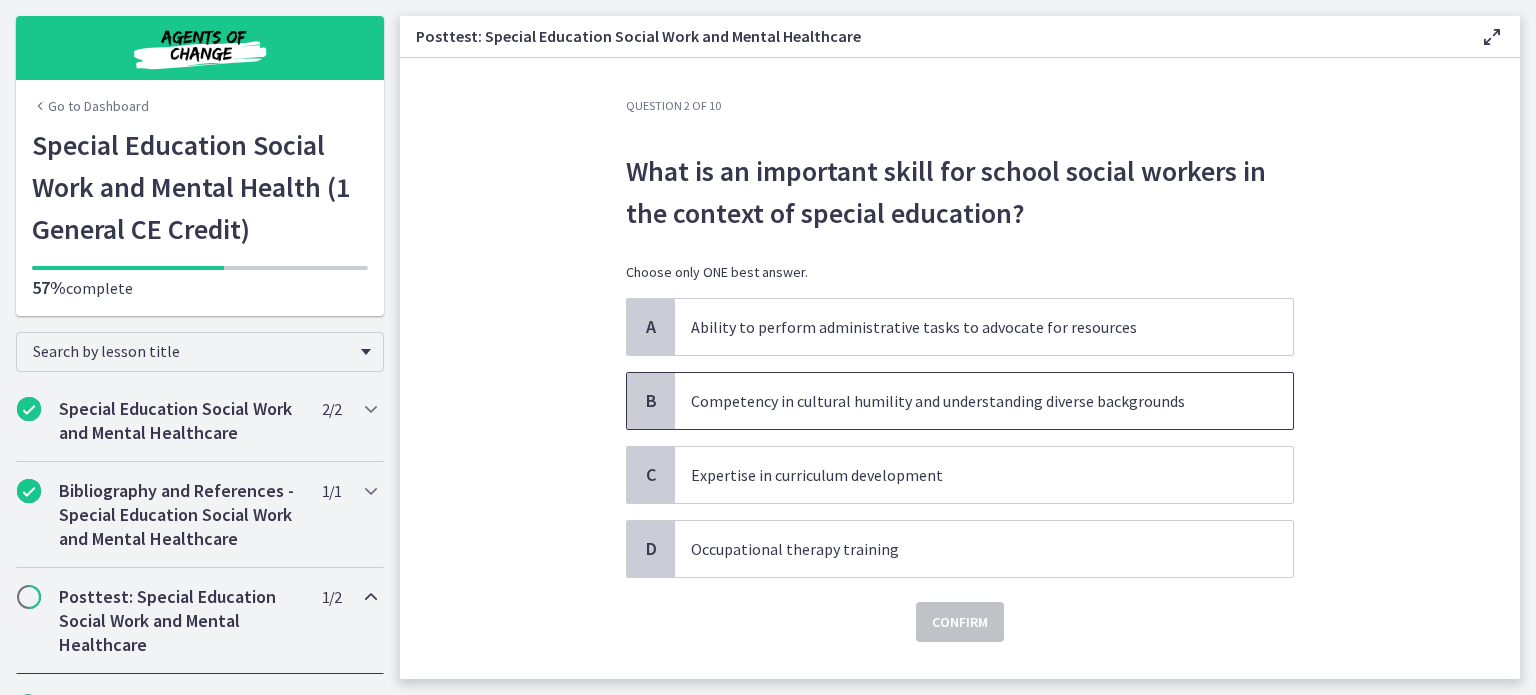 click on "Competency in cultural humility and understanding diverse backgrounds" at bounding box center [964, 401] 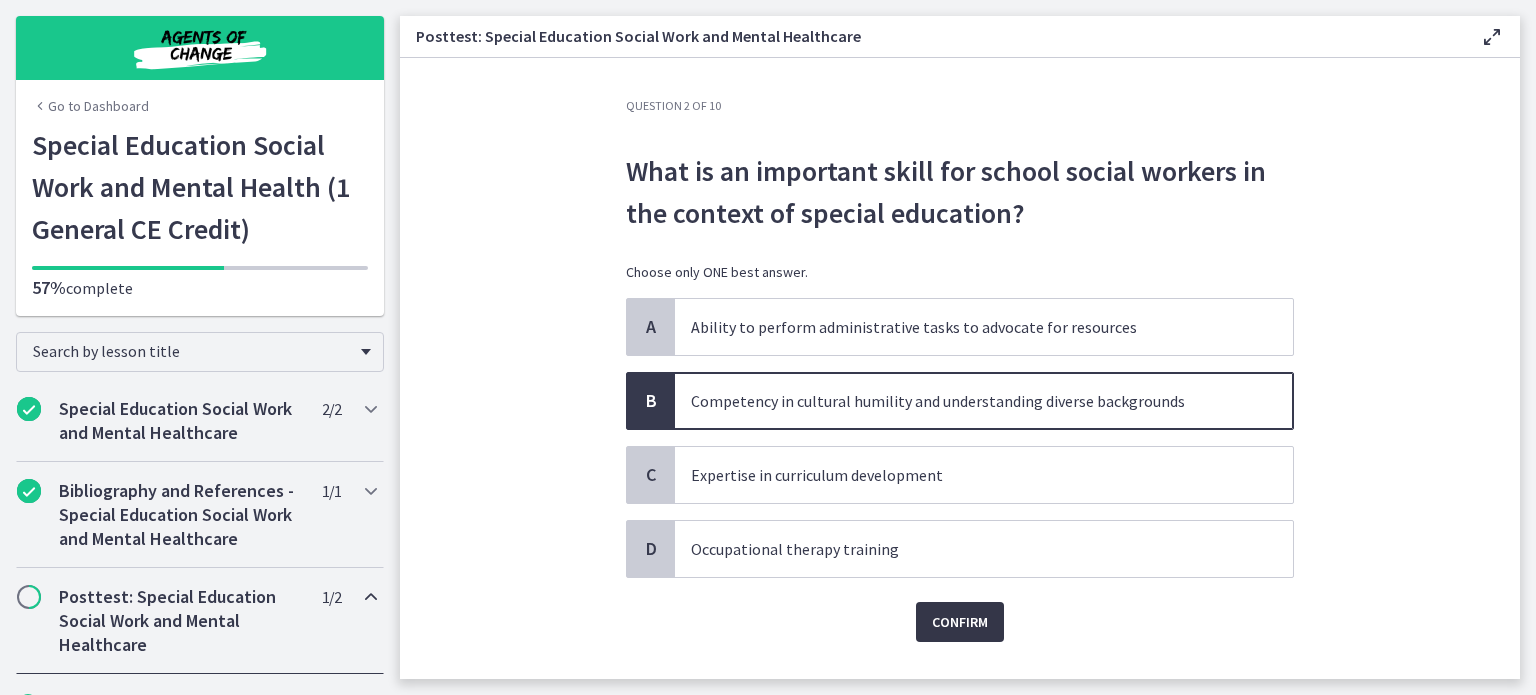 click on "Confirm" at bounding box center [960, 622] 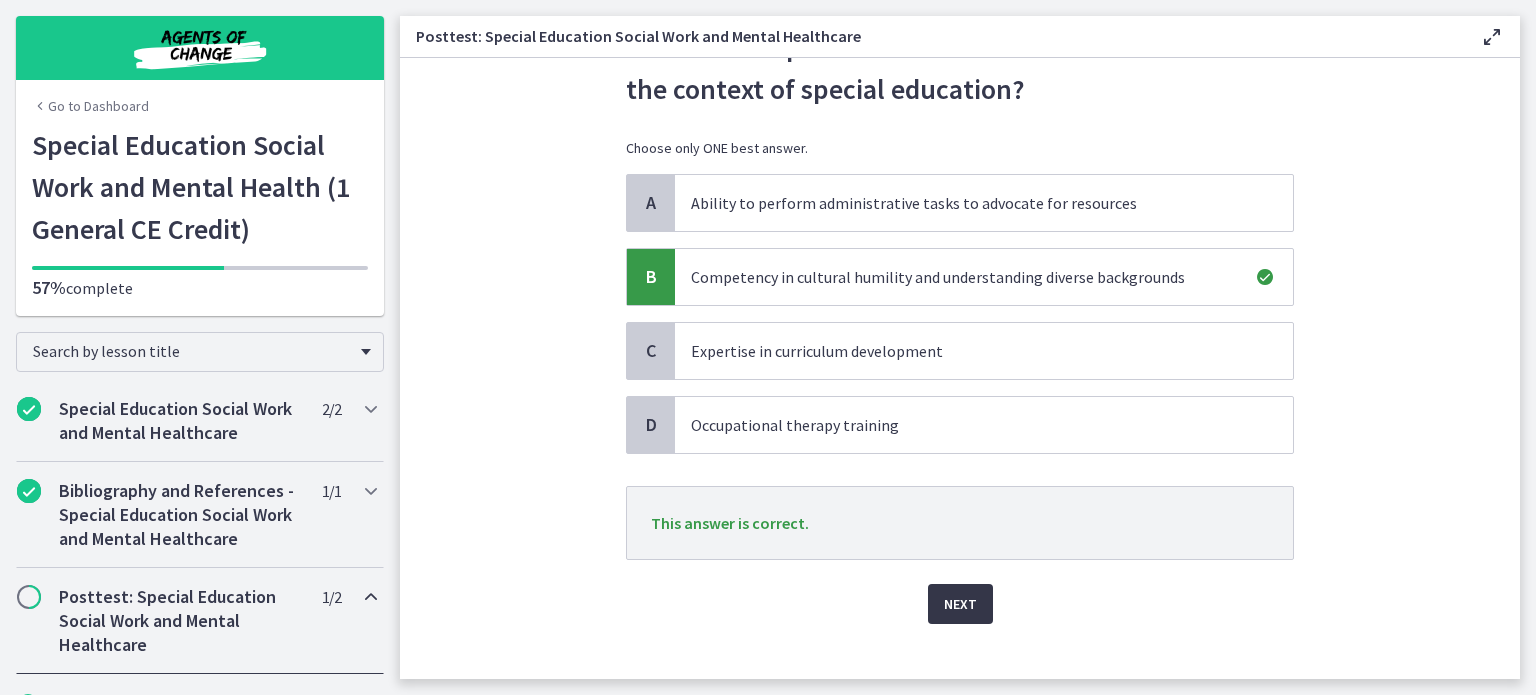 scroll, scrollTop: 128, scrollLeft: 0, axis: vertical 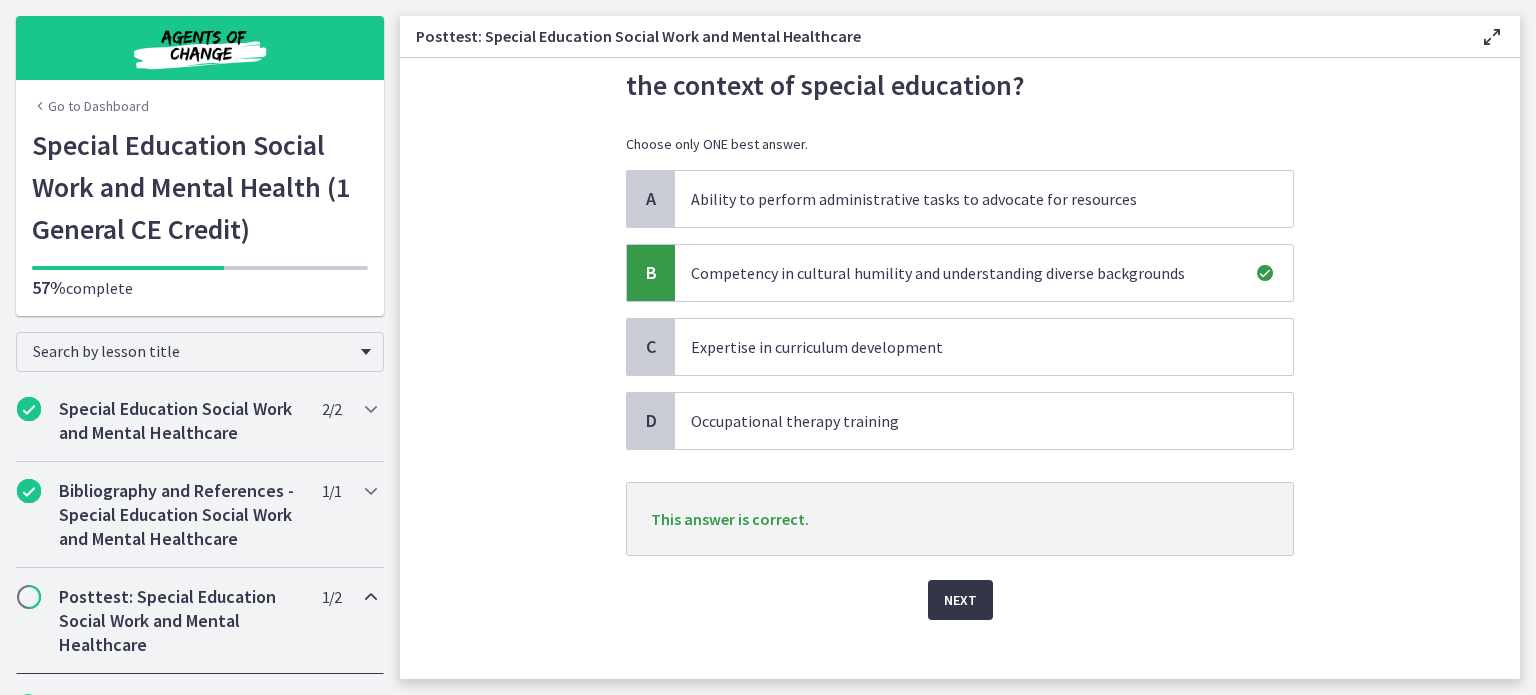 click on "Next" at bounding box center [960, 600] 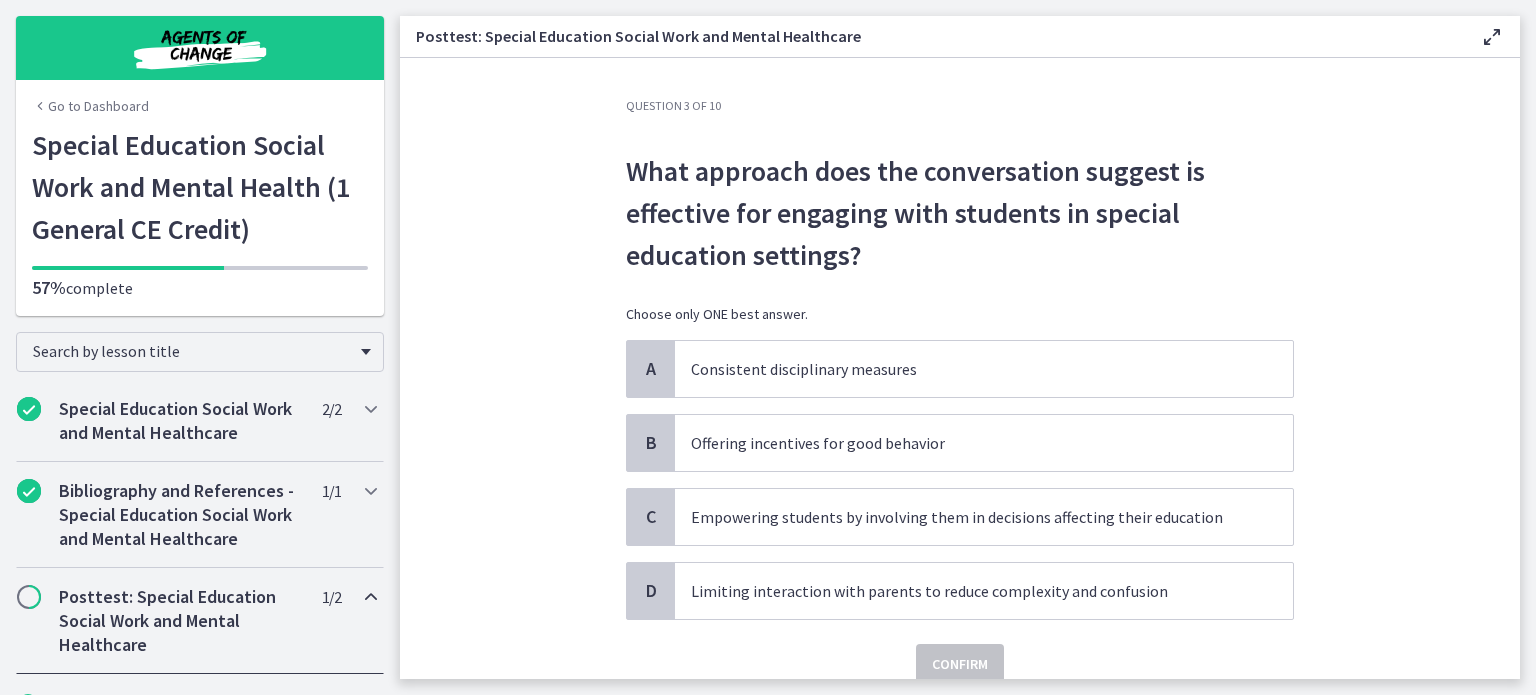 scroll, scrollTop: 58, scrollLeft: 0, axis: vertical 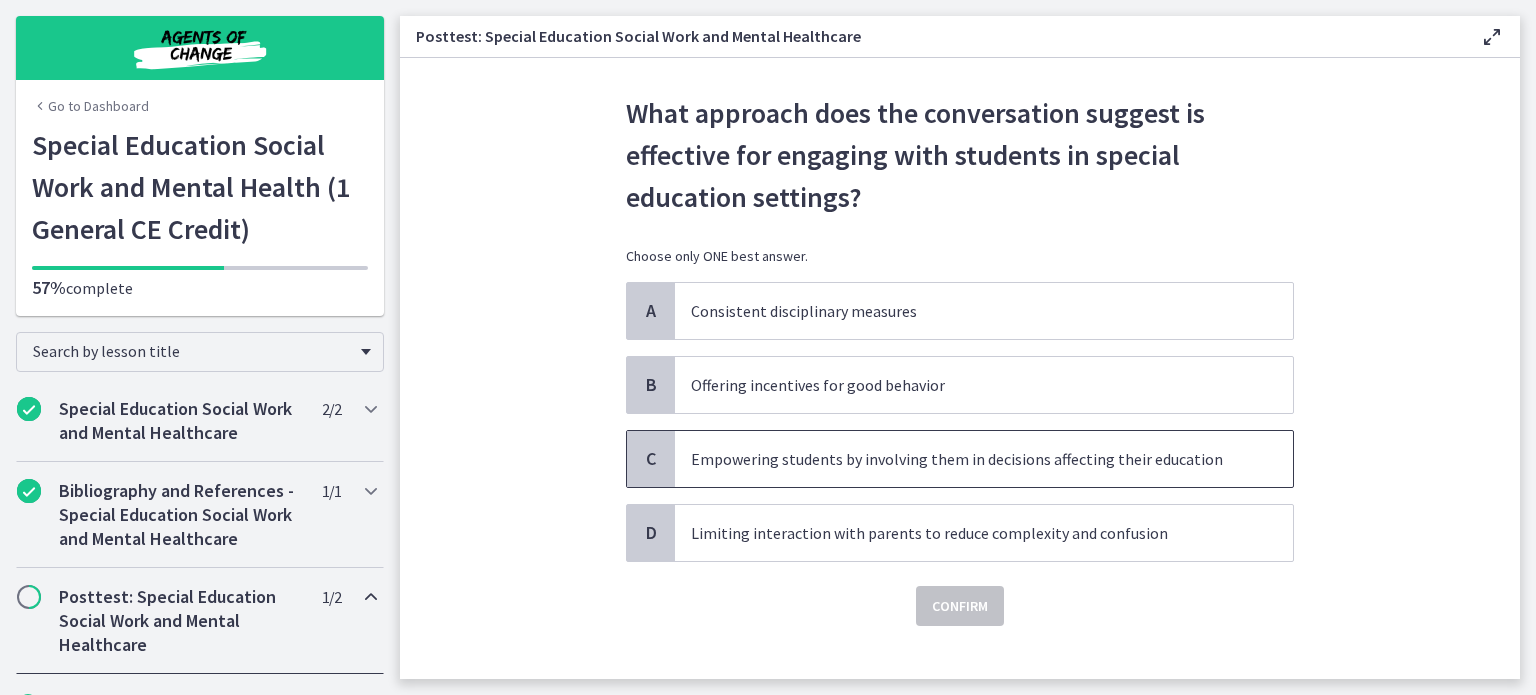 click on "Empowering students by involving them in decisions affecting their education" at bounding box center [964, 459] 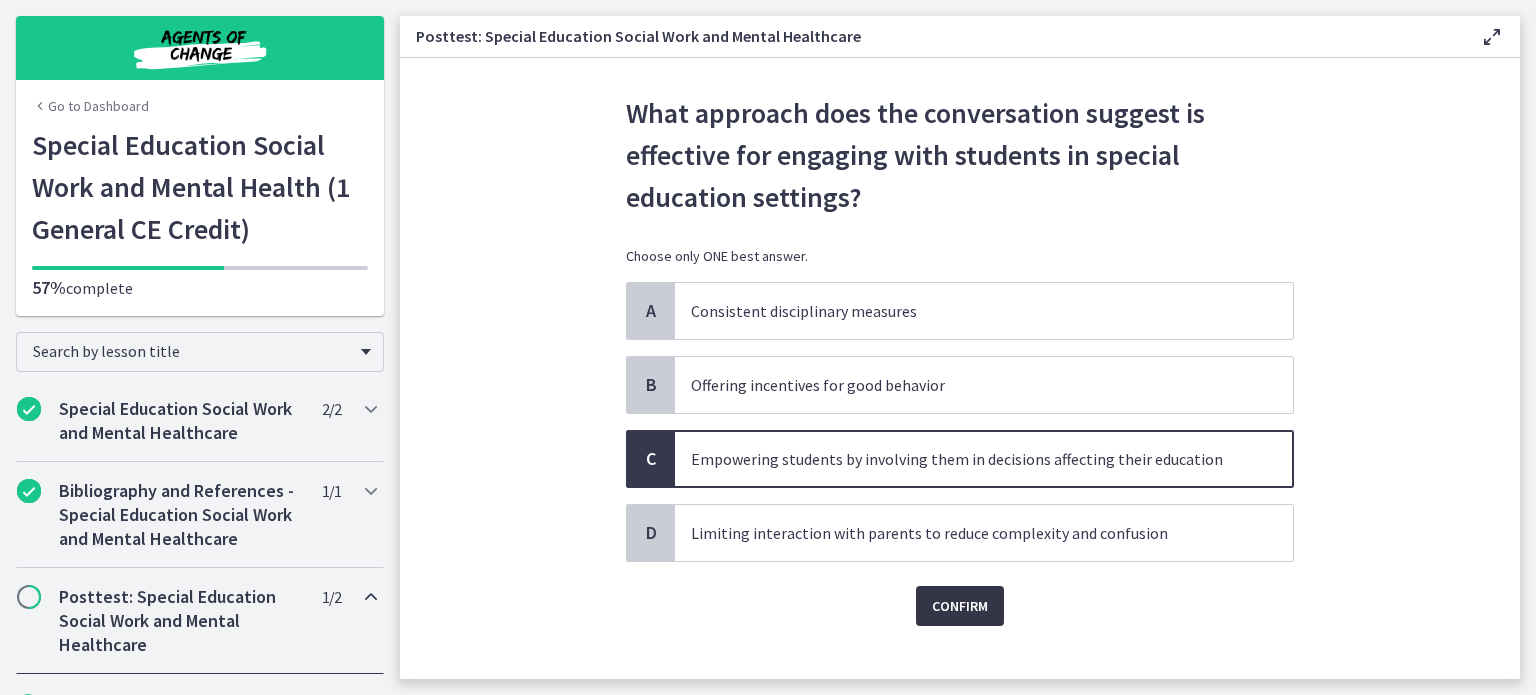 click on "Confirm" at bounding box center (960, 606) 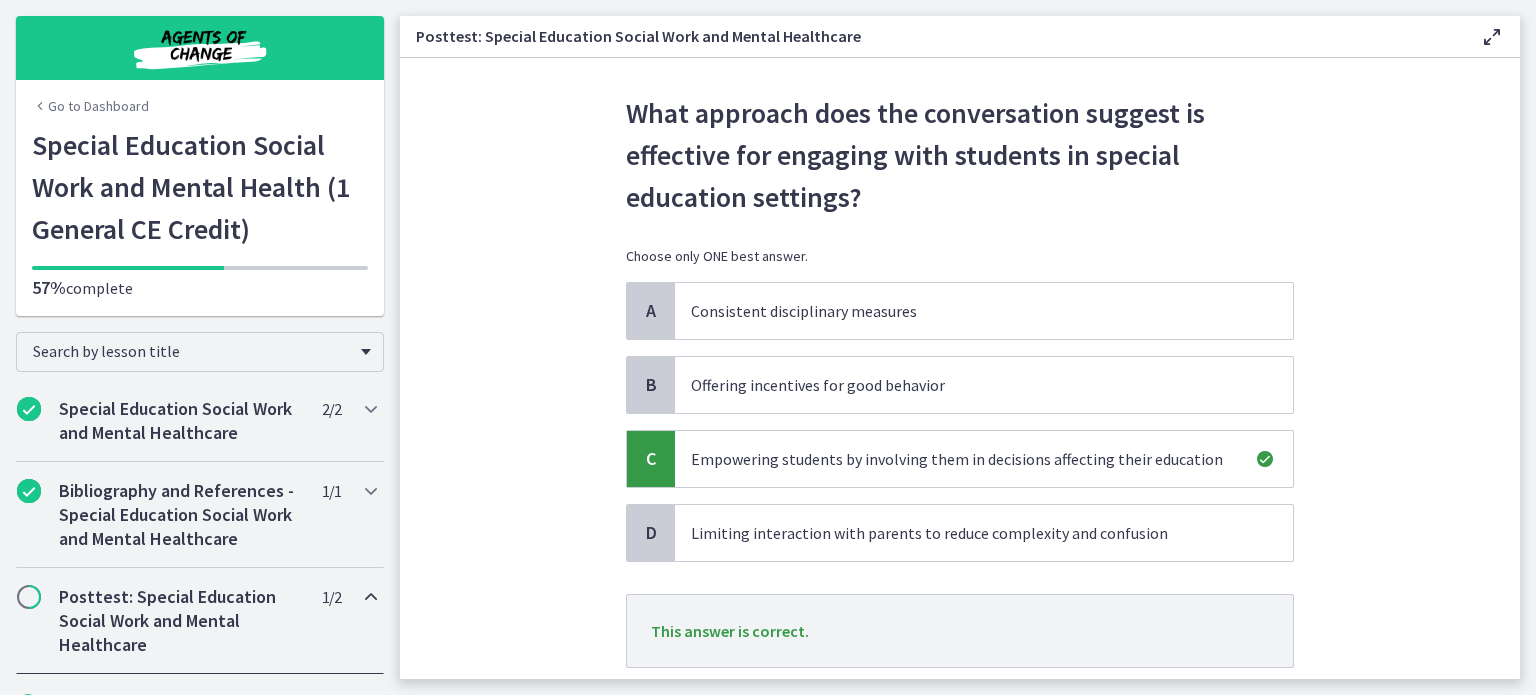 scroll, scrollTop: 188, scrollLeft: 0, axis: vertical 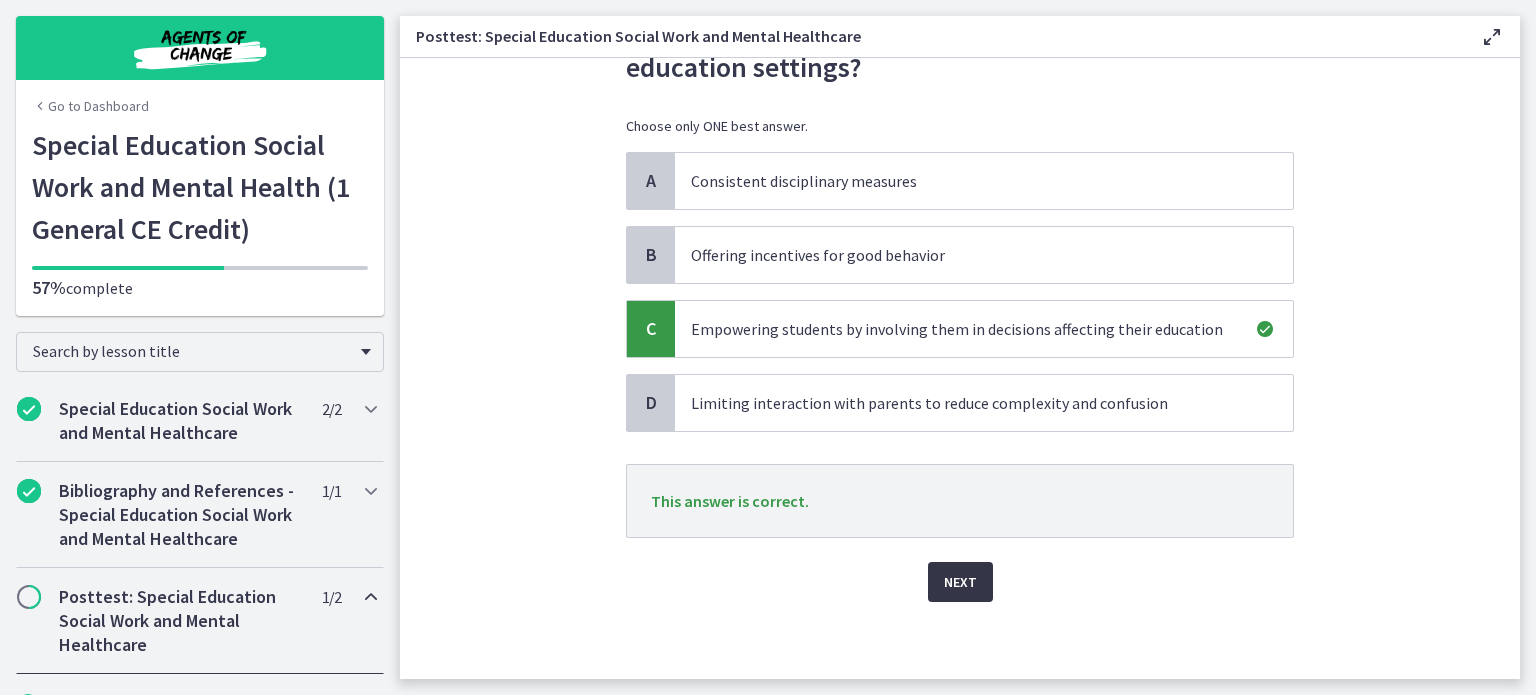 click on "Next" at bounding box center (960, 582) 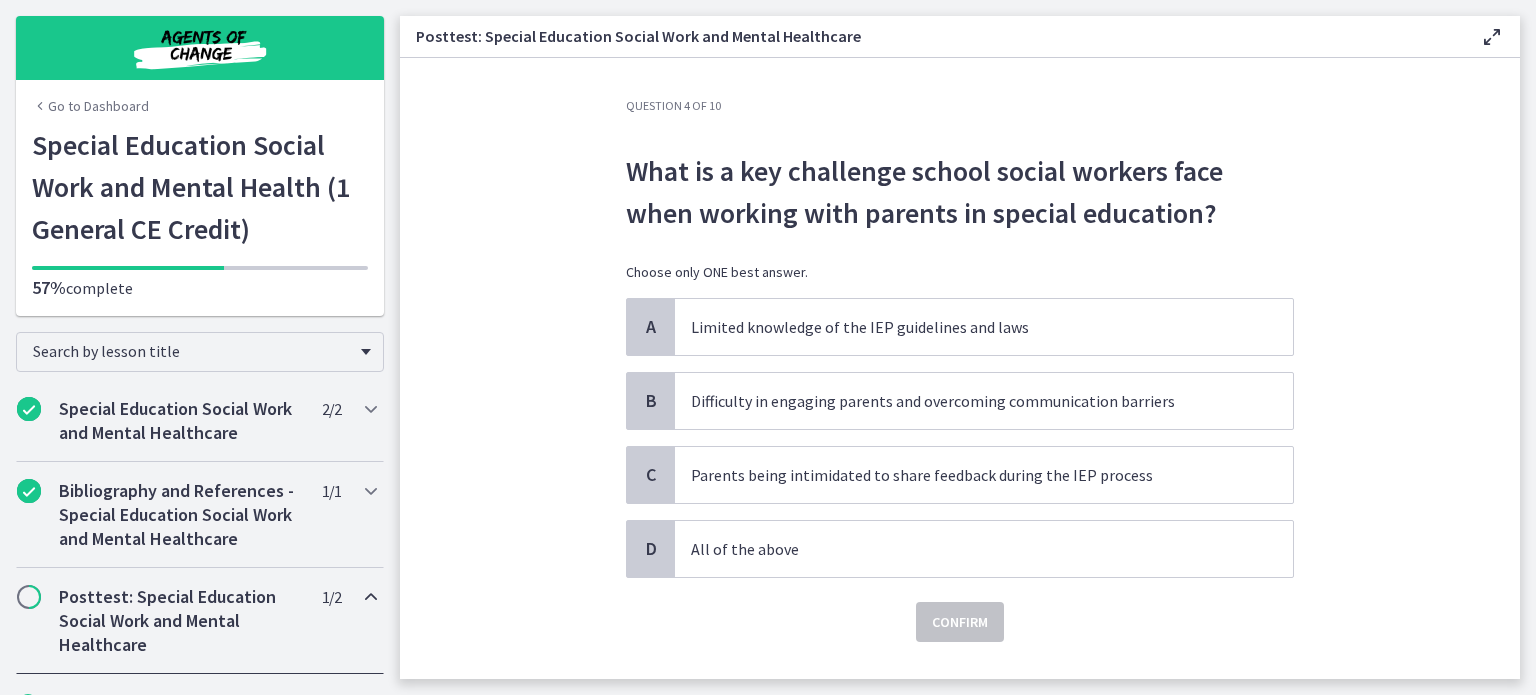click on "Confirm" at bounding box center [960, 610] 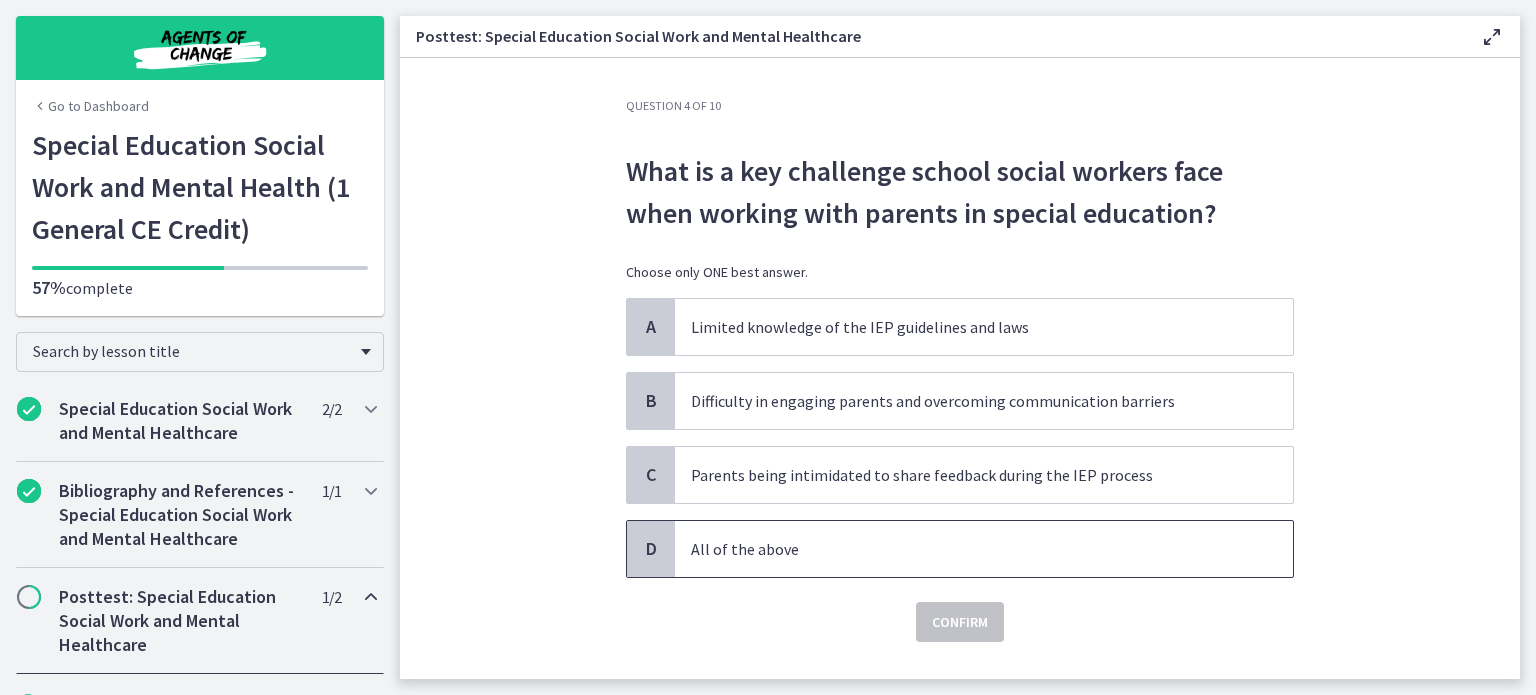 click on "All of the above" at bounding box center (964, 549) 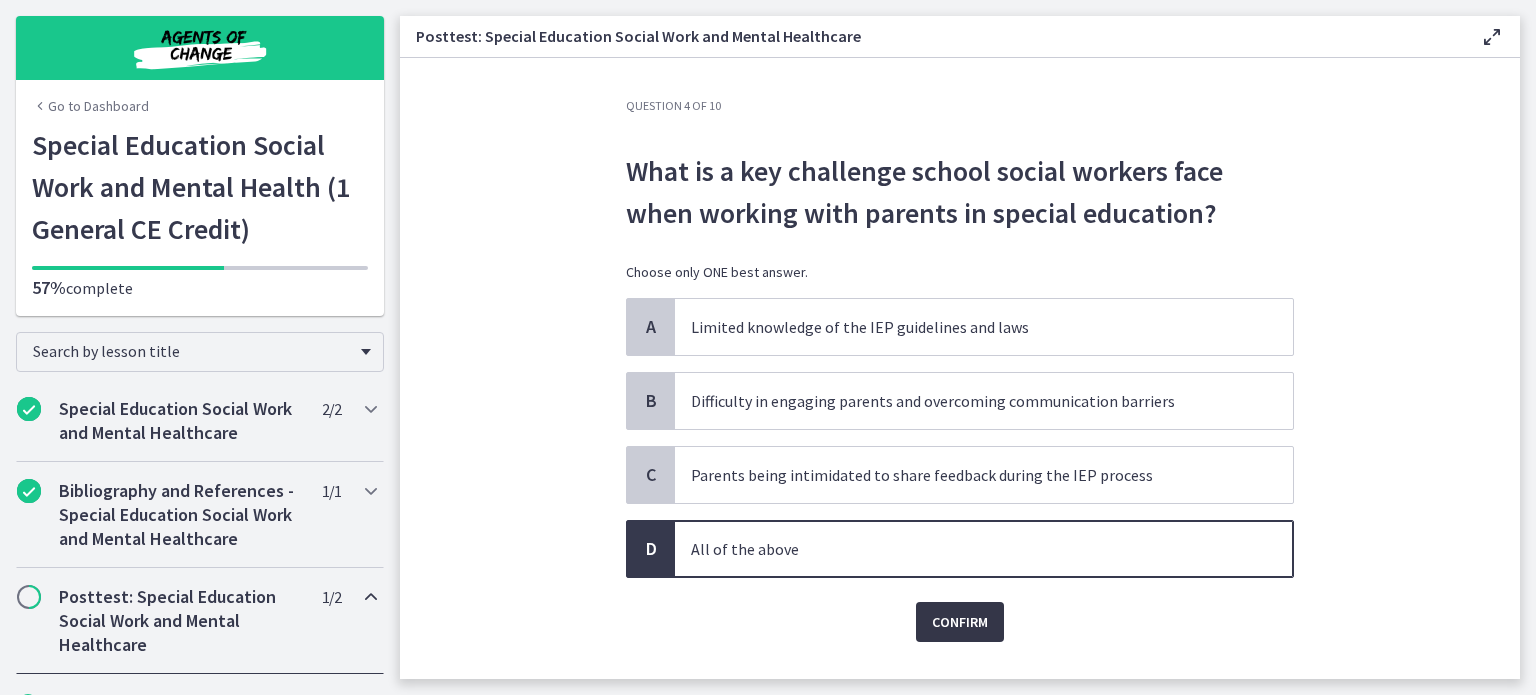 click on "Confirm" at bounding box center [960, 622] 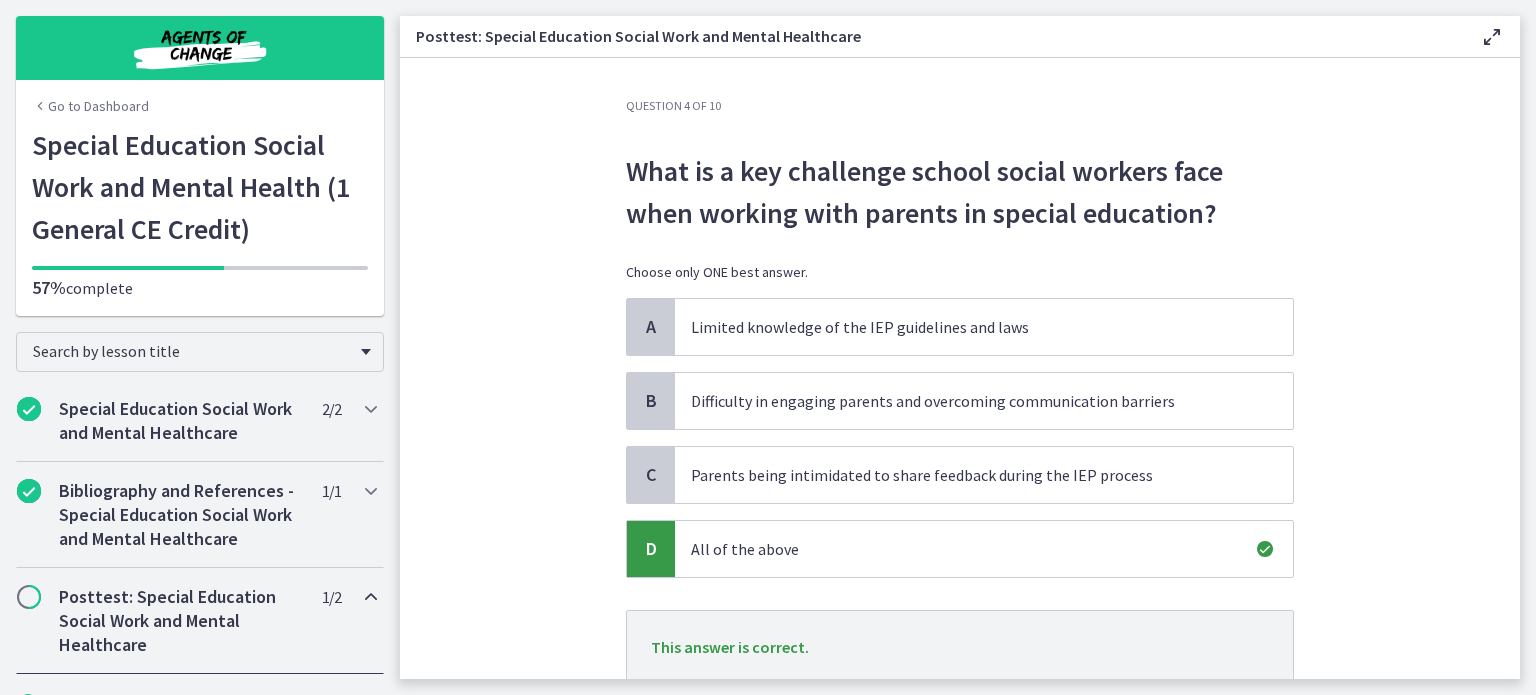 scroll, scrollTop: 146, scrollLeft: 0, axis: vertical 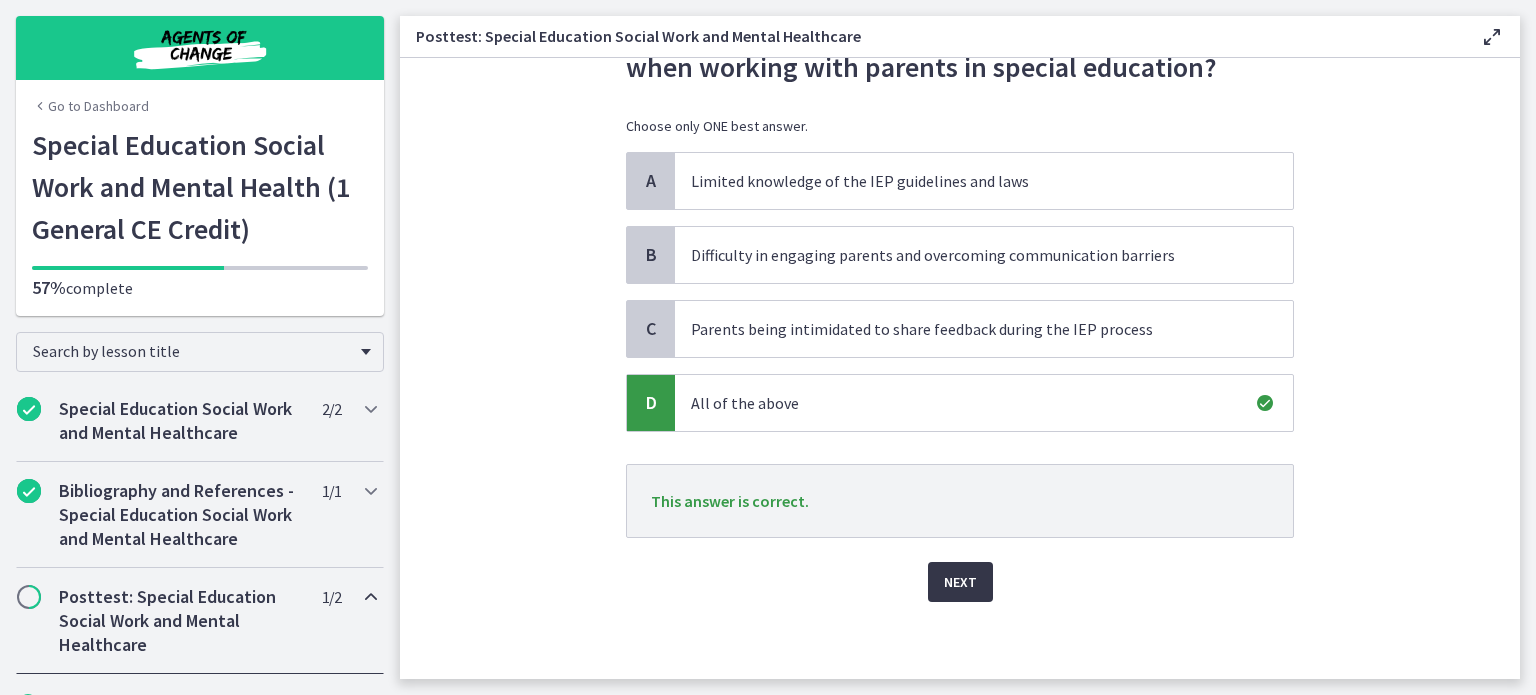 click on "Next" at bounding box center (960, 582) 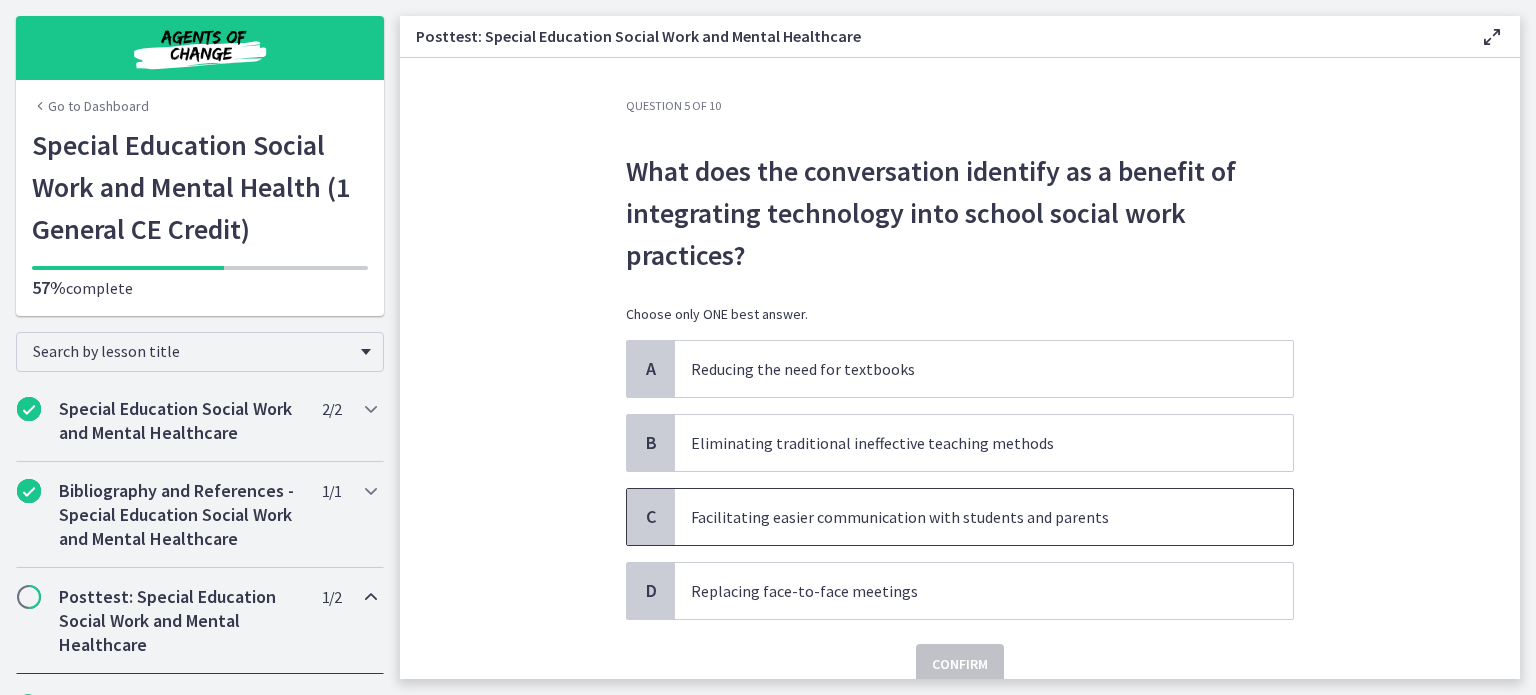 click on "Facilitating easier communication with students and parents" at bounding box center (964, 517) 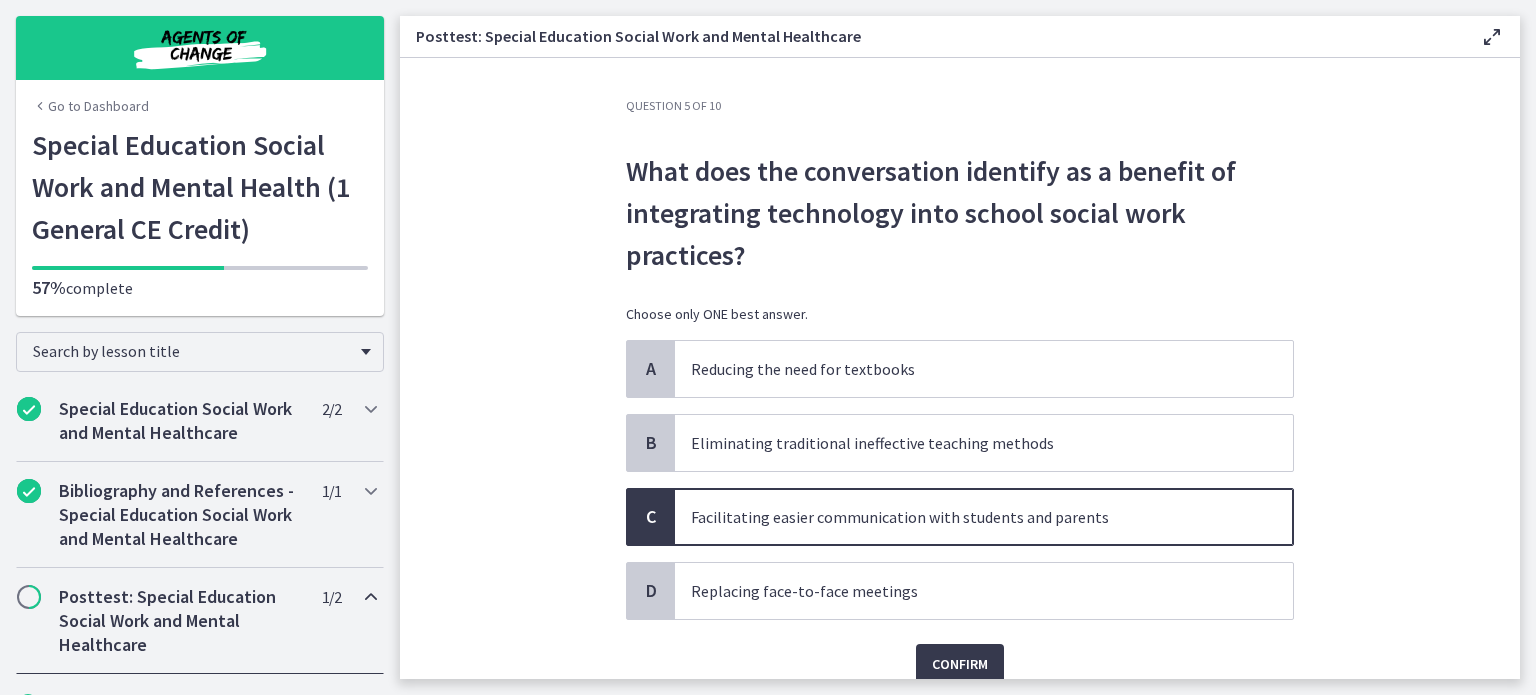scroll, scrollTop: 83, scrollLeft: 0, axis: vertical 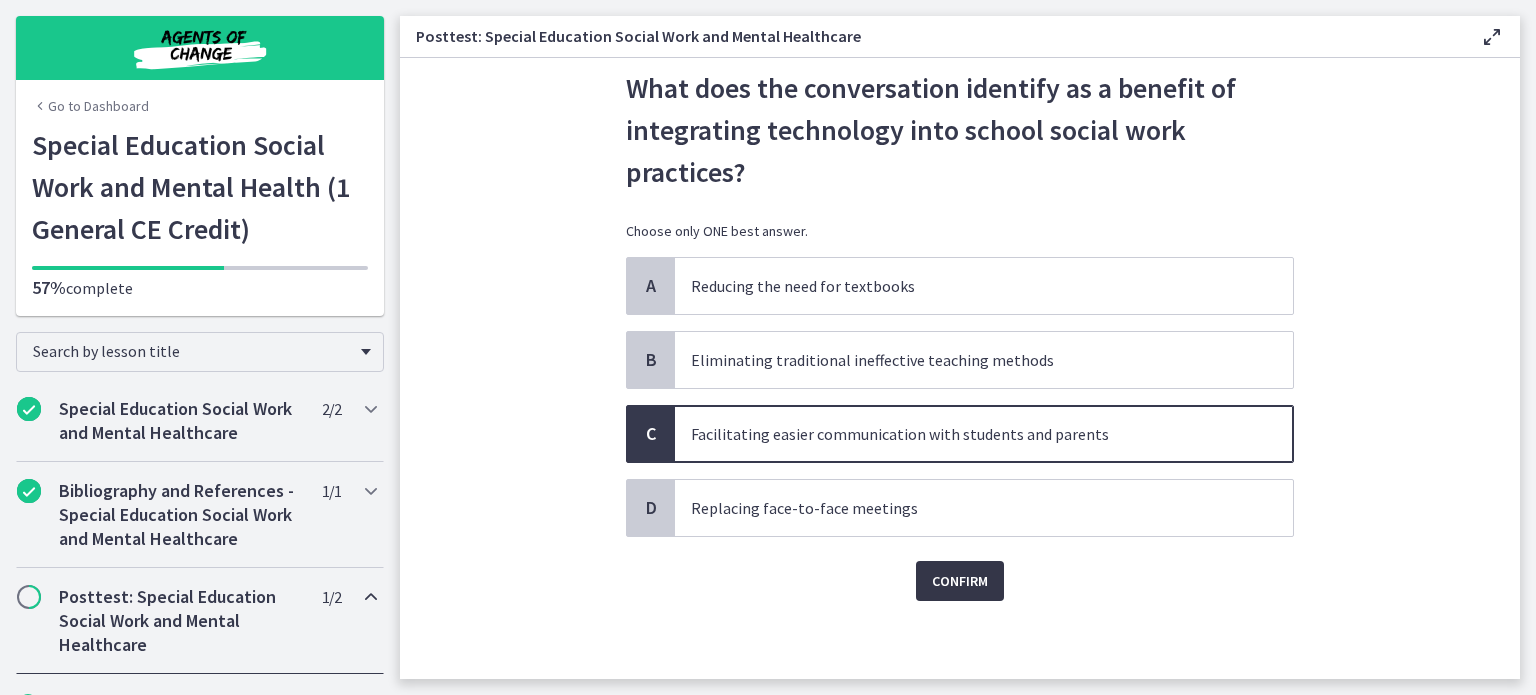 click on "Confirm" at bounding box center (960, 581) 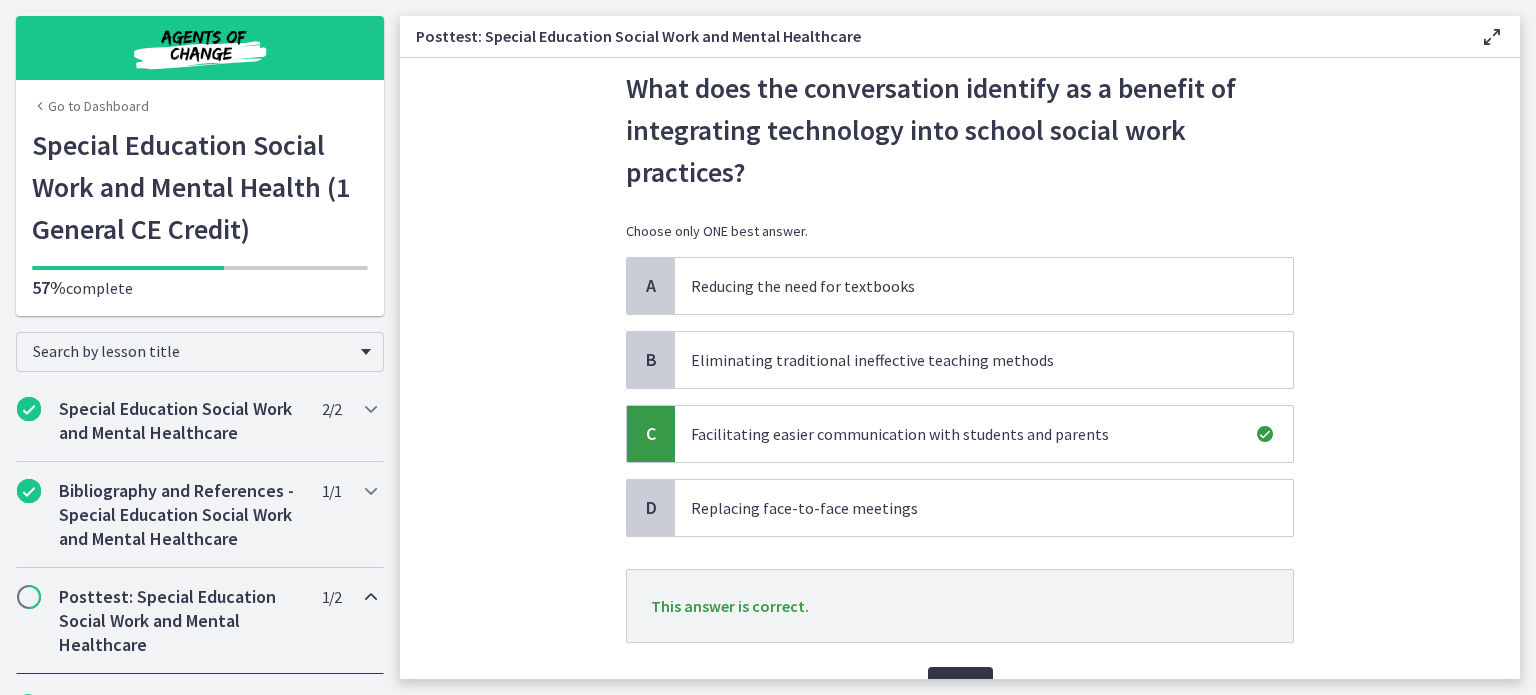 scroll, scrollTop: 163, scrollLeft: 0, axis: vertical 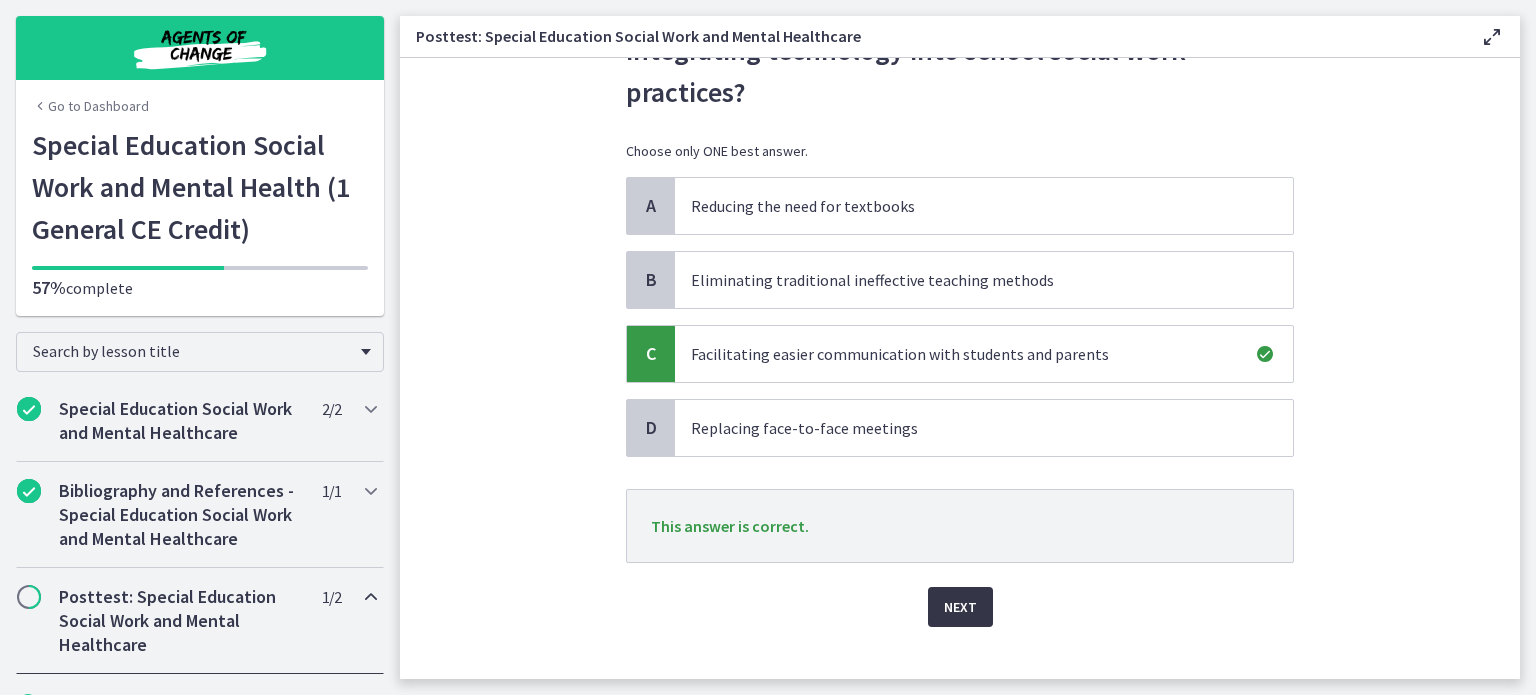 click on "Next" at bounding box center (960, 607) 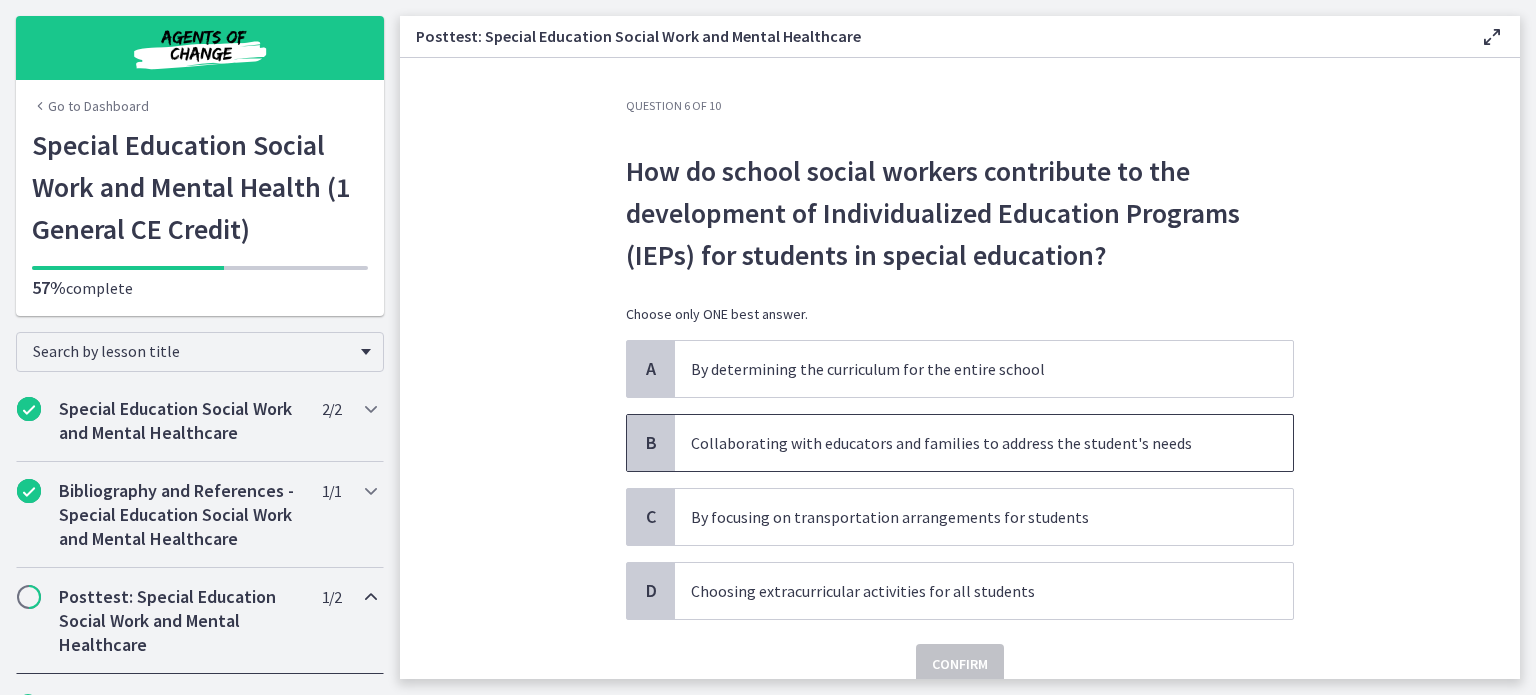 click on "Collaborating with educators and families to address the student's needs" at bounding box center [984, 443] 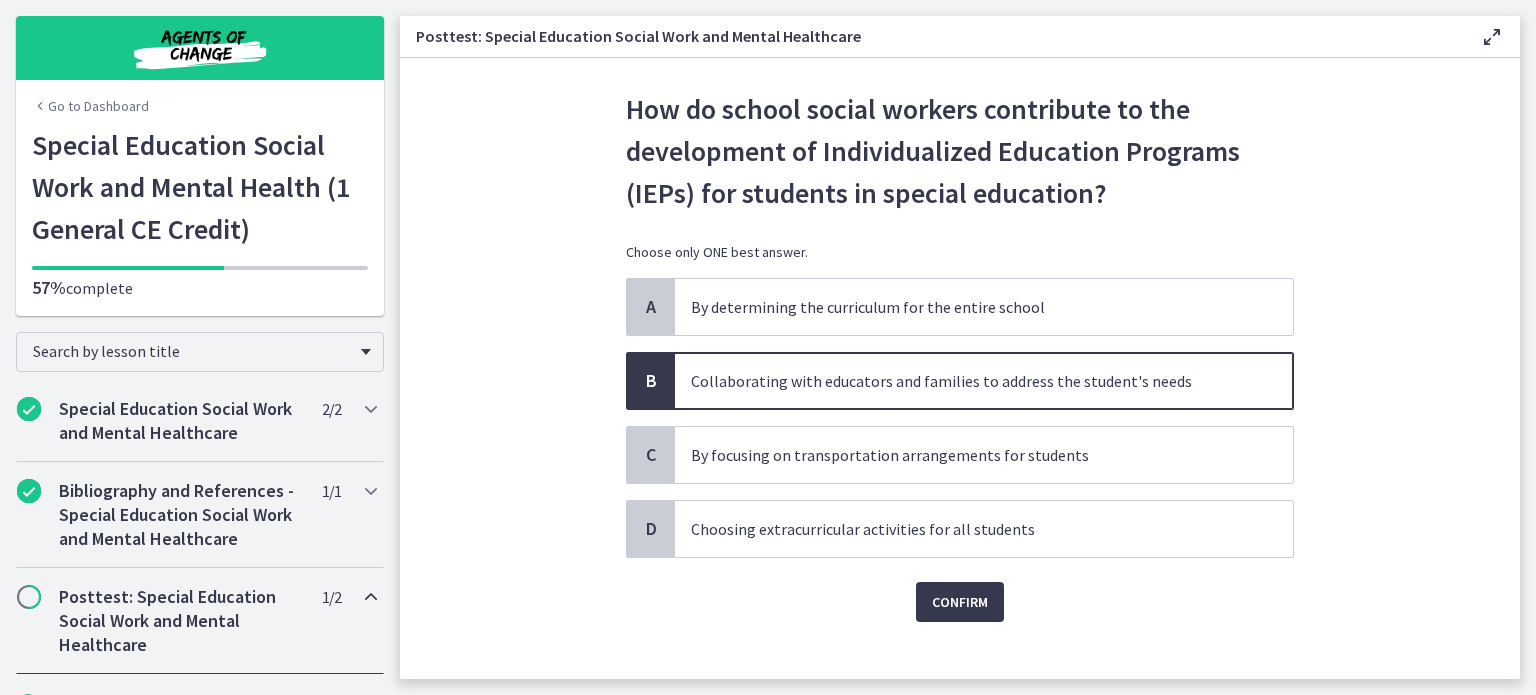 scroll, scrollTop: 83, scrollLeft: 0, axis: vertical 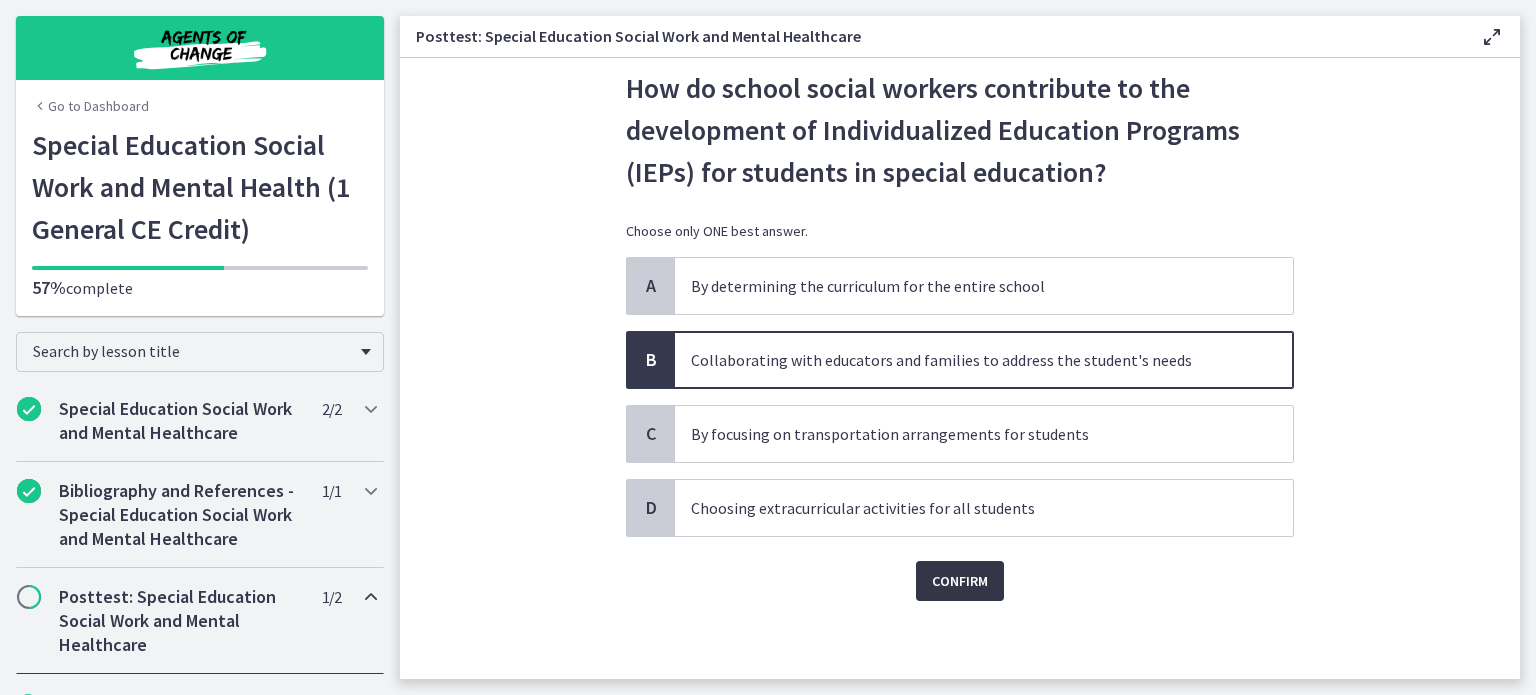 click on "Confirm" at bounding box center (960, 581) 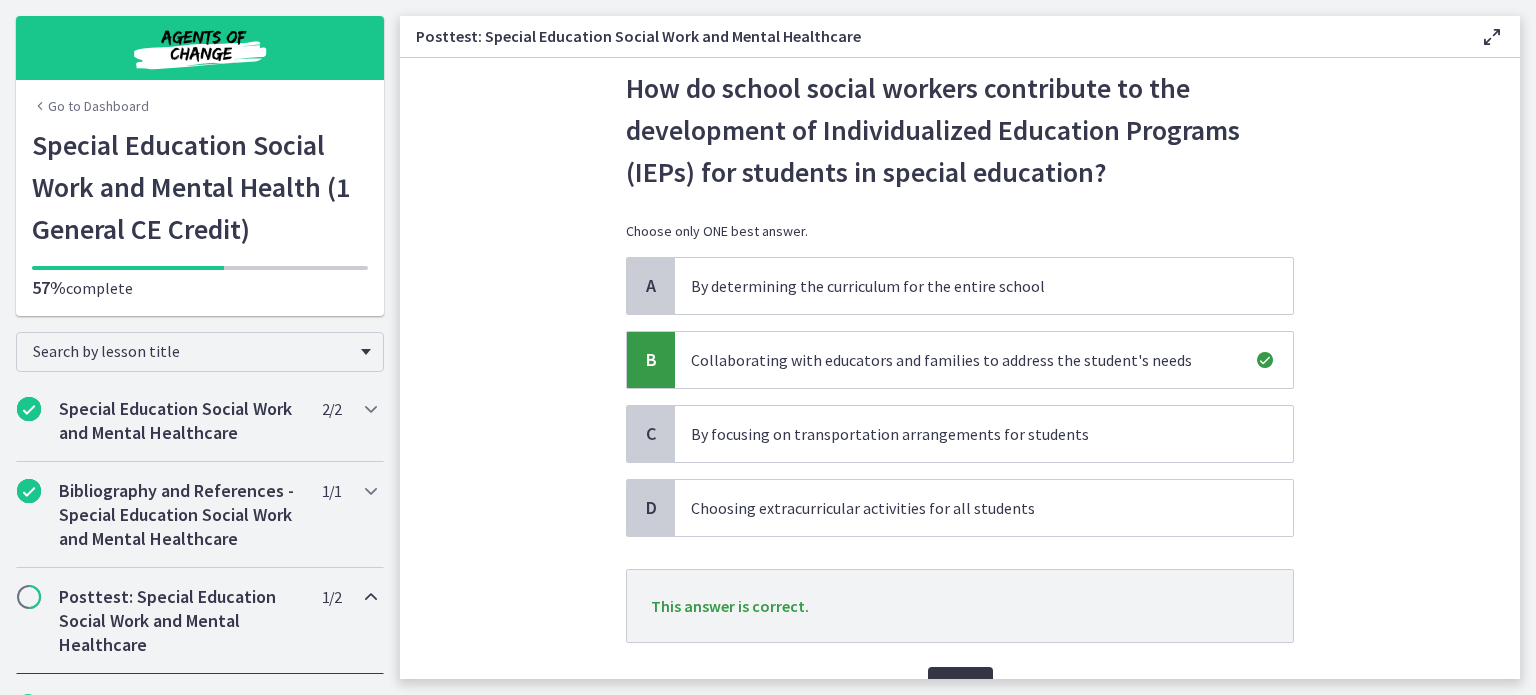 scroll, scrollTop: 187, scrollLeft: 0, axis: vertical 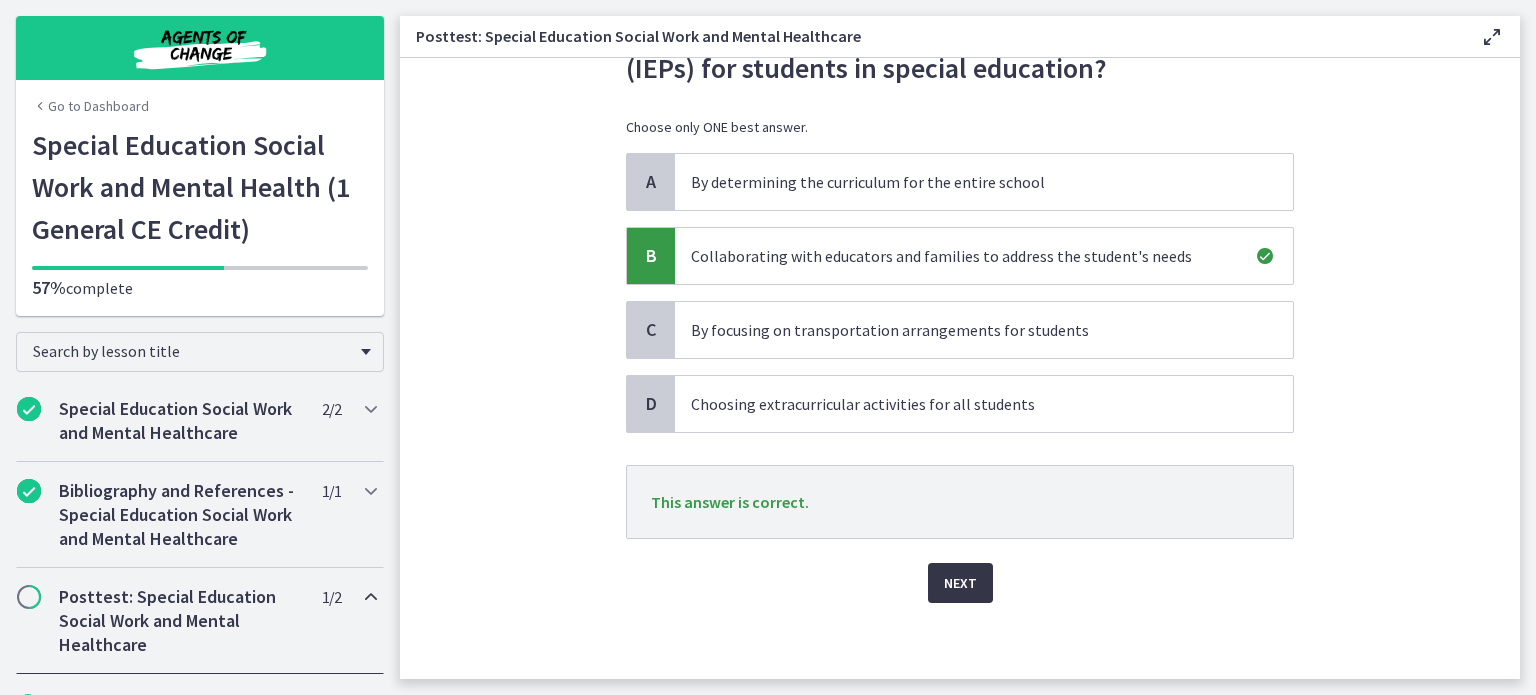 click on "Next" at bounding box center [960, 583] 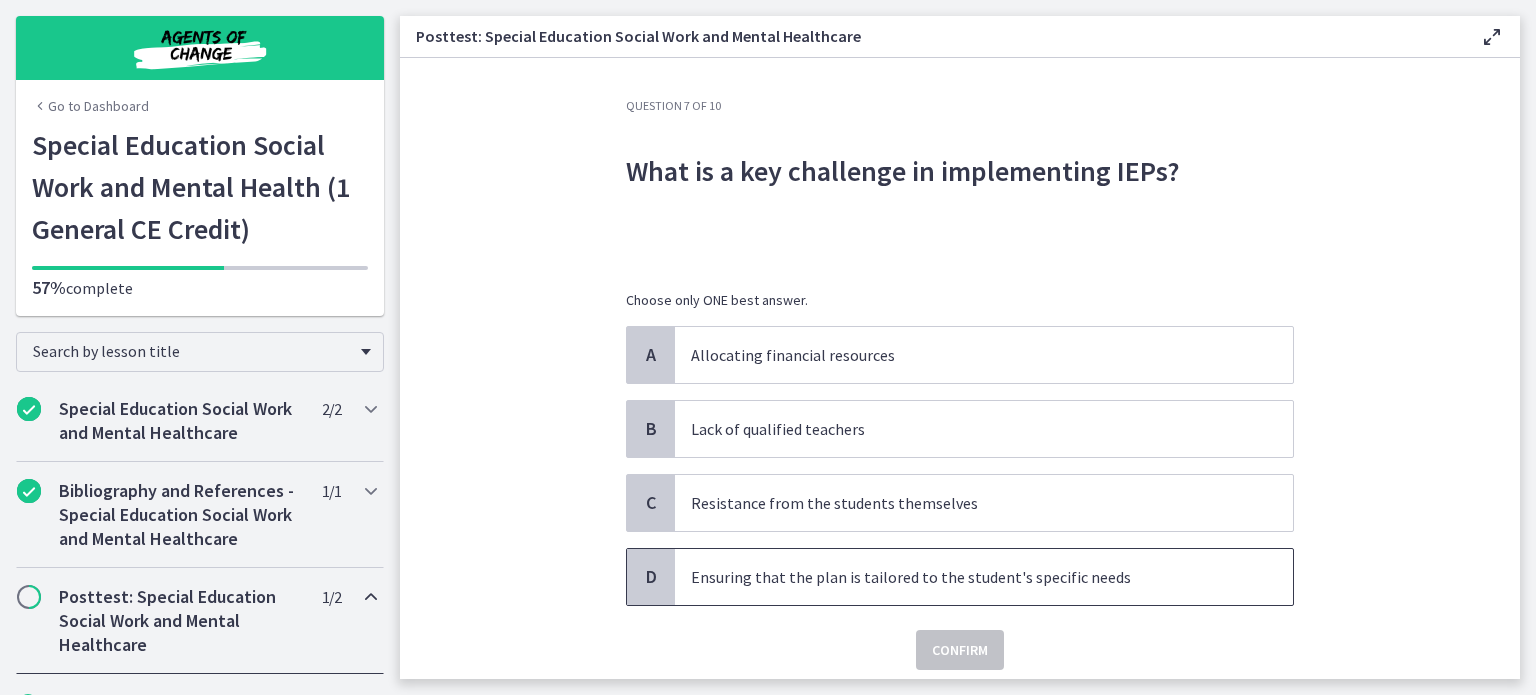 click on "Ensuring that the plan is tailored to the student's specific needs" at bounding box center (964, 577) 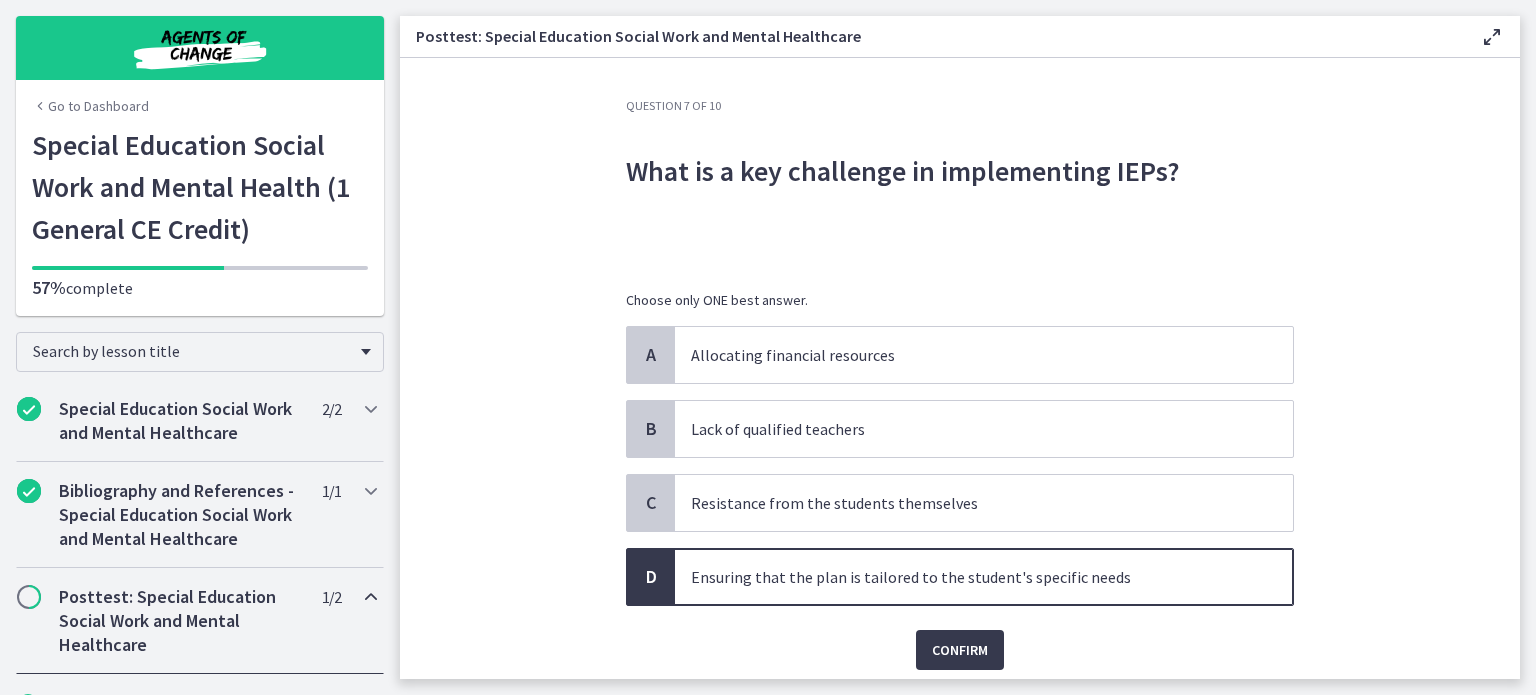 scroll, scrollTop: 50, scrollLeft: 0, axis: vertical 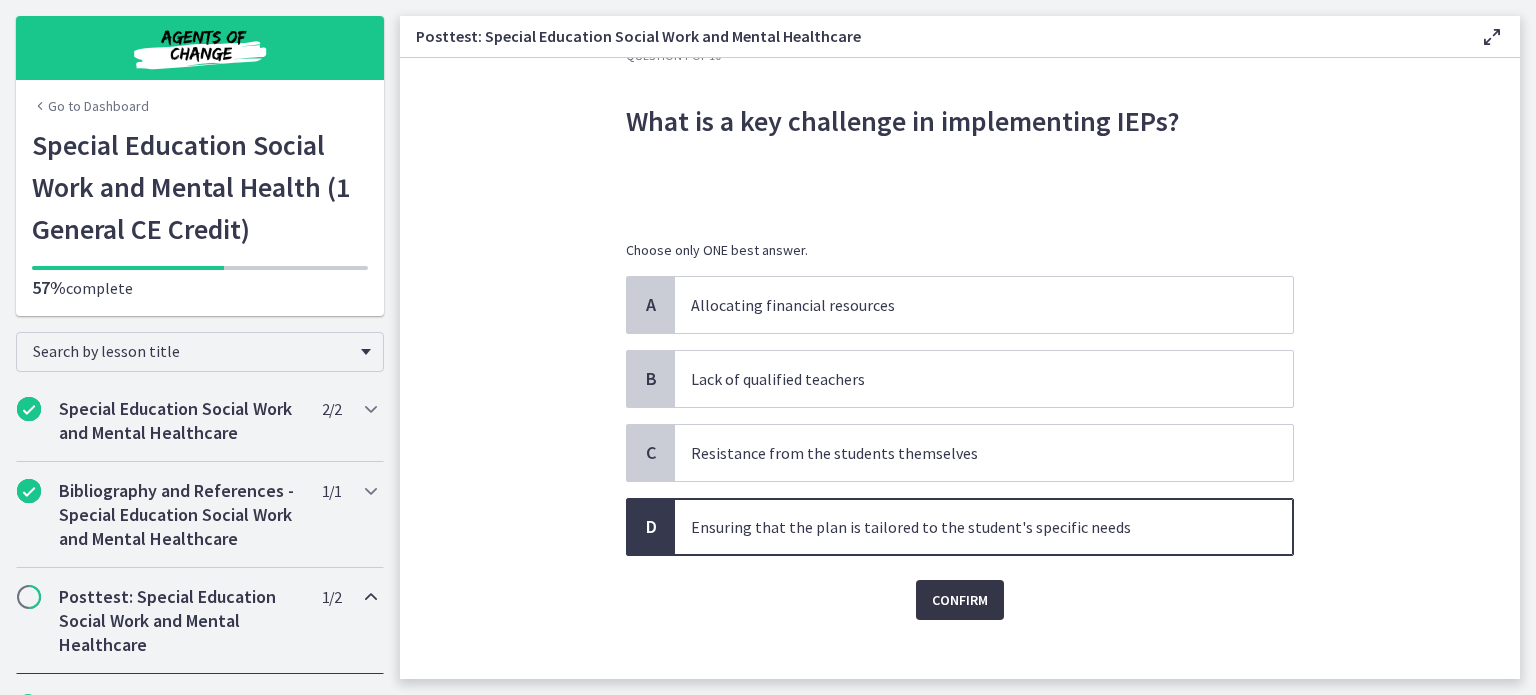 click on "Confirm" at bounding box center [960, 600] 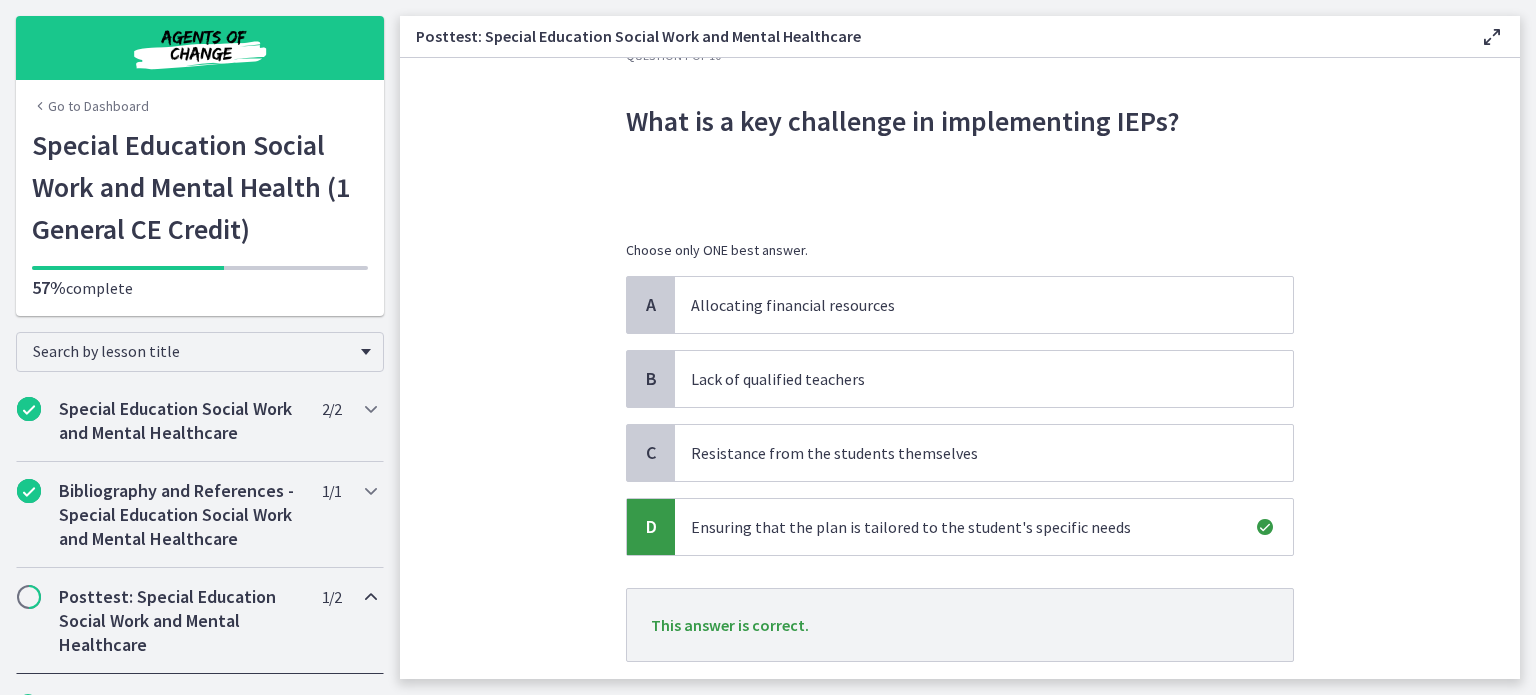 scroll, scrollTop: 174, scrollLeft: 0, axis: vertical 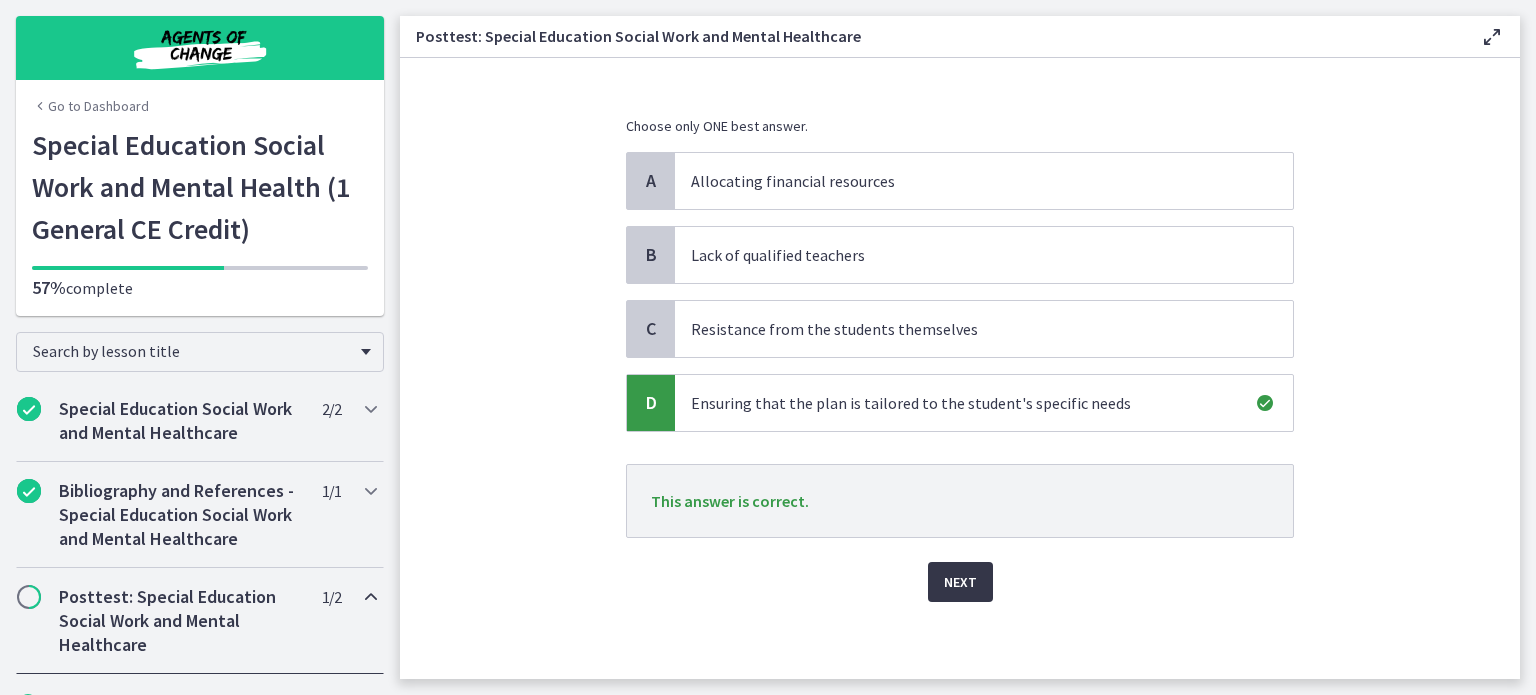 click on "Next" at bounding box center [960, 582] 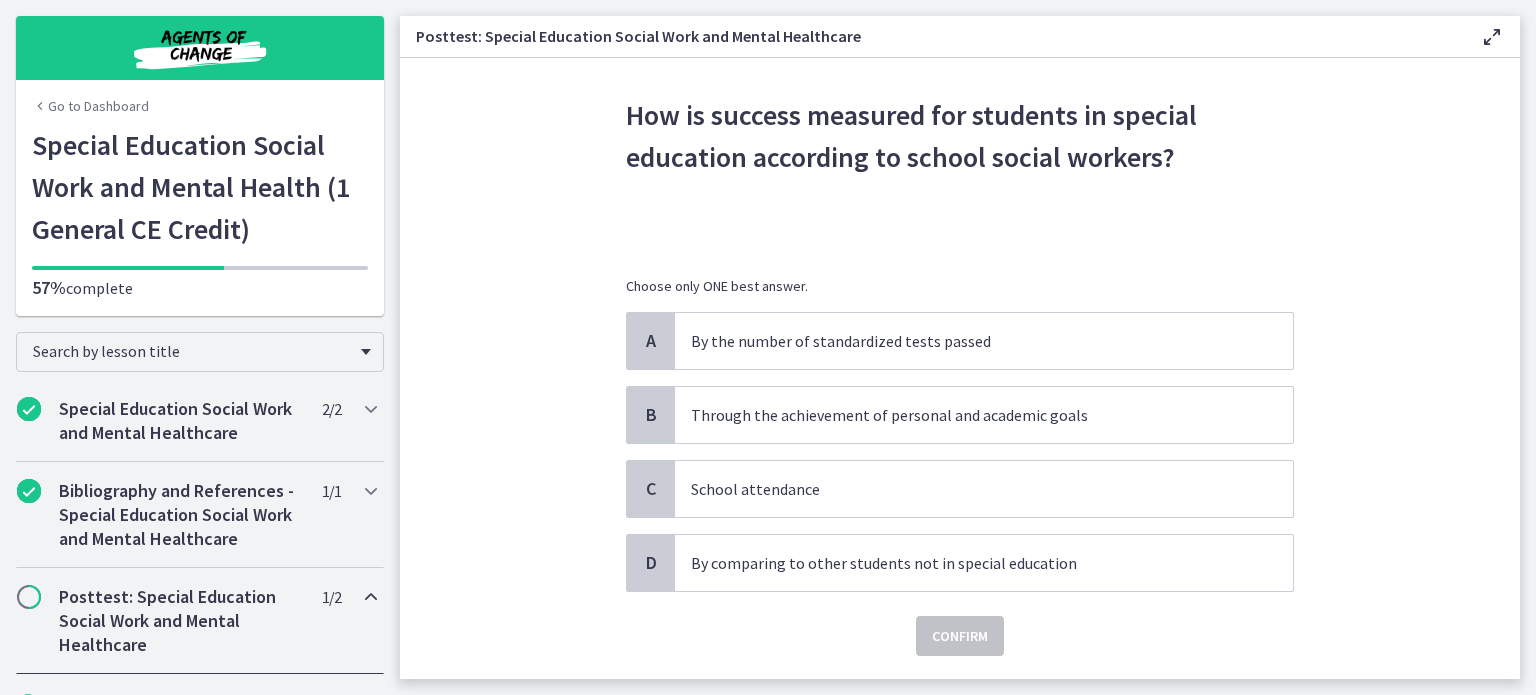 scroll, scrollTop: 66, scrollLeft: 0, axis: vertical 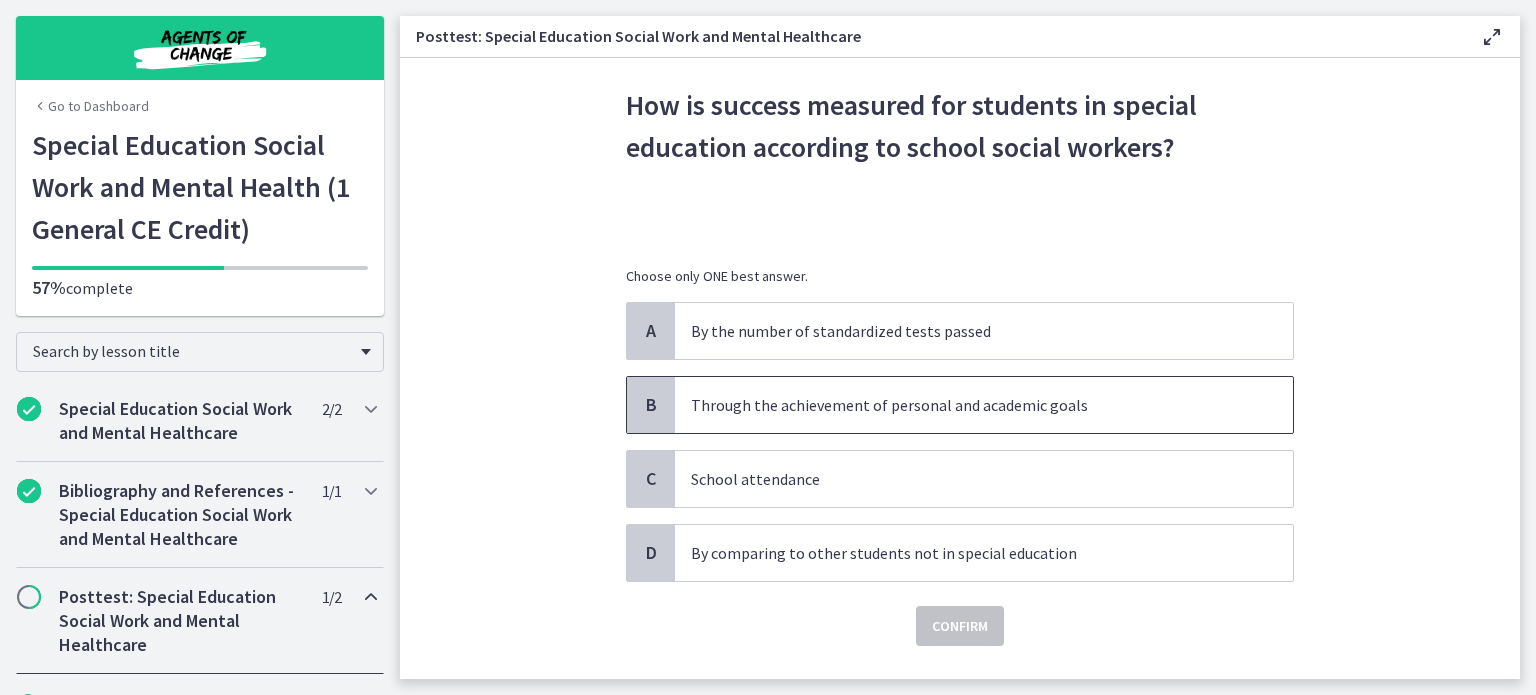 click on "Through the achievement of personal and academic goals" at bounding box center [964, 405] 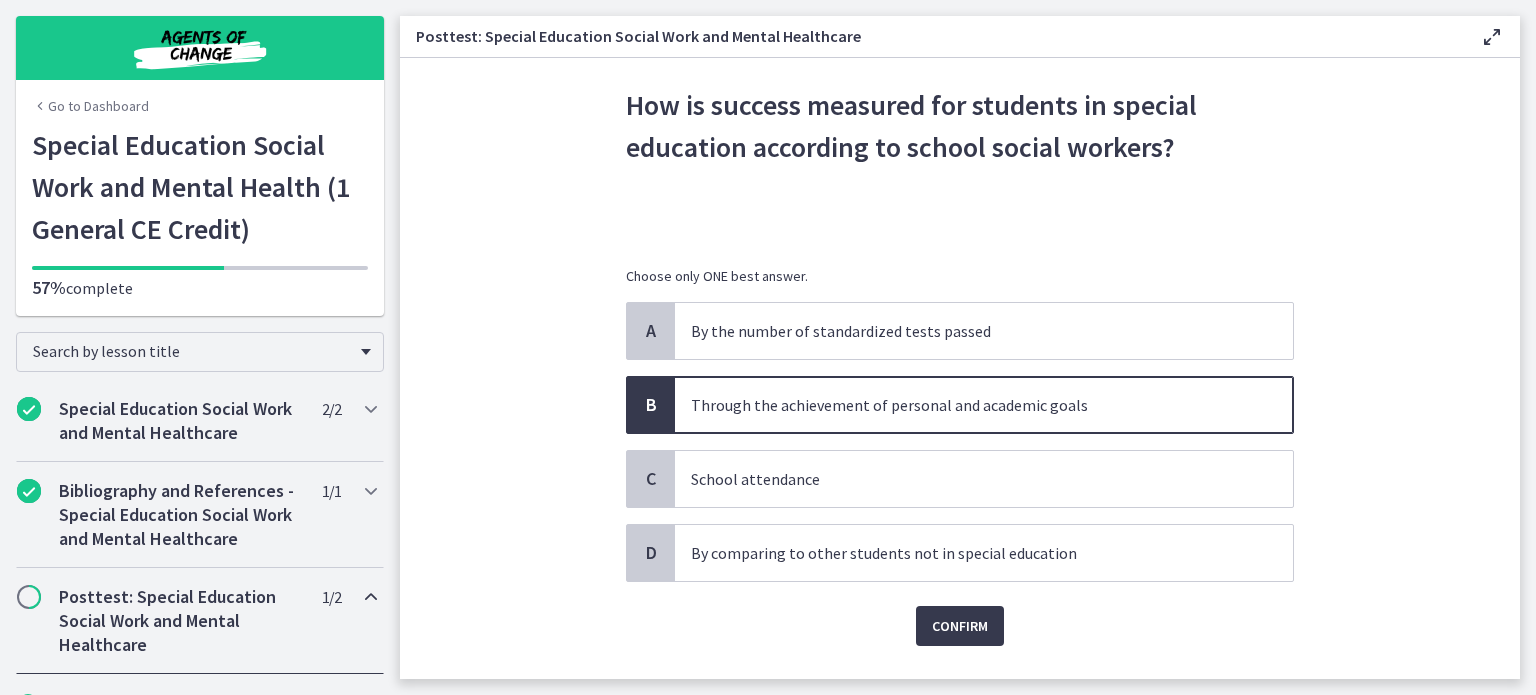 click on "Confirm" at bounding box center [960, 614] 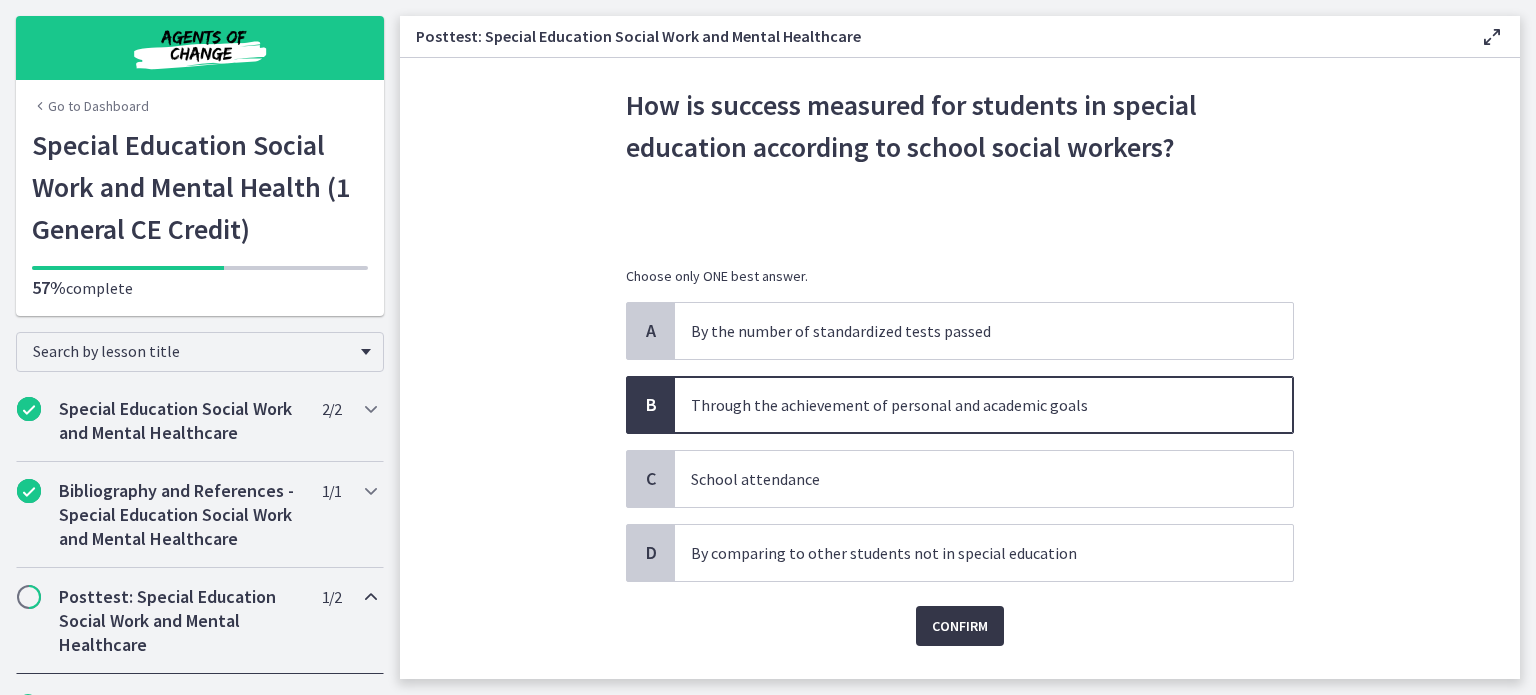 click on "Confirm" at bounding box center (960, 626) 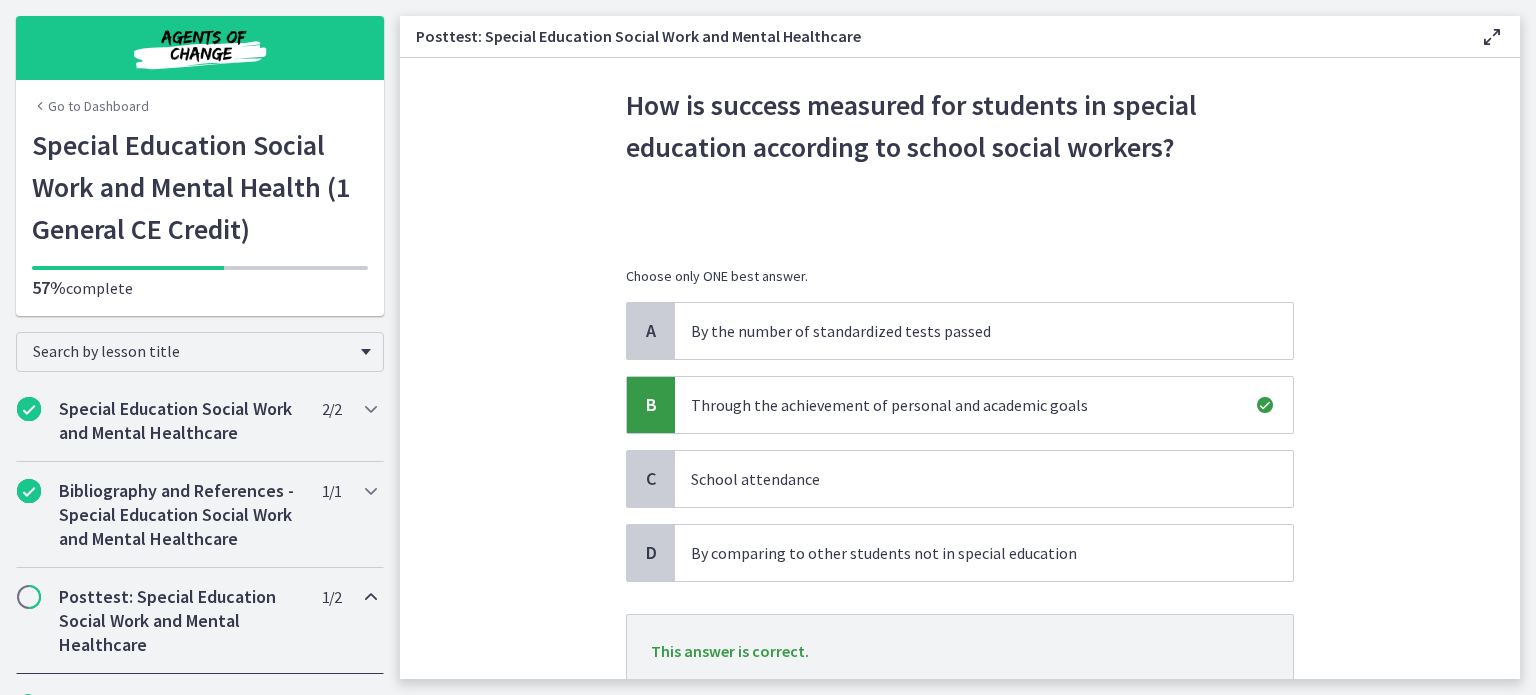 scroll, scrollTop: 216, scrollLeft: 0, axis: vertical 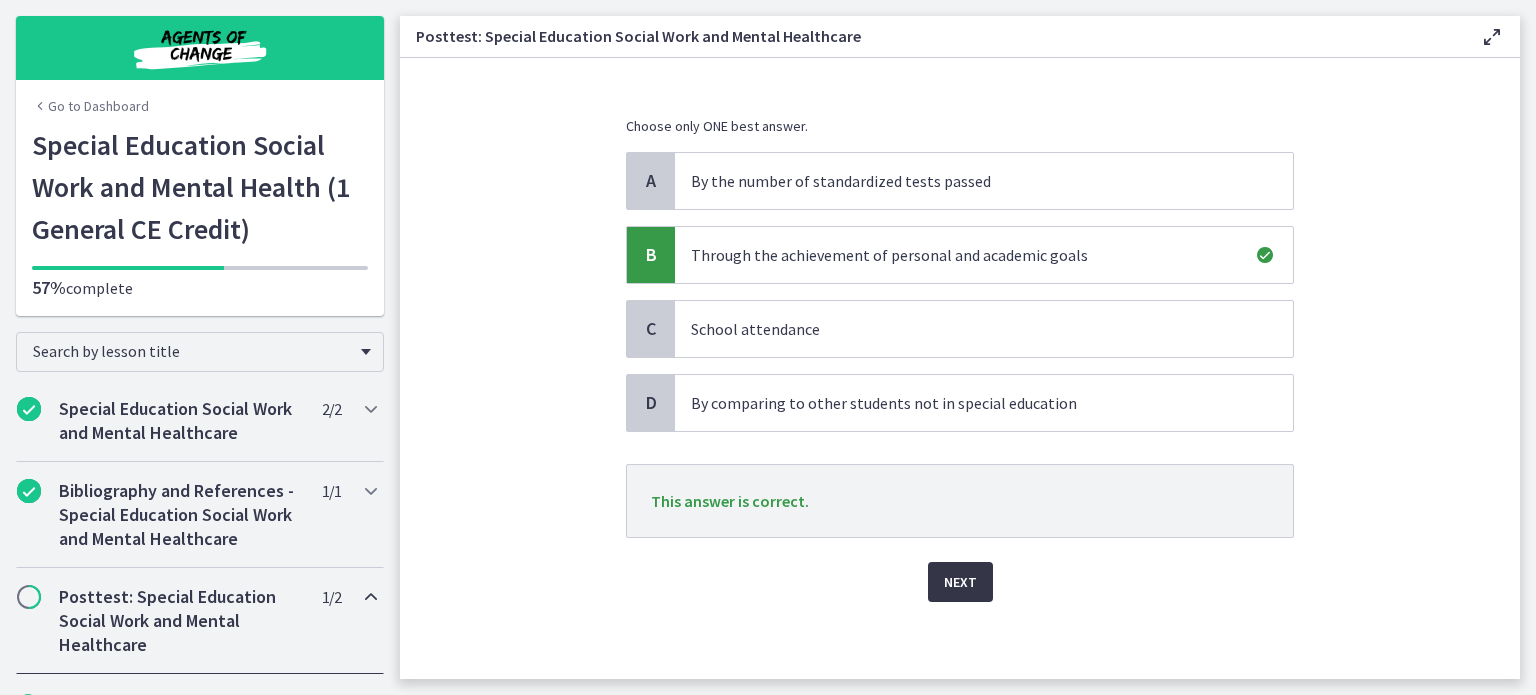 drag, startPoint x: 956, startPoint y: 611, endPoint x: 942, endPoint y: 571, distance: 42.379242 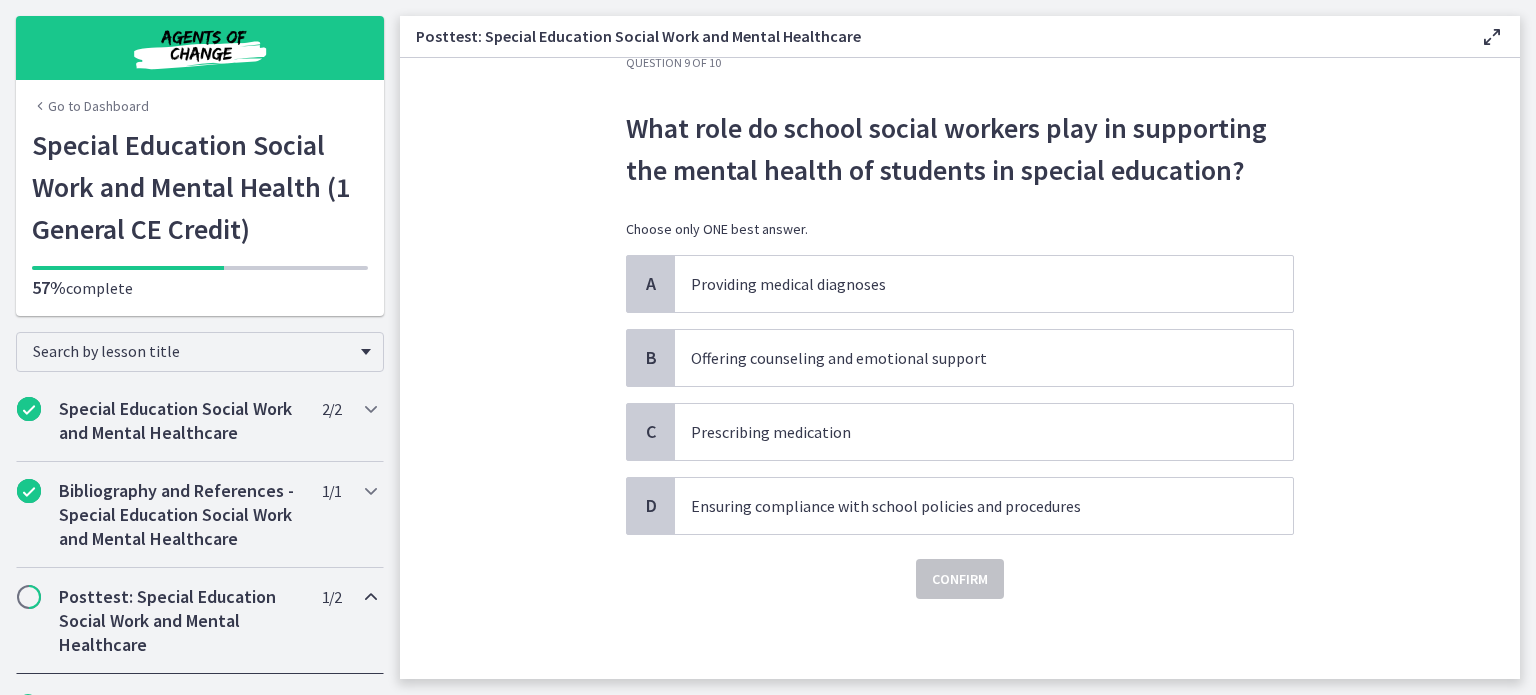 scroll, scrollTop: 0, scrollLeft: 0, axis: both 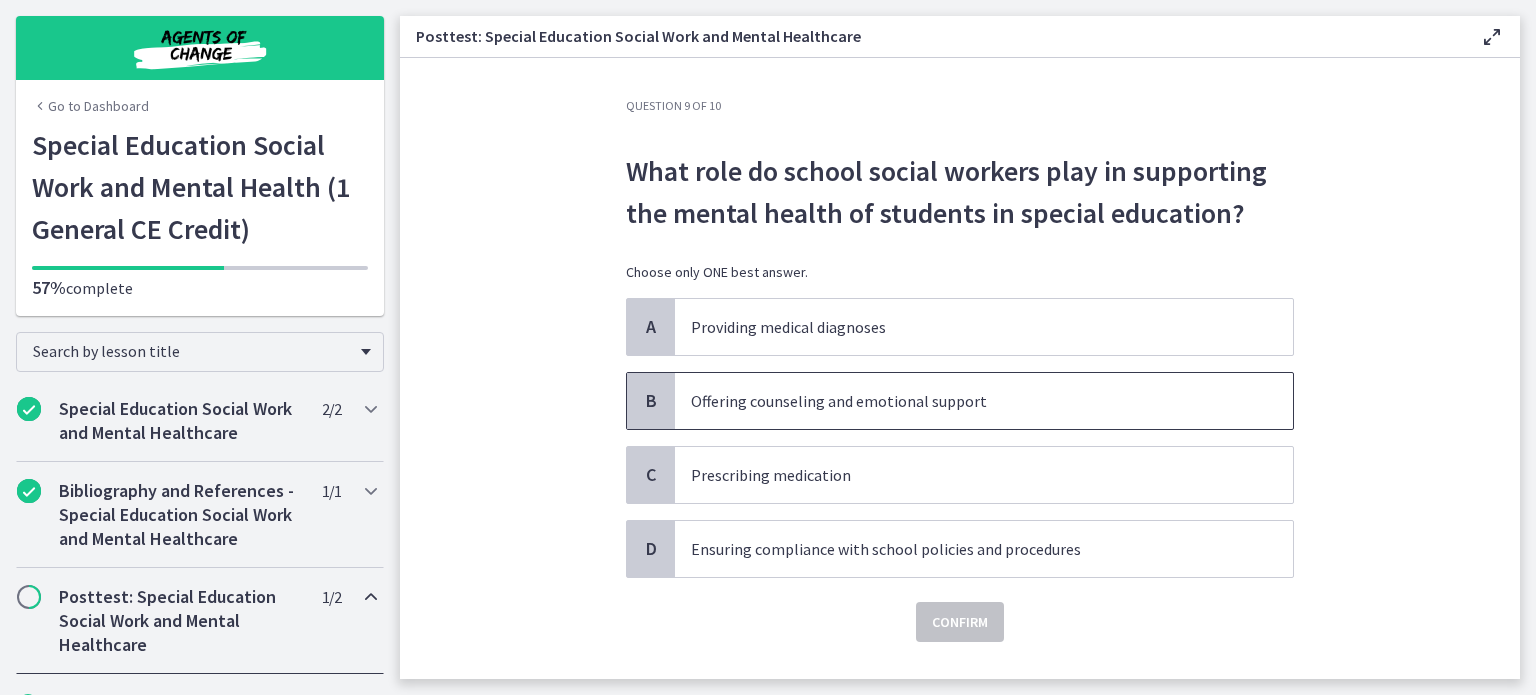 click on "Offering counseling and emotional support" at bounding box center [984, 401] 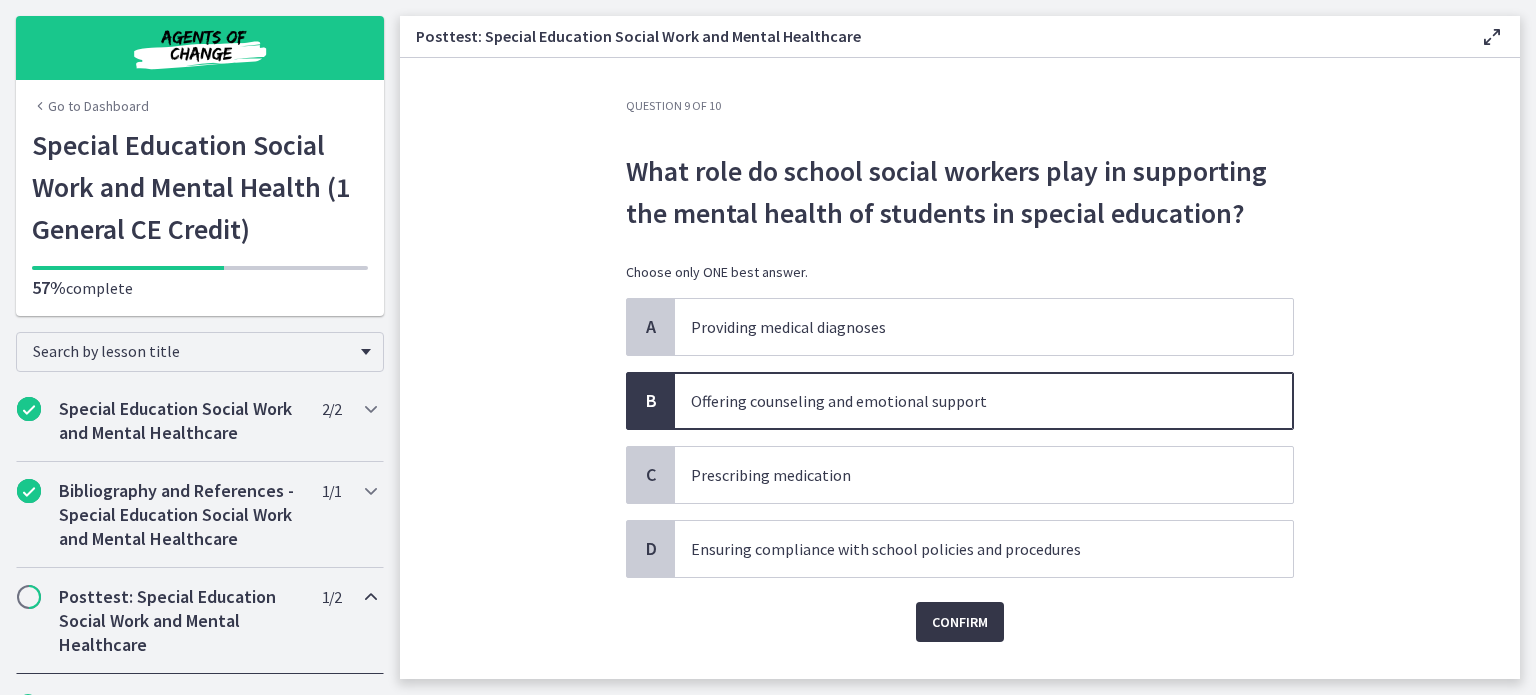 click on "Confirm" at bounding box center (960, 622) 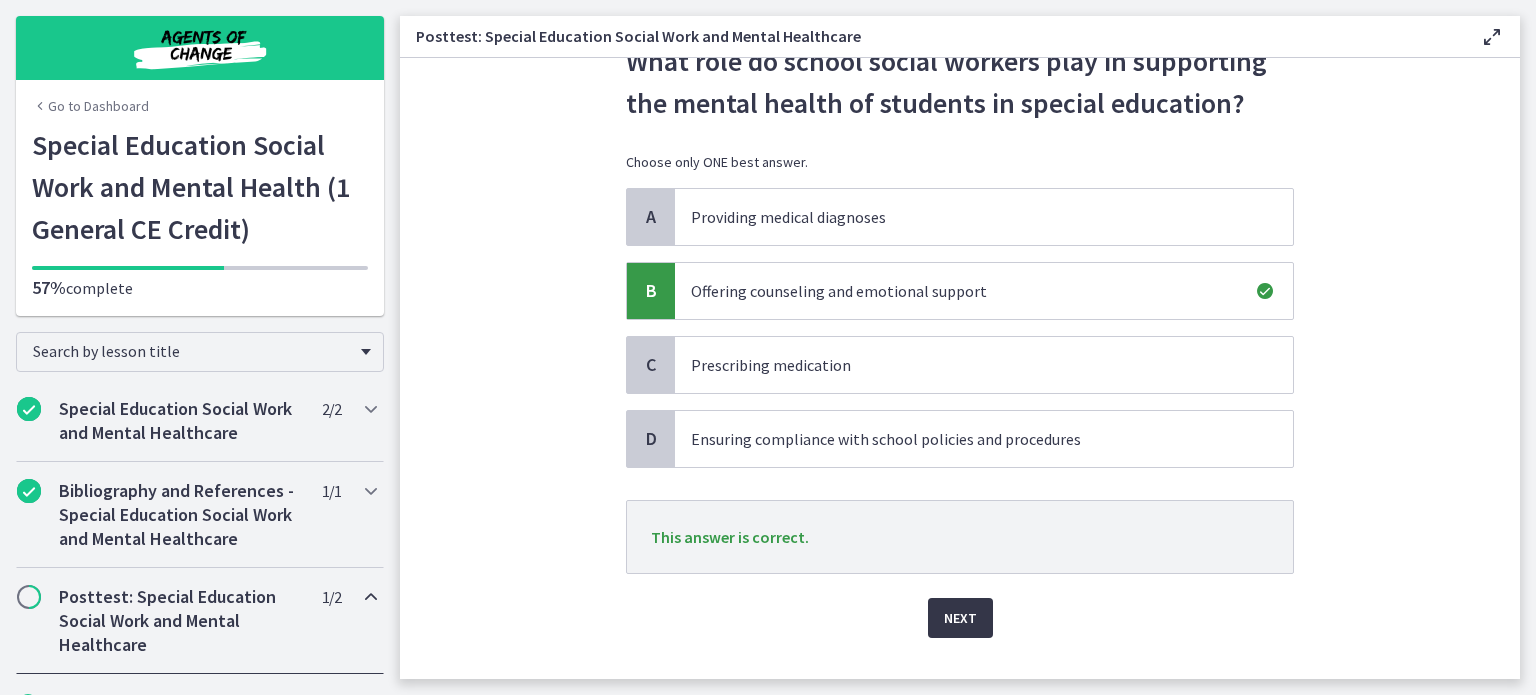 scroll, scrollTop: 112, scrollLeft: 0, axis: vertical 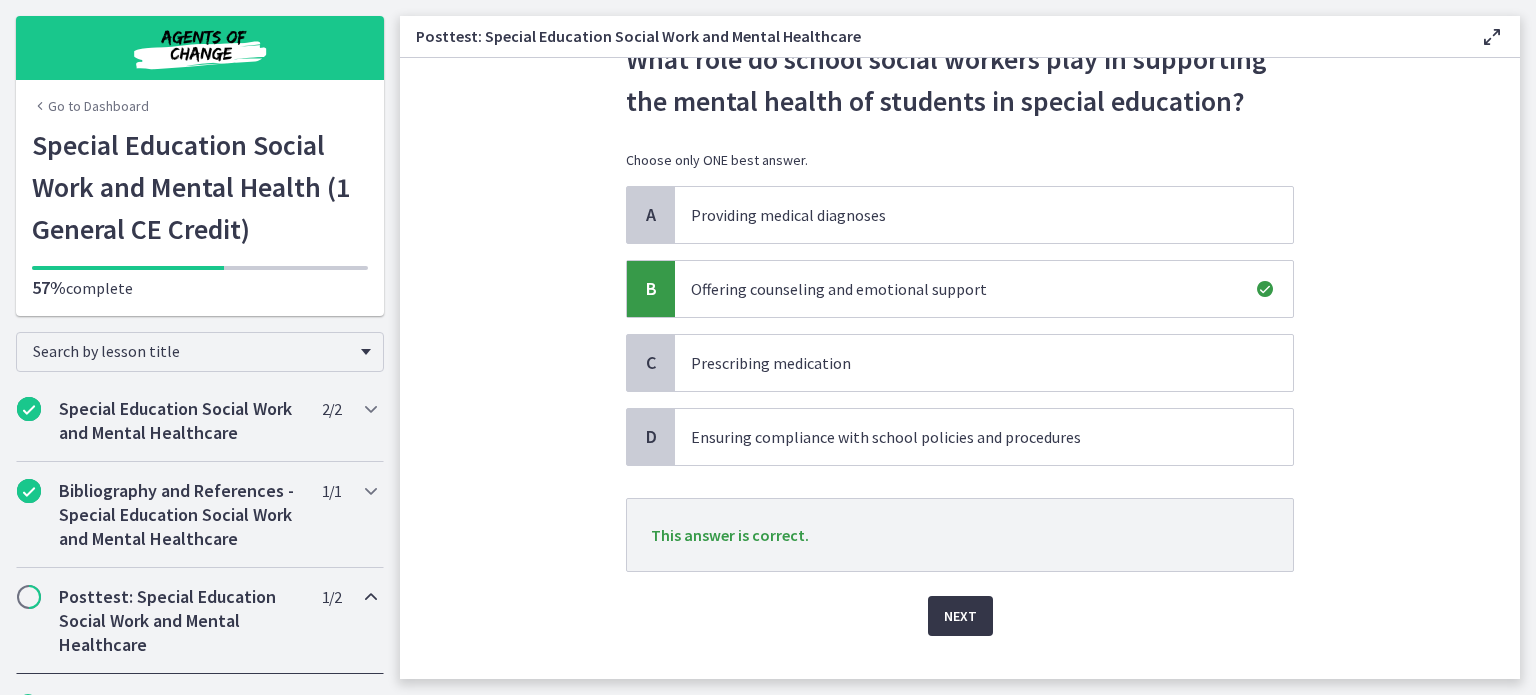 click on "Next" at bounding box center (960, 616) 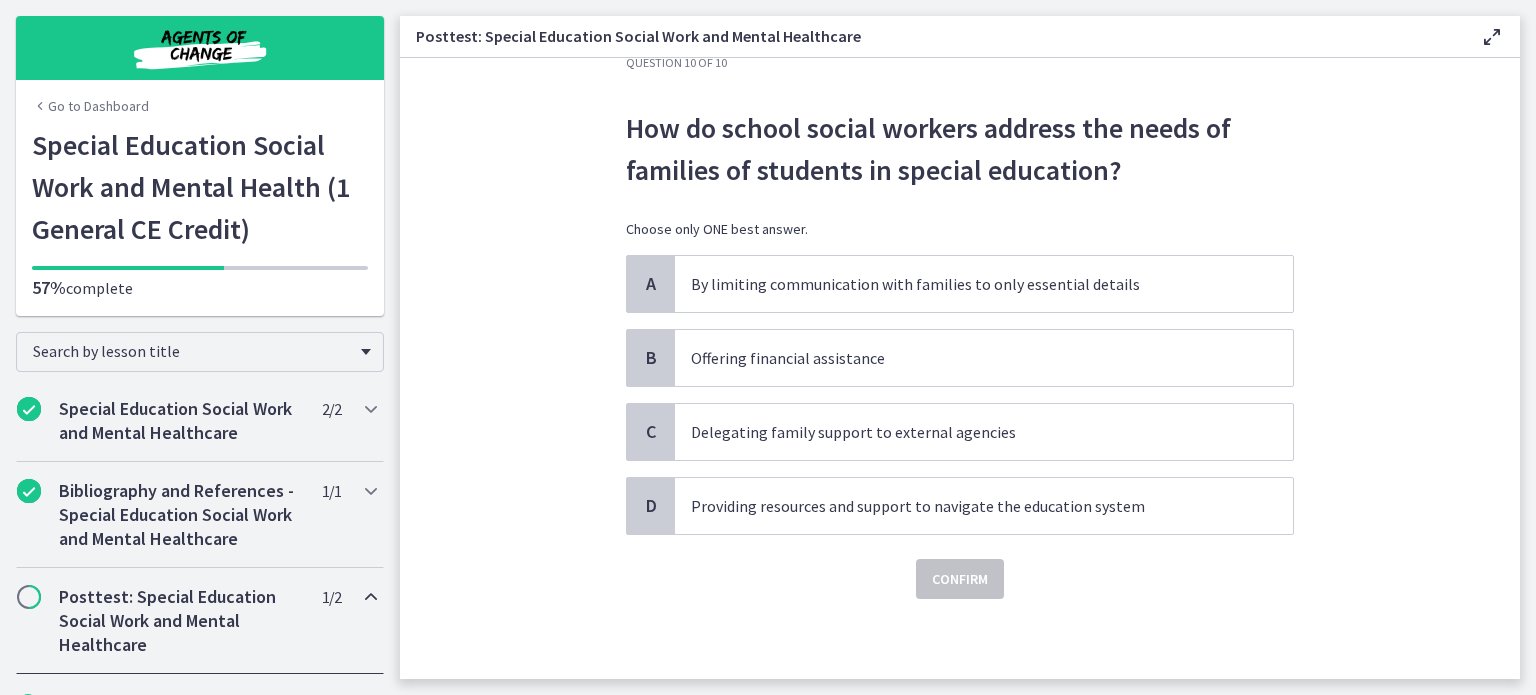 scroll, scrollTop: 0, scrollLeft: 0, axis: both 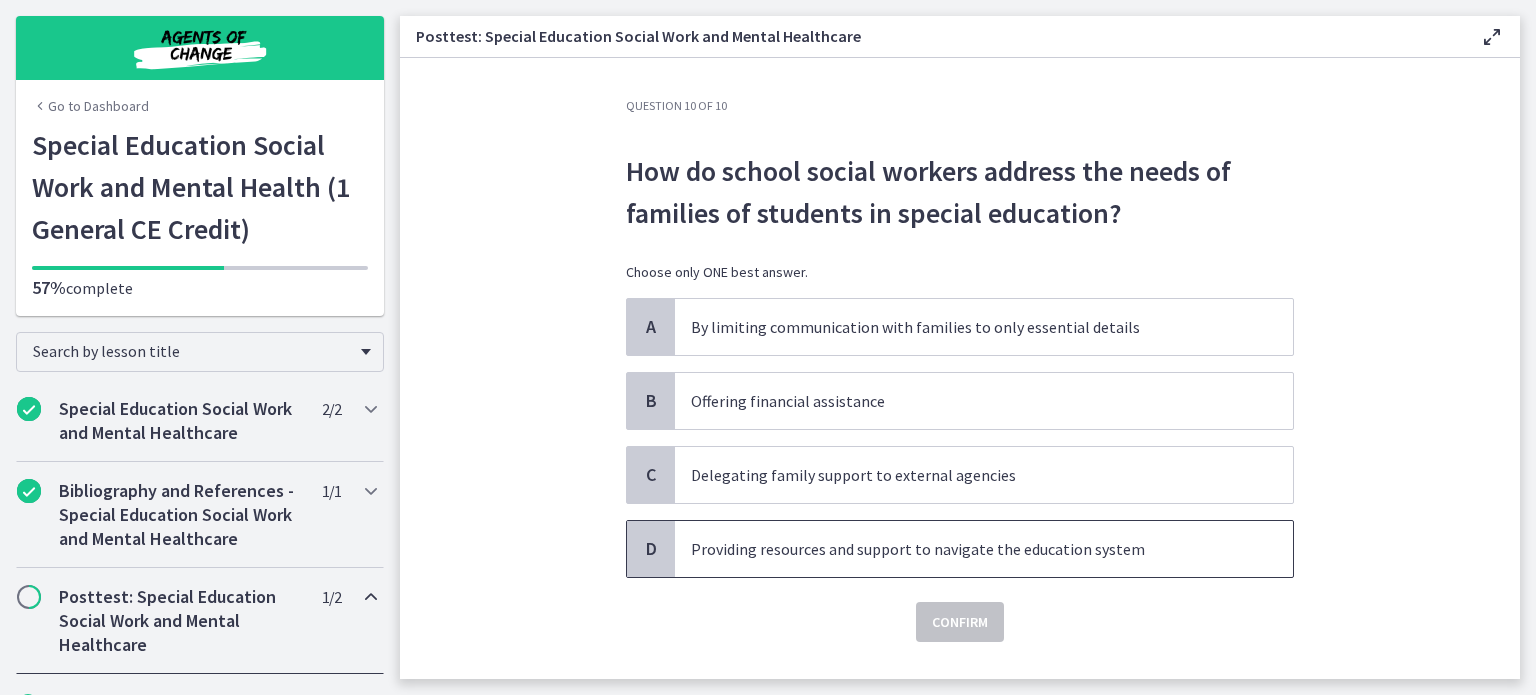 click on "Providing resources and support to navigate the education system" at bounding box center (964, 549) 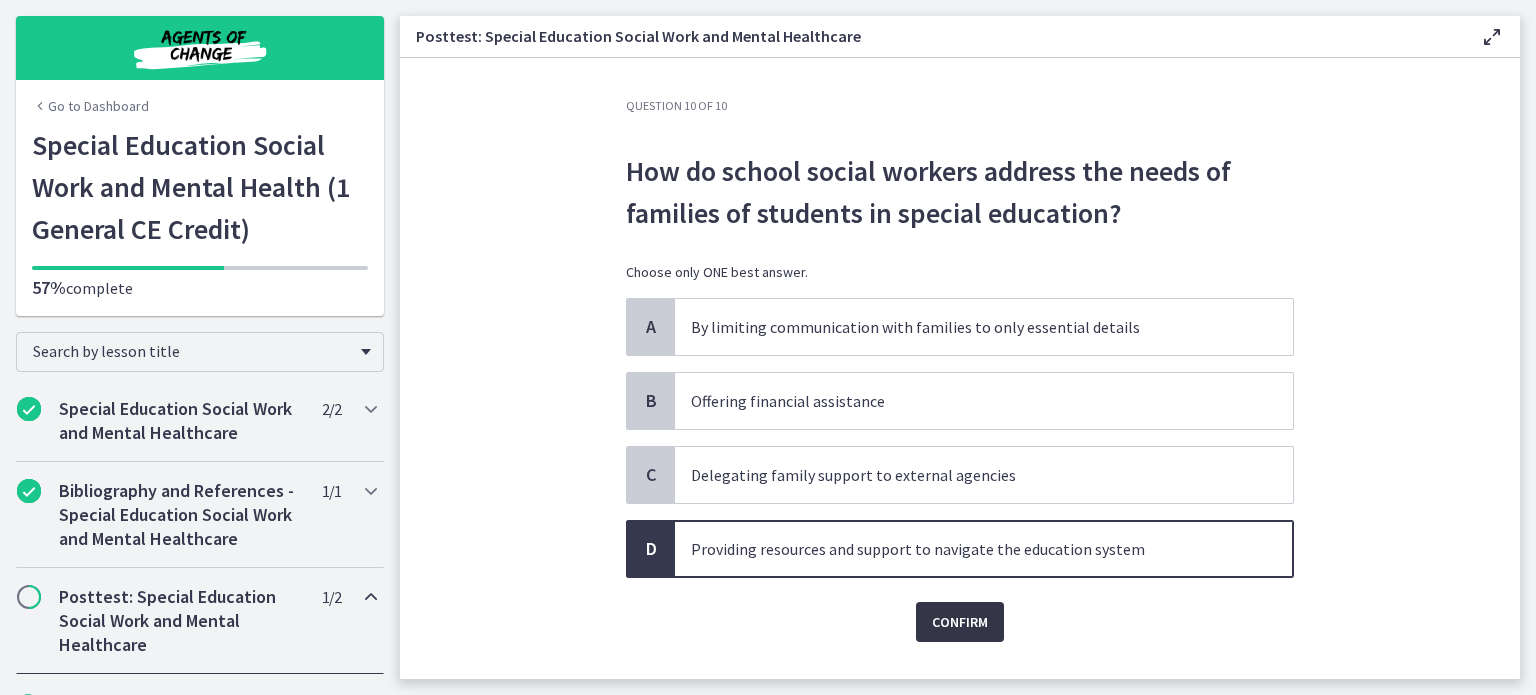 click on "Confirm" at bounding box center (960, 622) 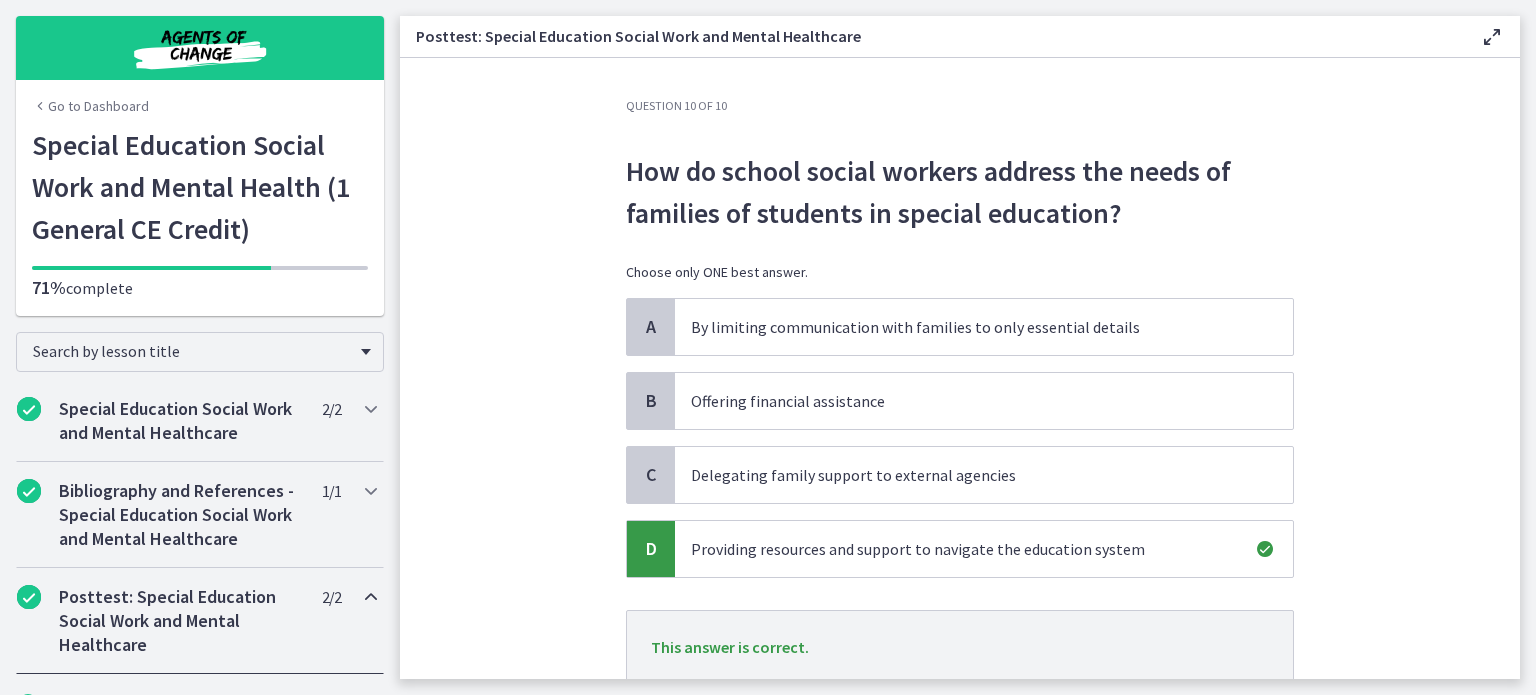 scroll, scrollTop: 146, scrollLeft: 0, axis: vertical 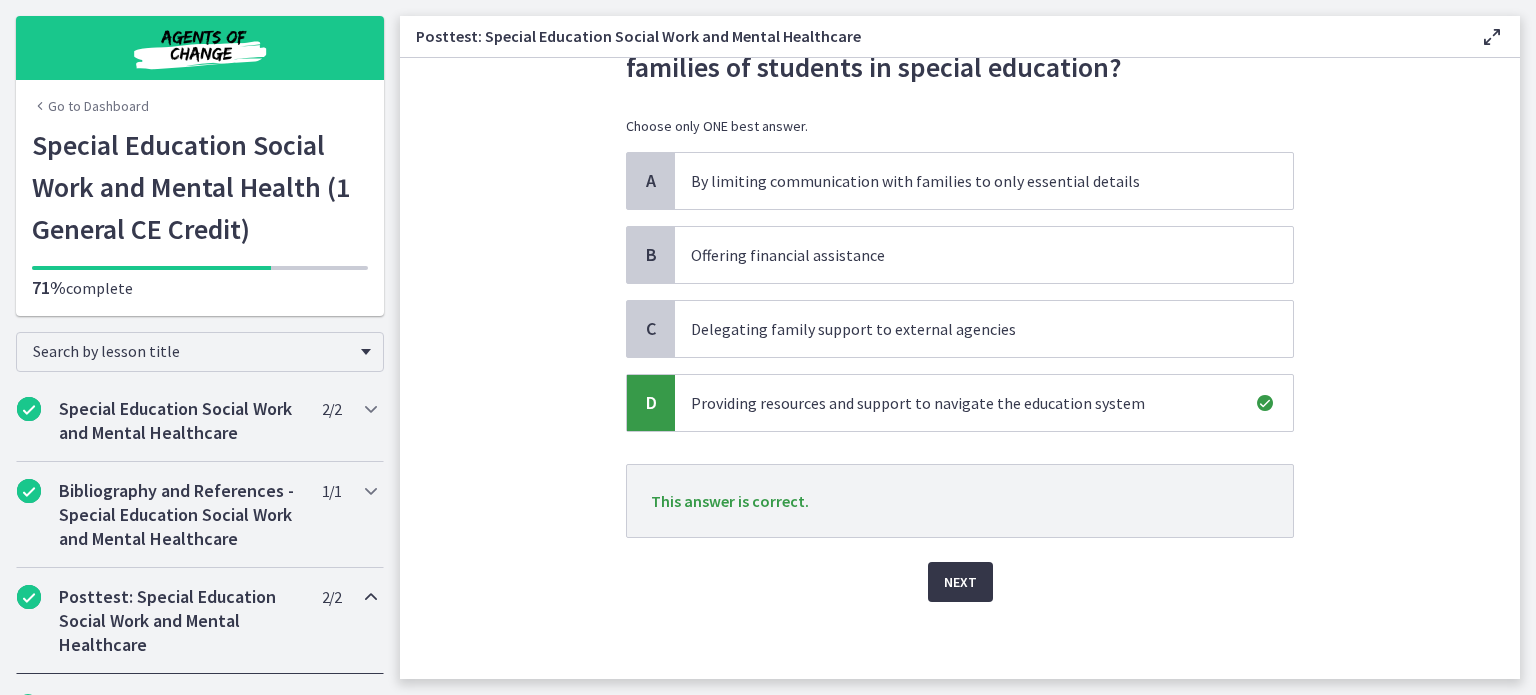 click on "Next" at bounding box center [960, 582] 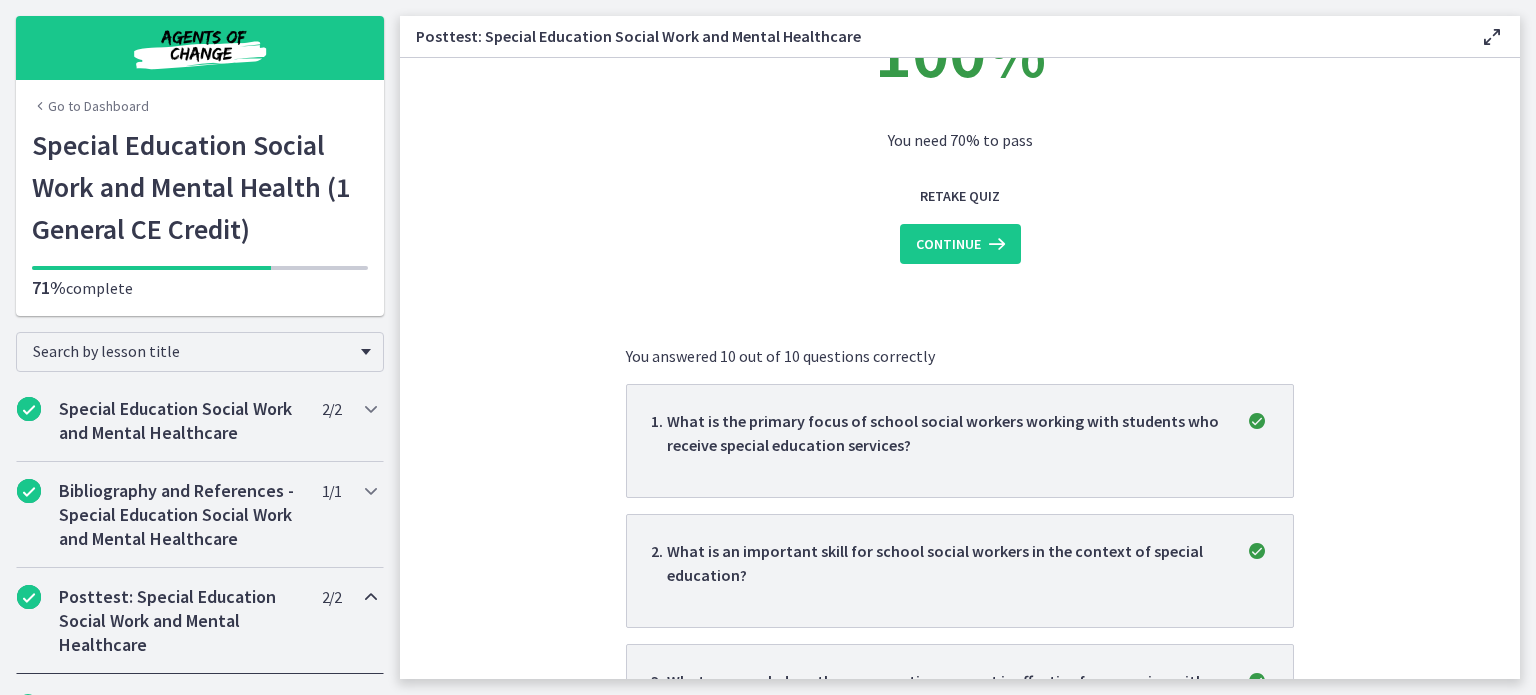 scroll, scrollTop: 0, scrollLeft: 0, axis: both 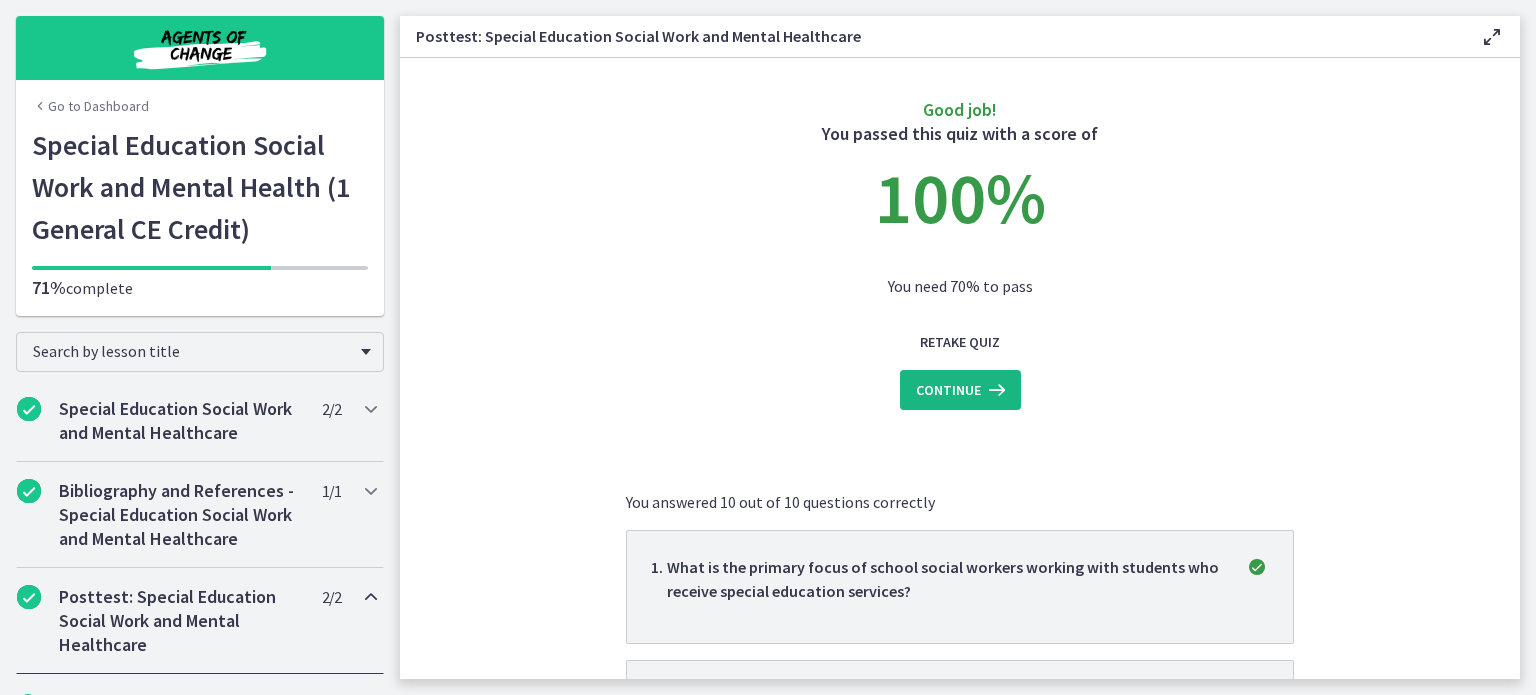 click on "Continue" at bounding box center (948, 390) 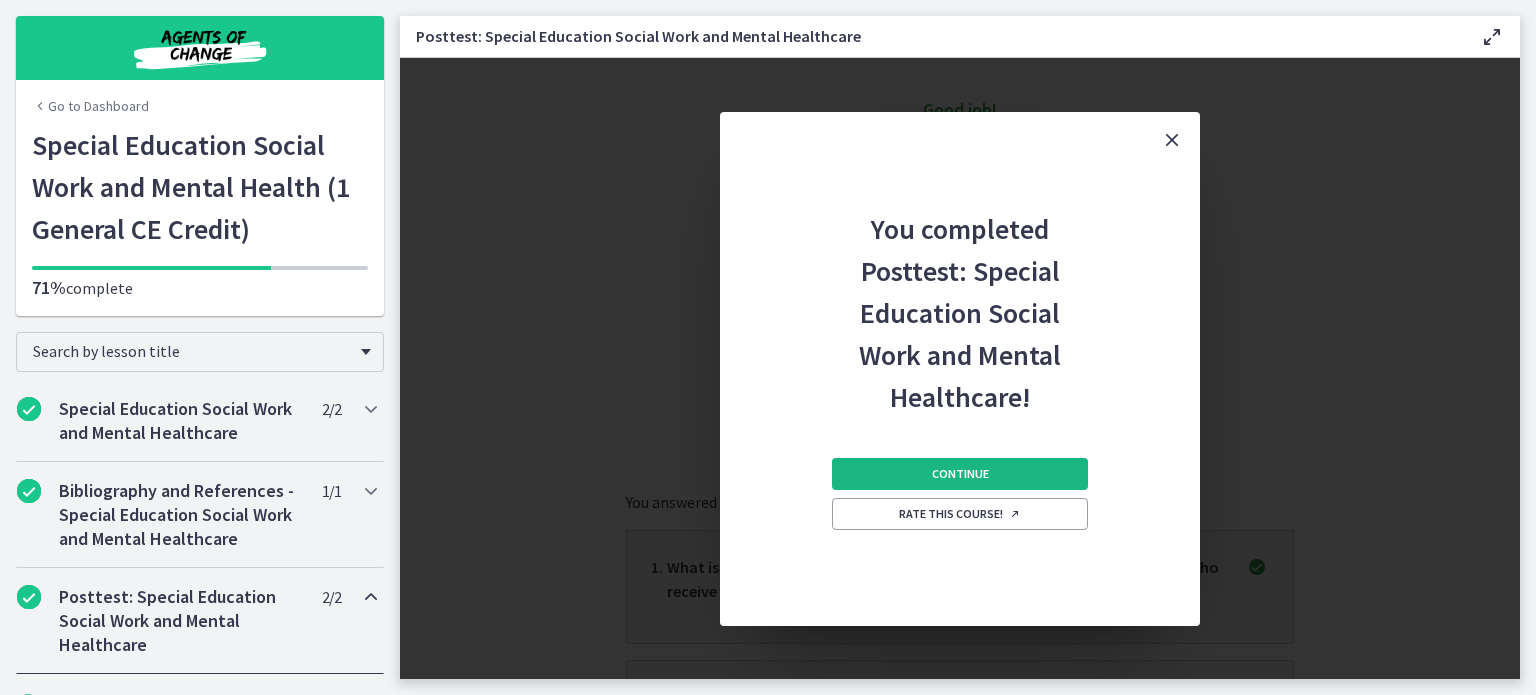 click on "Continue" at bounding box center [960, 474] 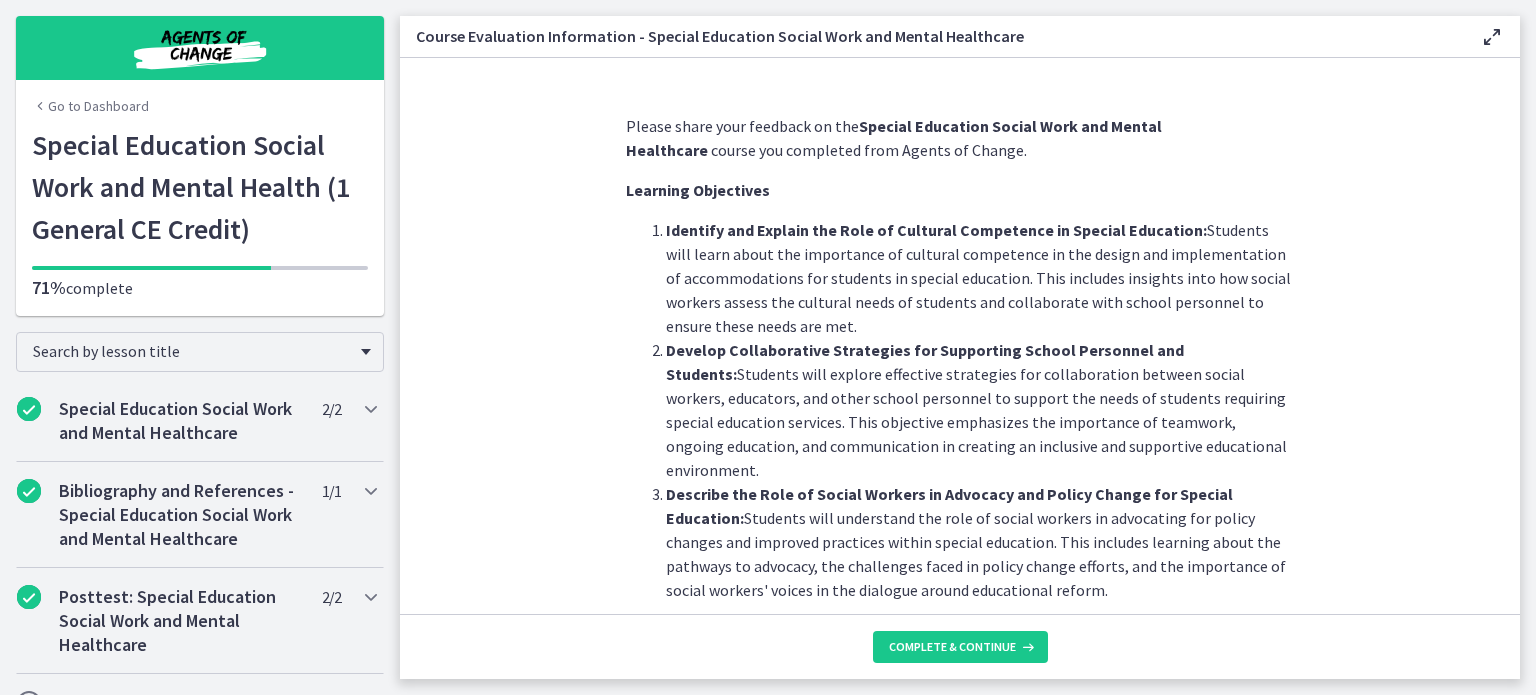 scroll, scrollTop: 59, scrollLeft: 0, axis: vertical 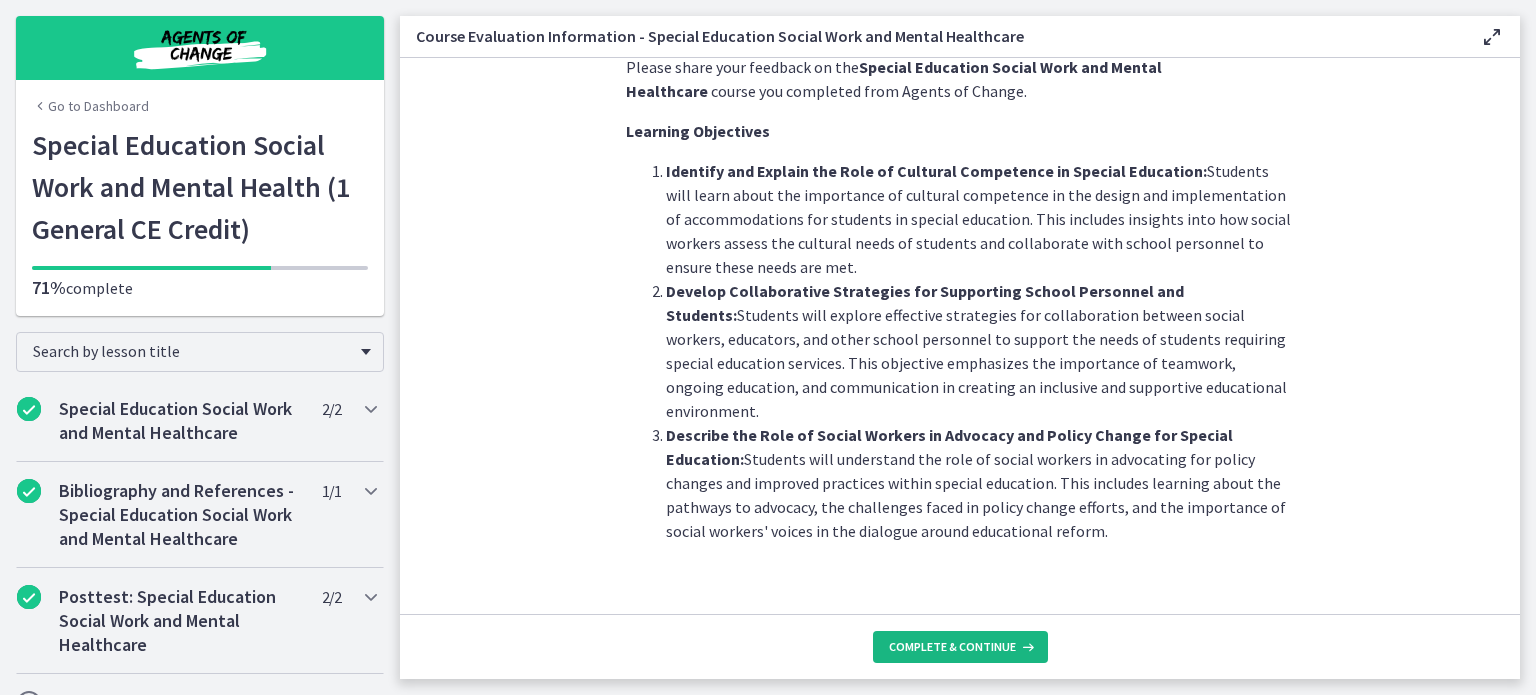 click on "Complete & continue" at bounding box center (952, 647) 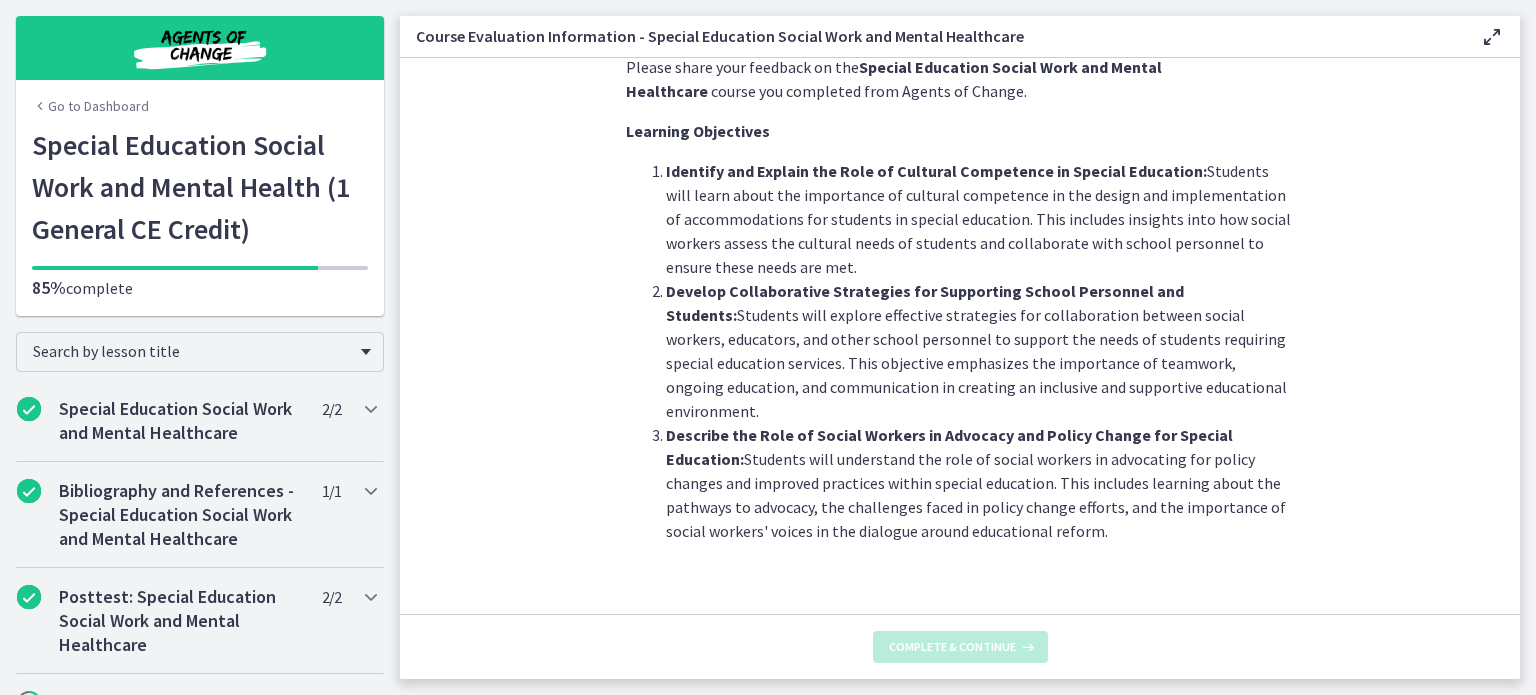 scroll, scrollTop: 0, scrollLeft: 0, axis: both 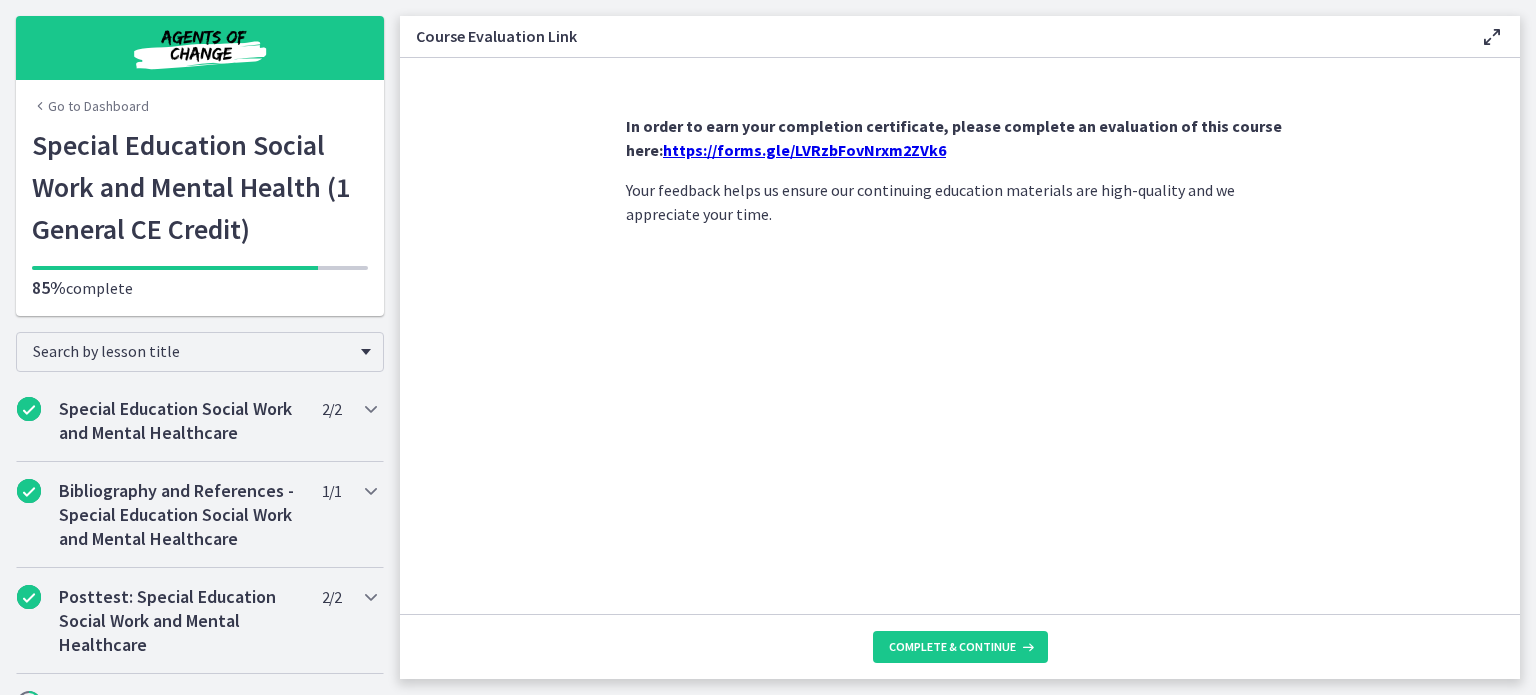 click on "https://forms.gle/LVRzbFovNrxm2ZVk6" at bounding box center (804, 150) 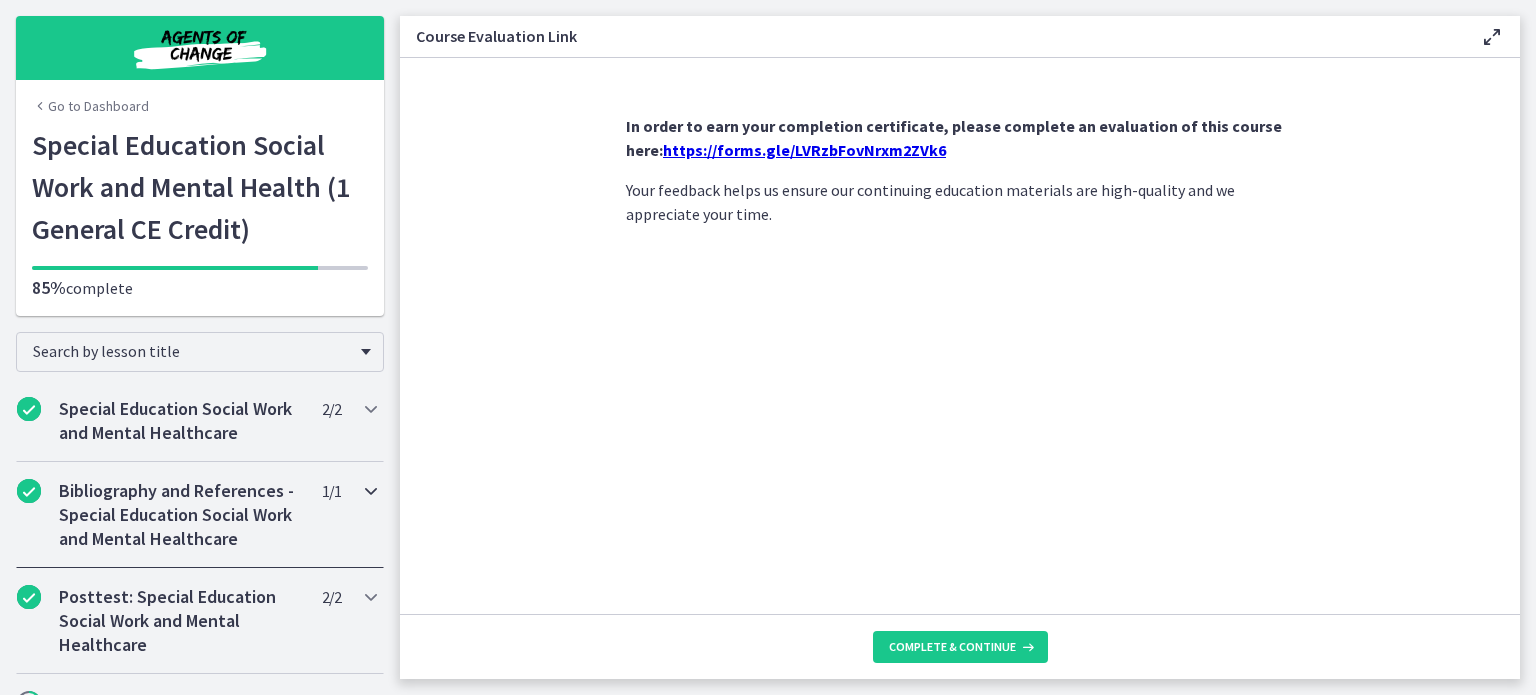 scroll, scrollTop: 228, scrollLeft: 0, axis: vertical 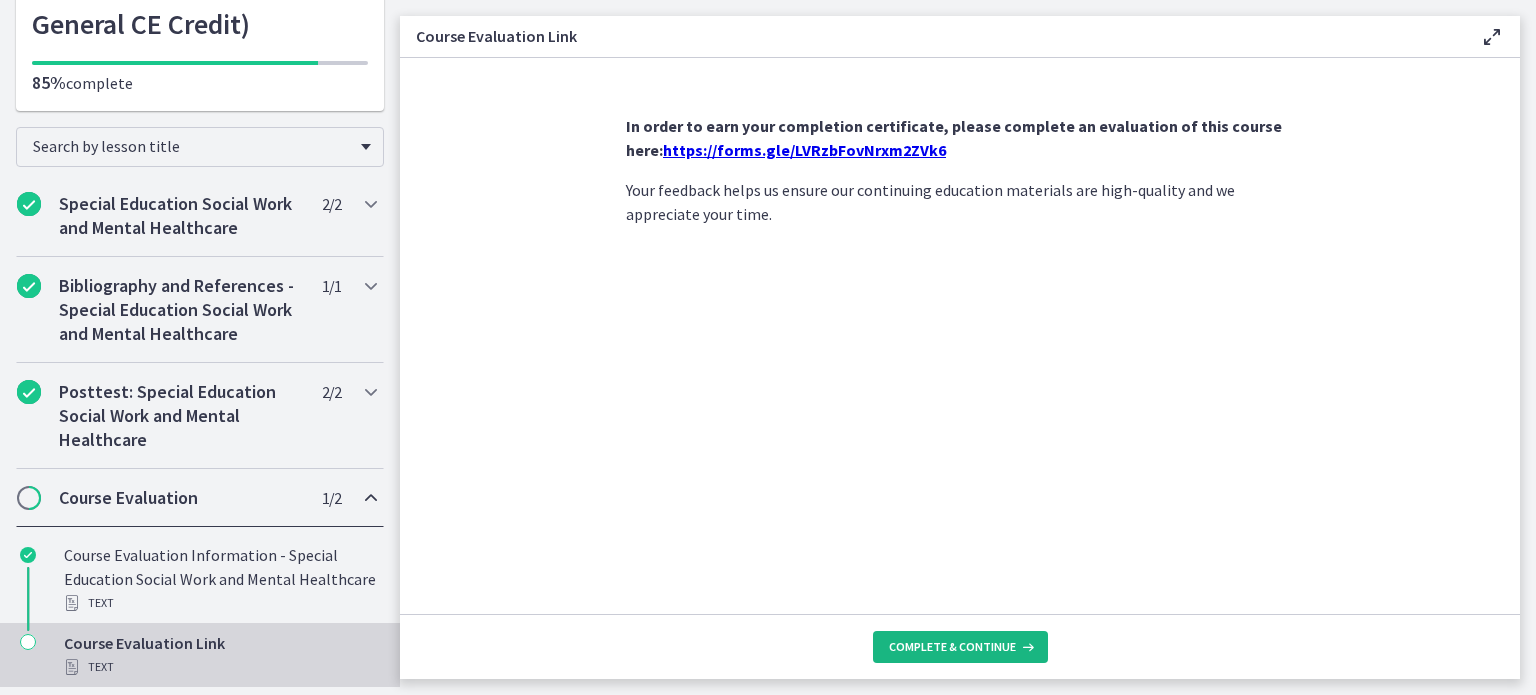 click on "Complete & continue" at bounding box center (960, 647) 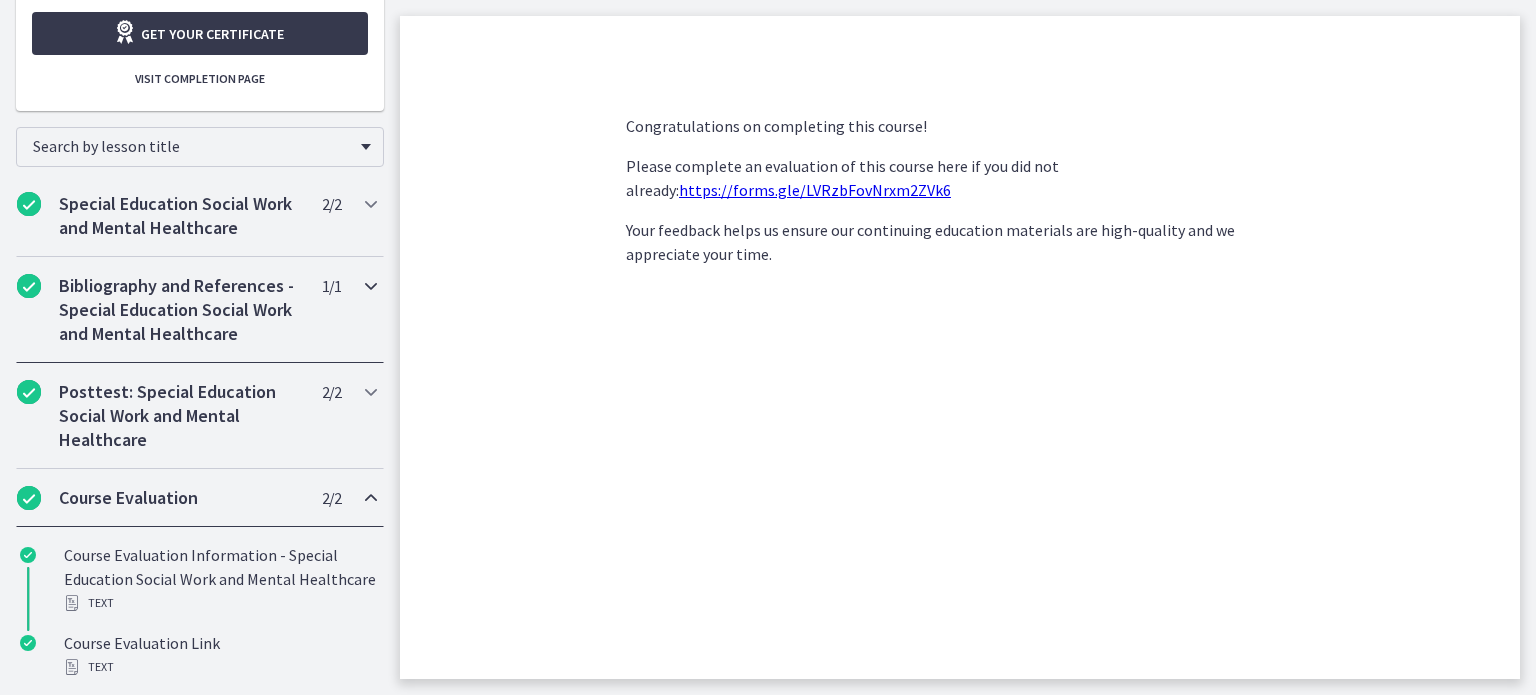 scroll, scrollTop: 0, scrollLeft: 0, axis: both 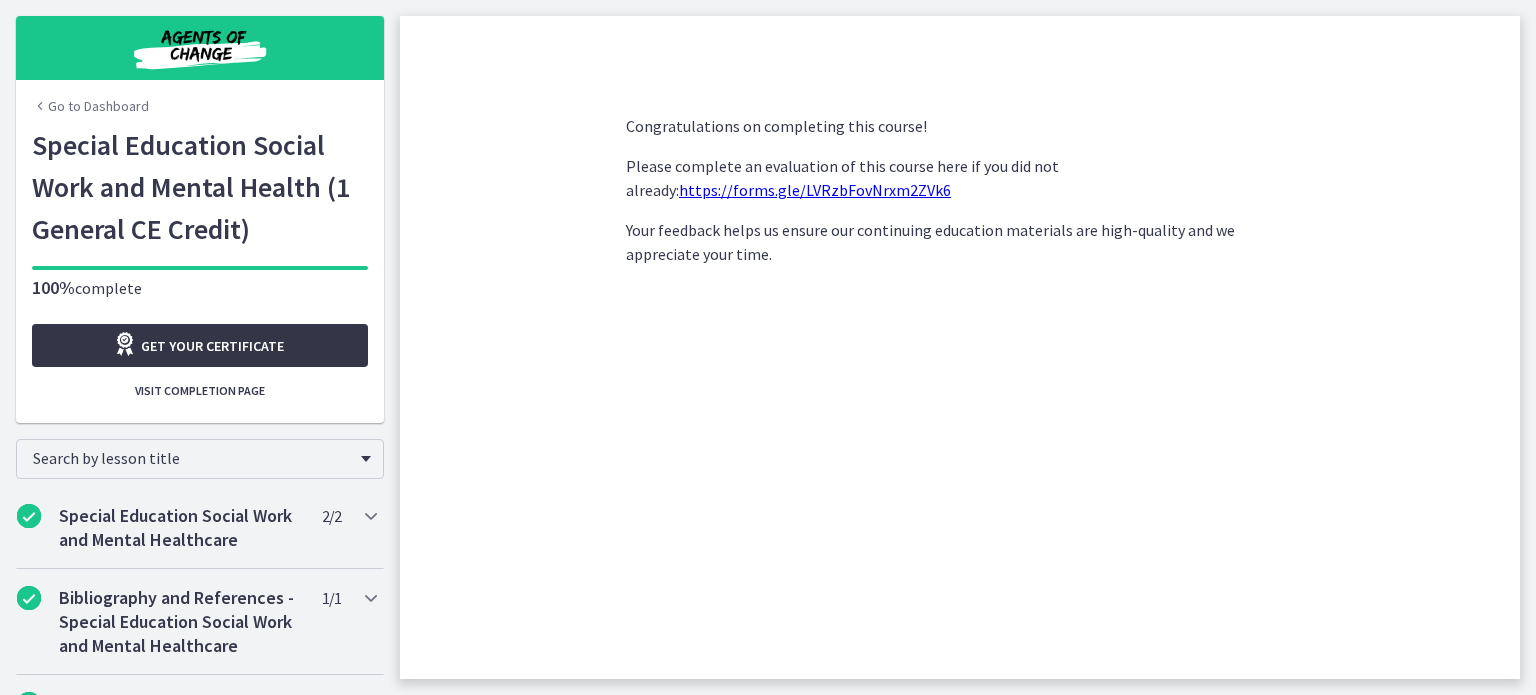 click on "Get your certificate" at bounding box center [212, 346] 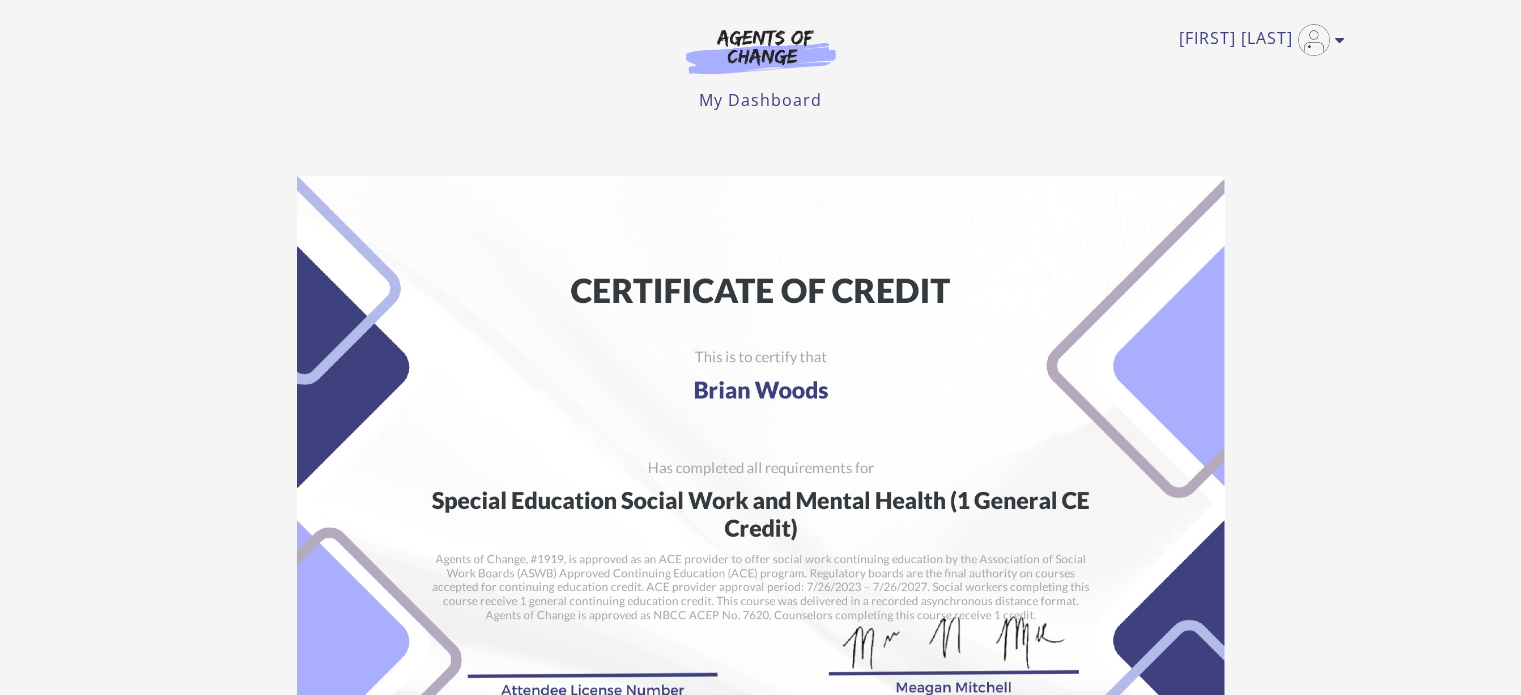 scroll, scrollTop: 0, scrollLeft: 0, axis: both 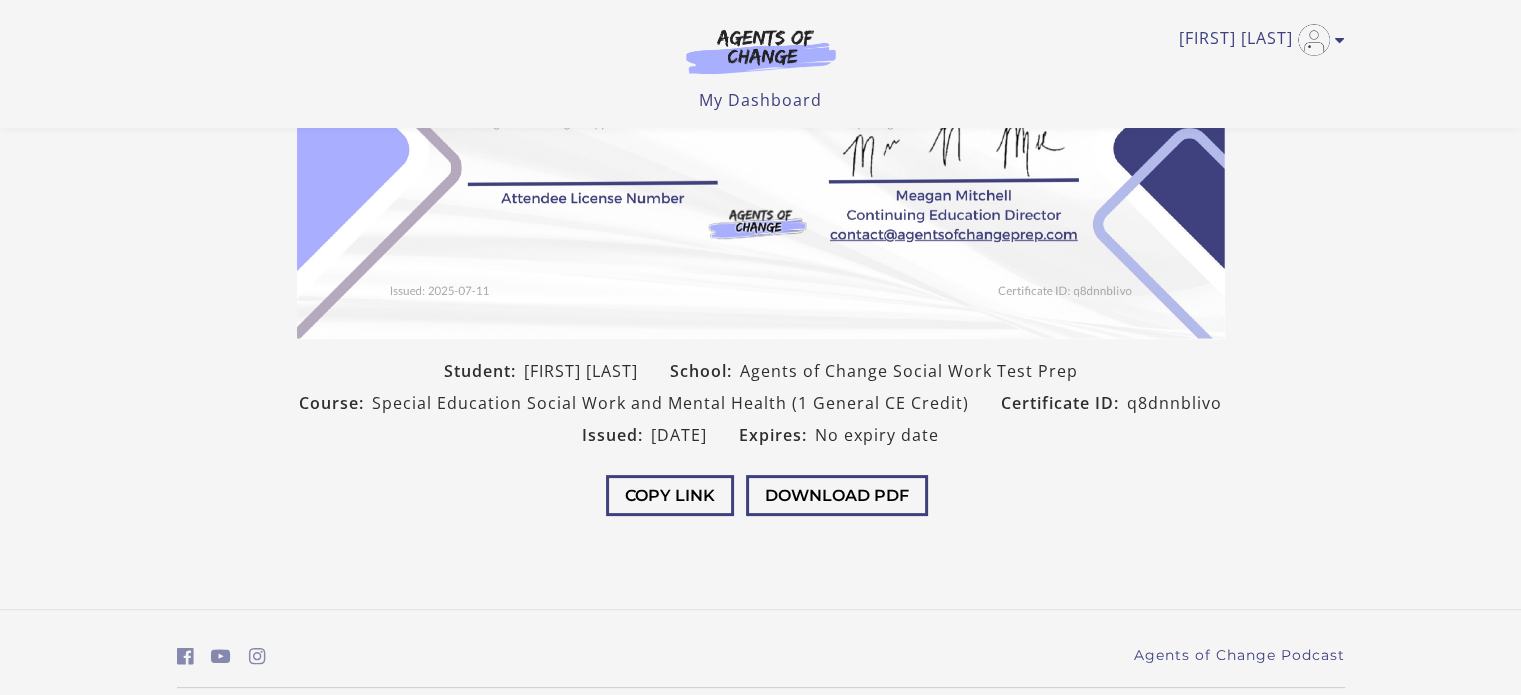 click at bounding box center (761, 11) 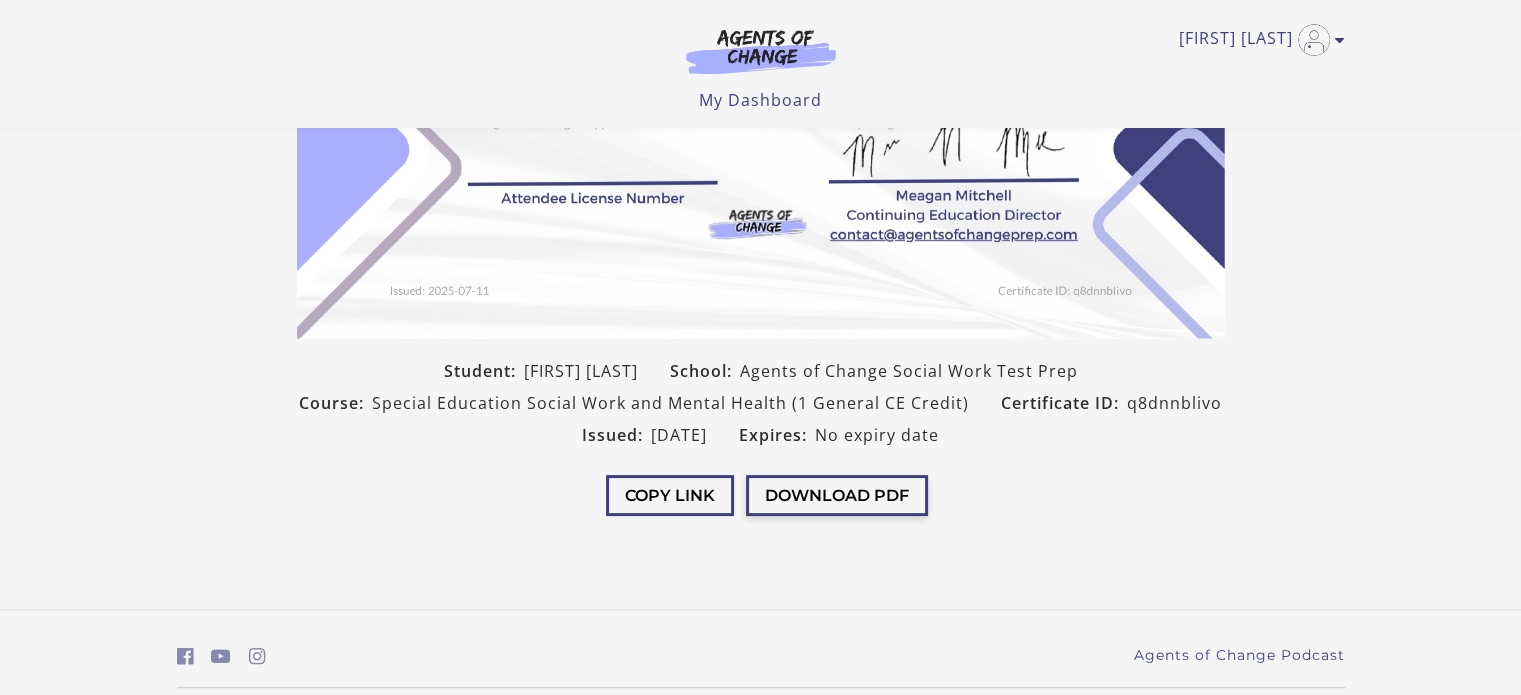 click on "Download PDF" at bounding box center [837, 495] 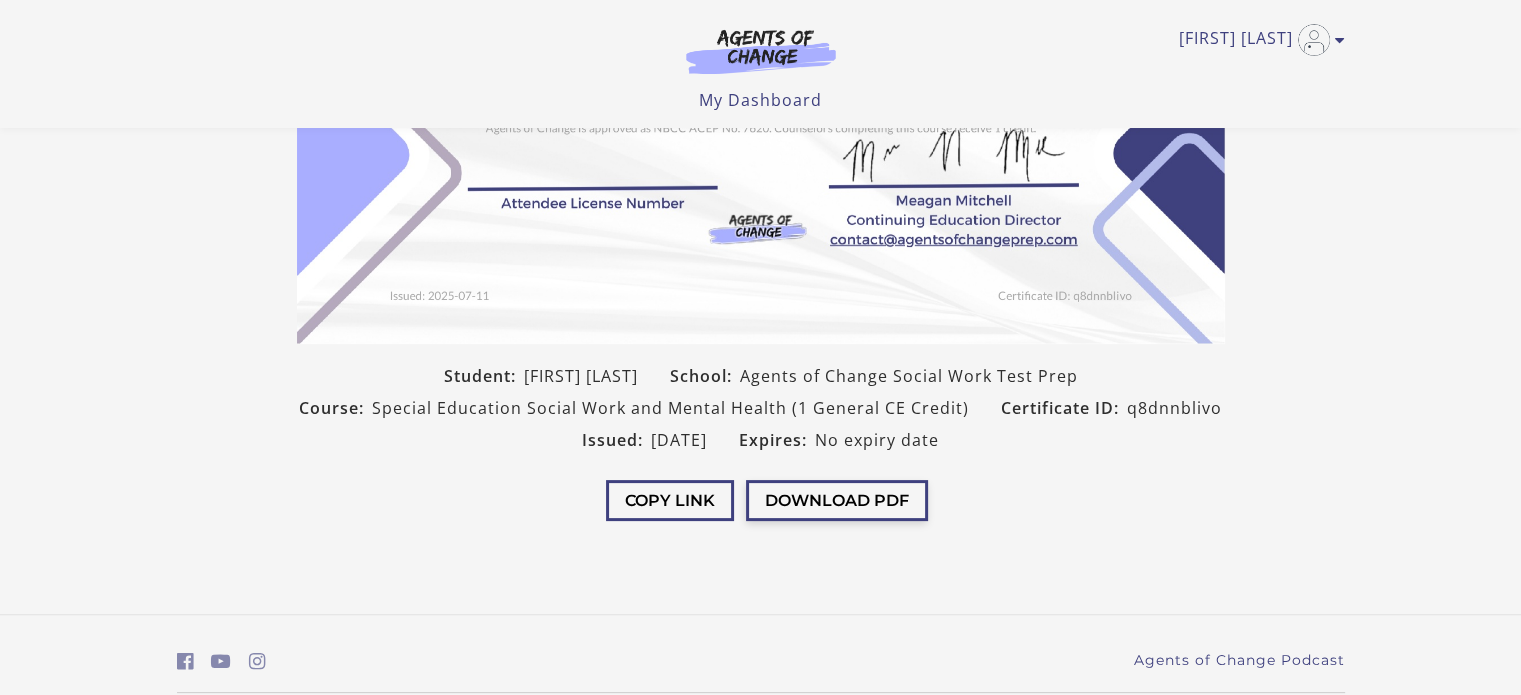 scroll, scrollTop: 388, scrollLeft: 0, axis: vertical 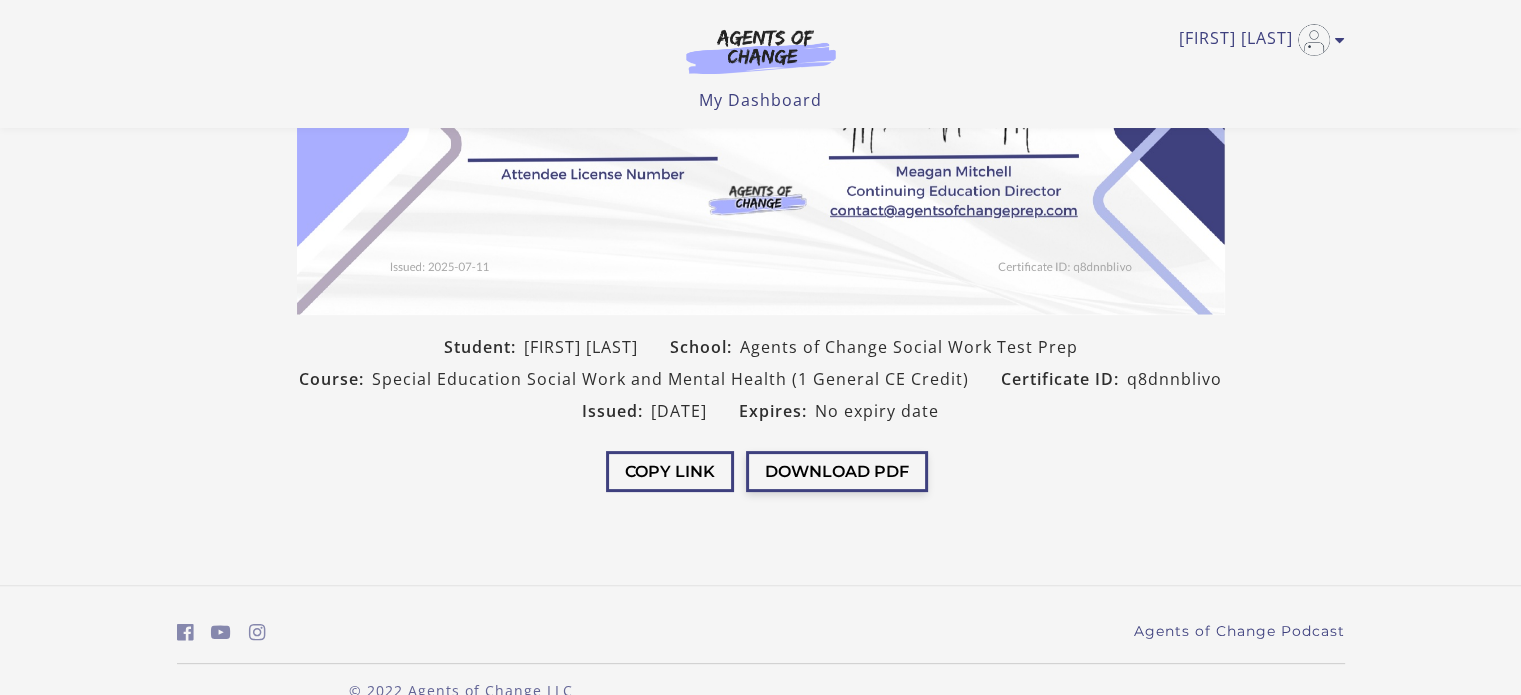 click on "Download PDF" at bounding box center [837, 471] 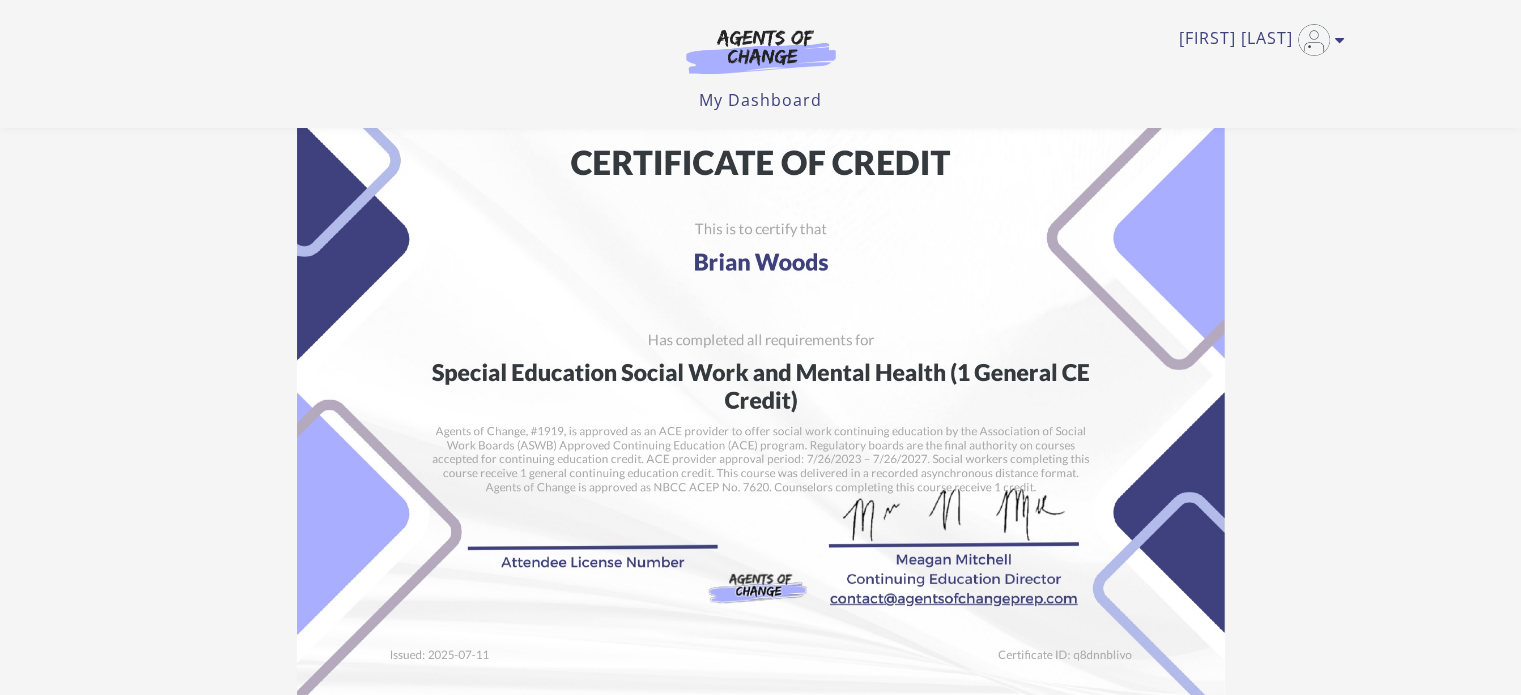 scroll, scrollTop: 0, scrollLeft: 0, axis: both 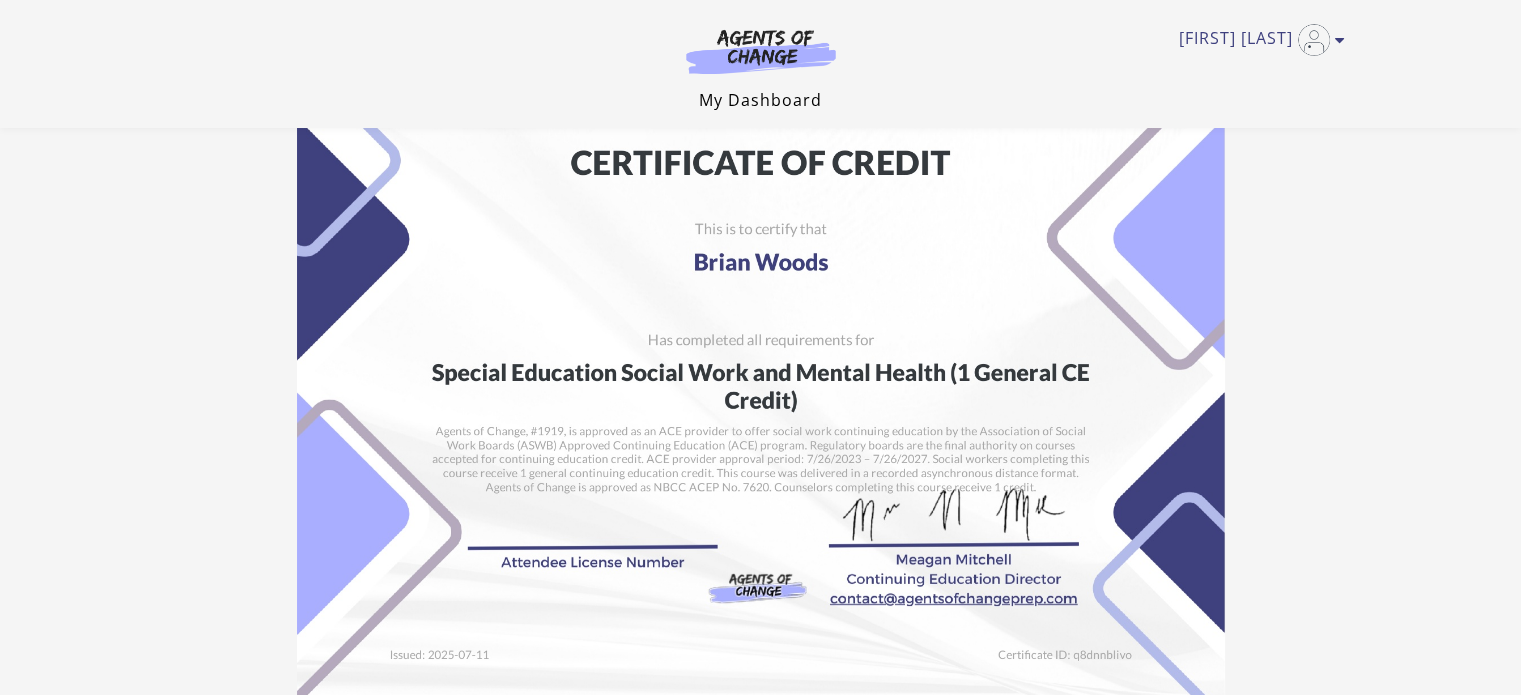 click on "My Dashboard" at bounding box center [760, 100] 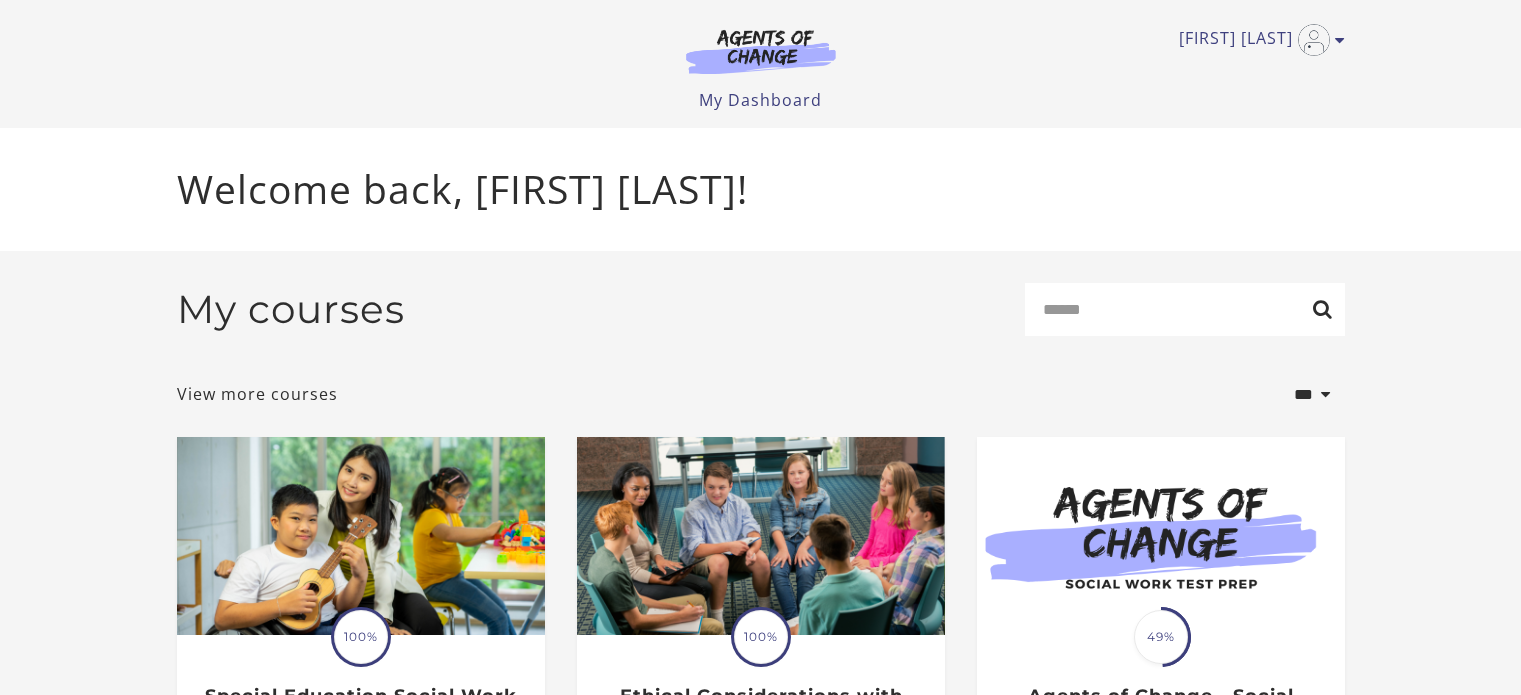 scroll, scrollTop: 0, scrollLeft: 0, axis: both 